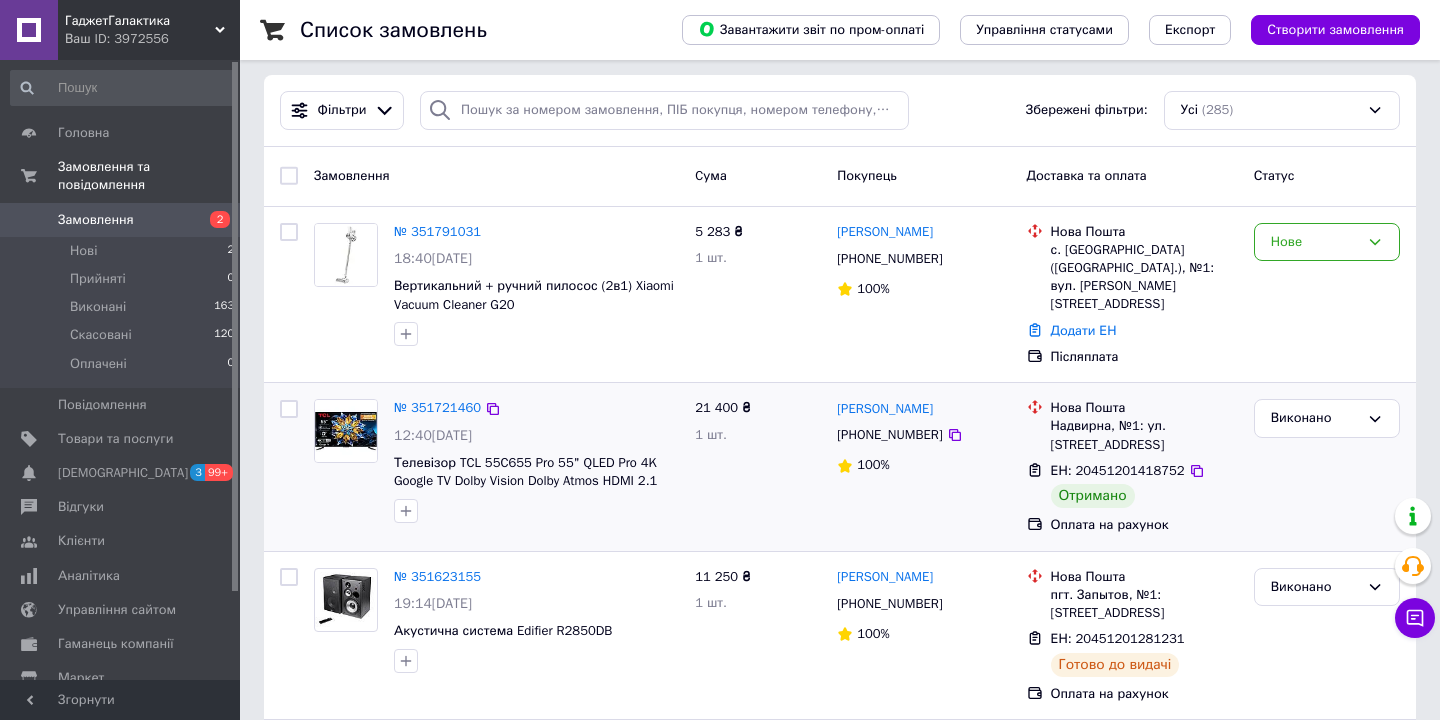 scroll, scrollTop: 6, scrollLeft: 0, axis: vertical 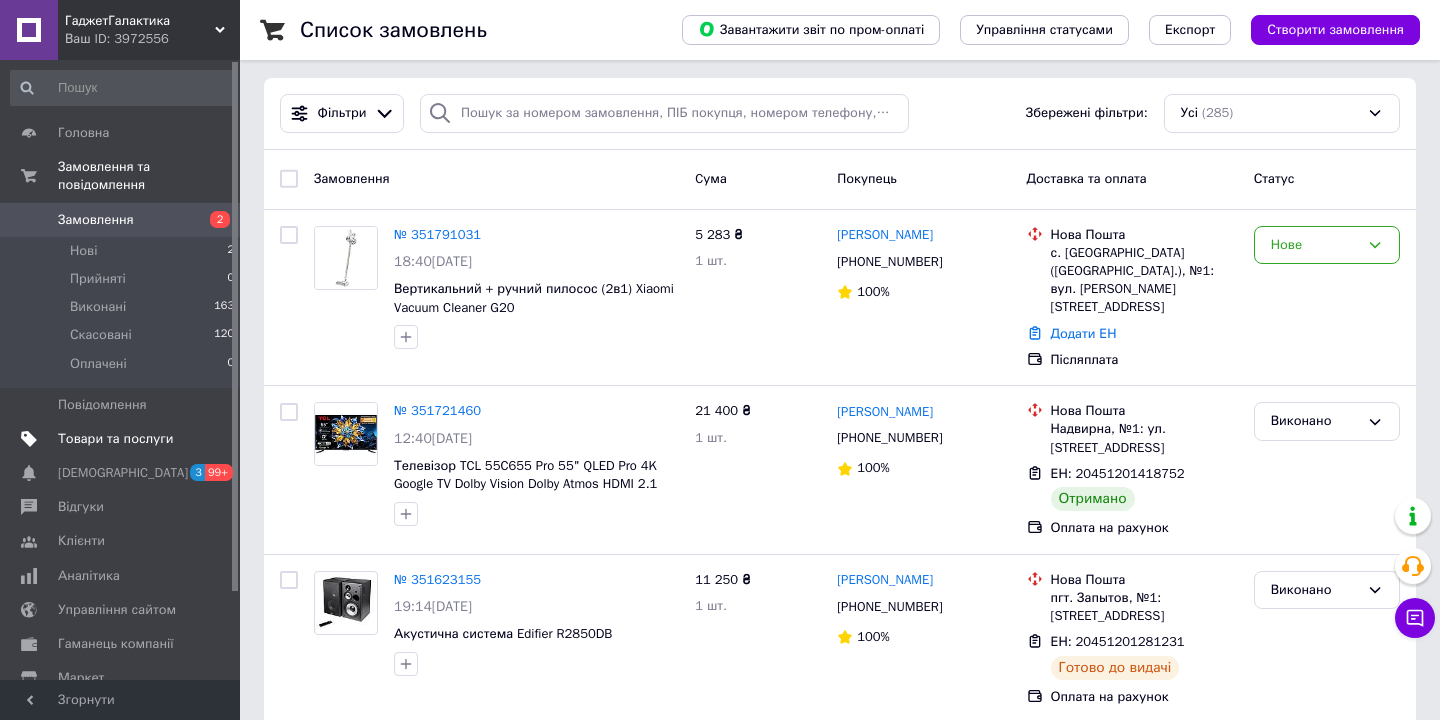 click on "Товари та послуги" at bounding box center [115, 439] 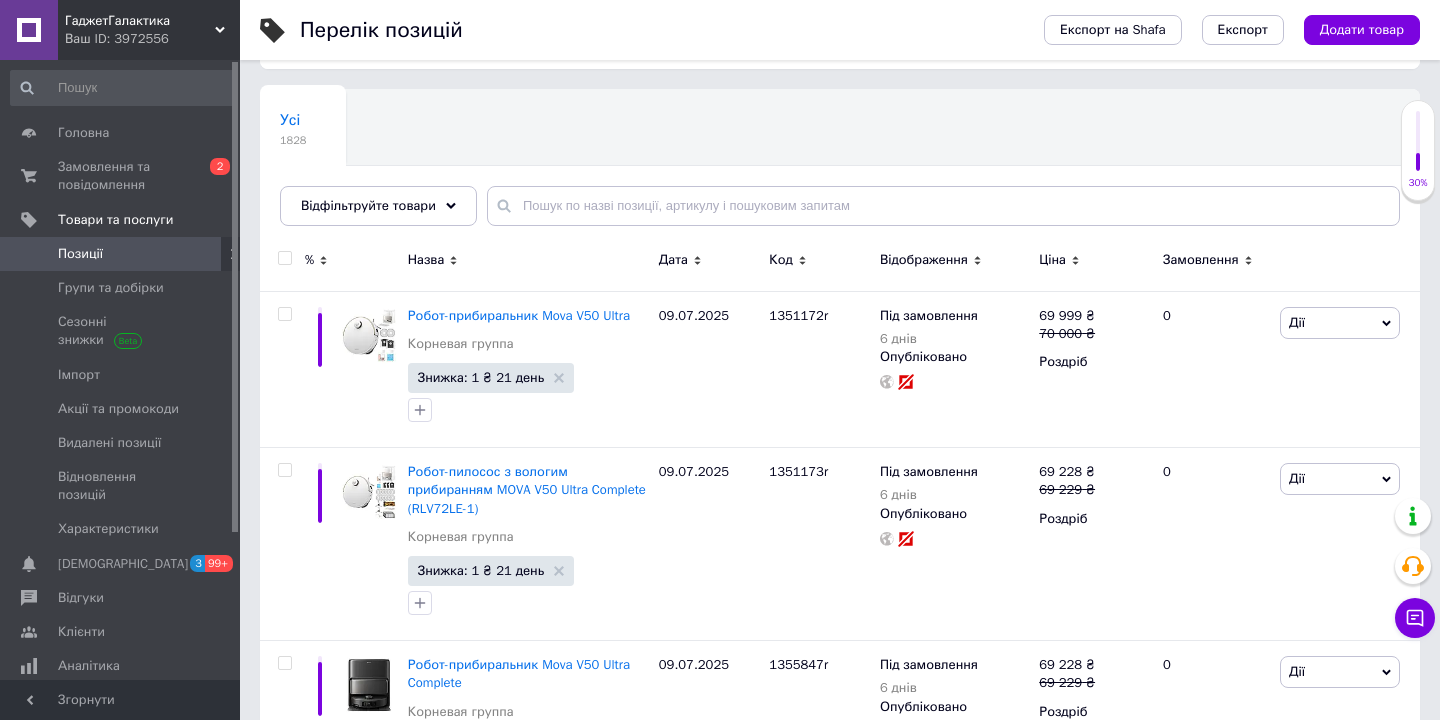 scroll, scrollTop: 152, scrollLeft: 0, axis: vertical 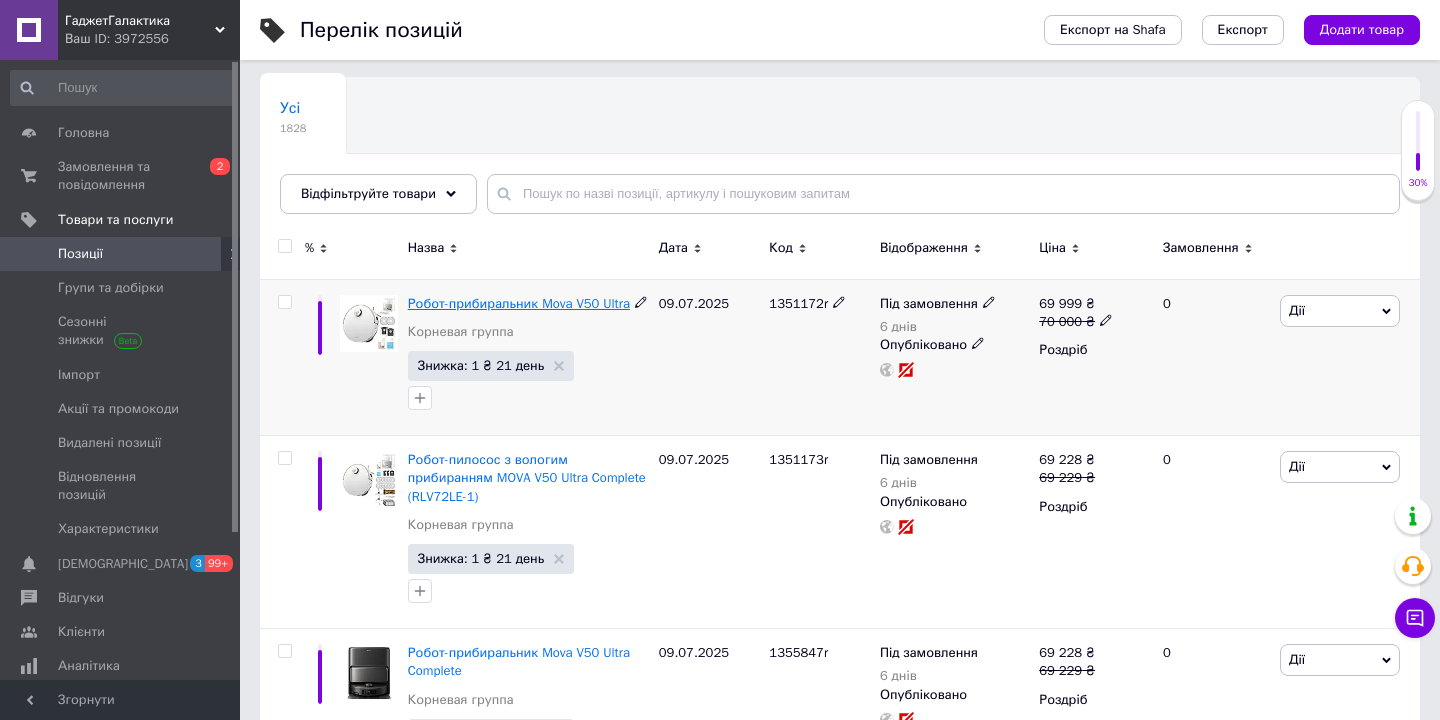 click on "Робот-прибиральник Mova V50 Ultra" at bounding box center [519, 303] 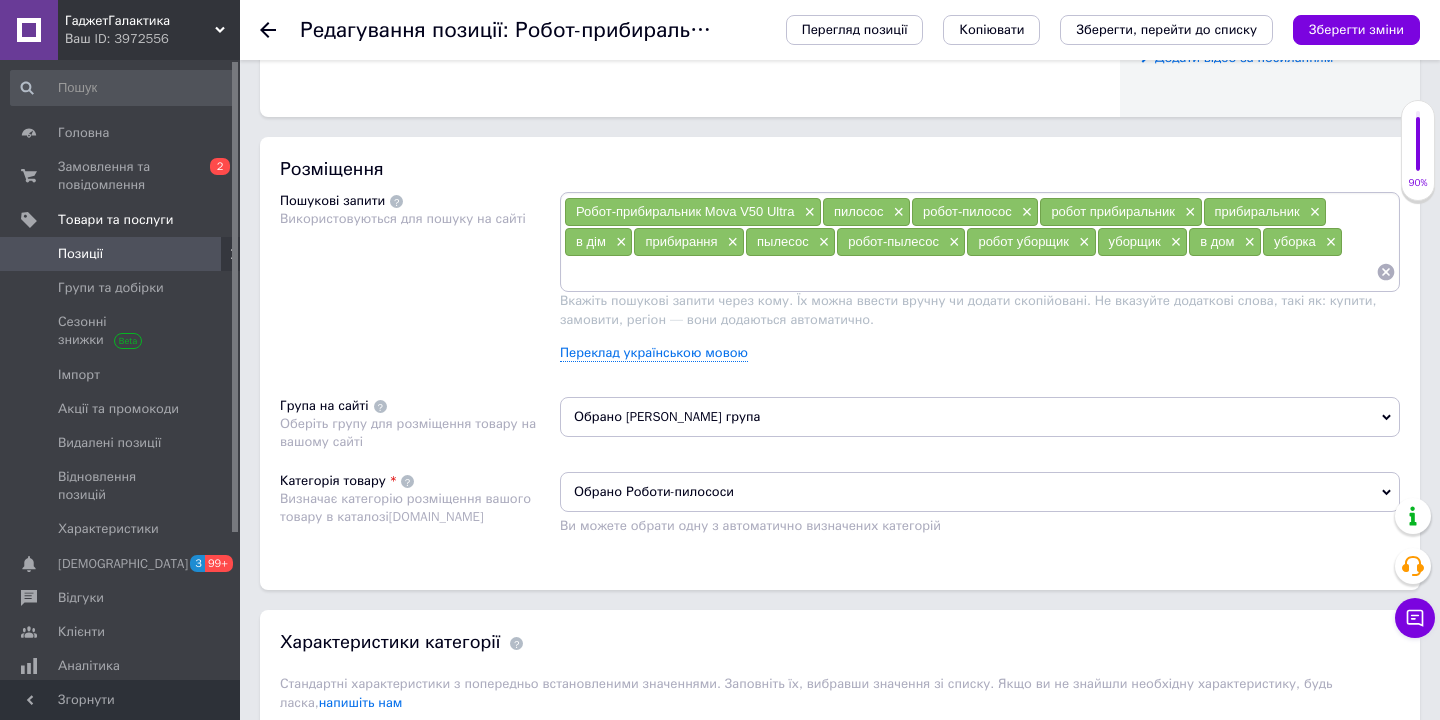 scroll, scrollTop: 1226, scrollLeft: 0, axis: vertical 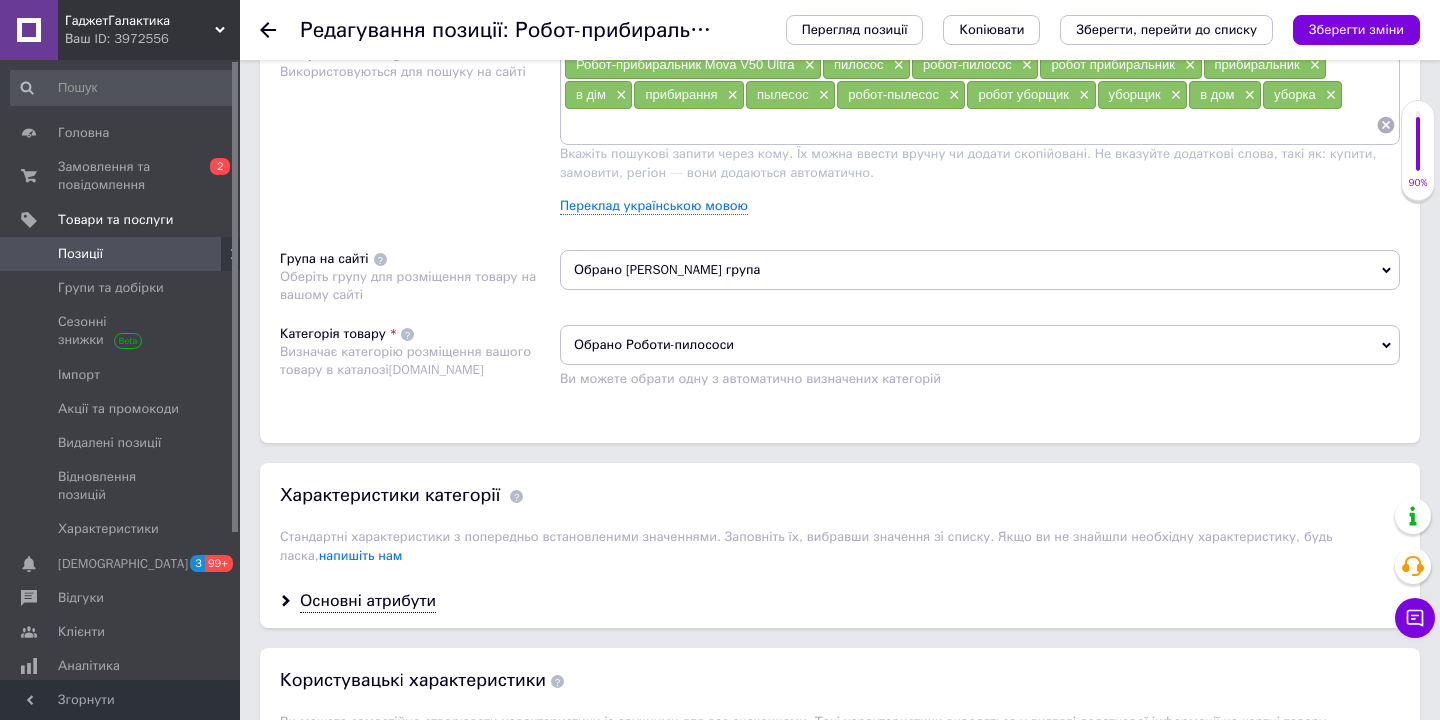 click on "Обрано [PERSON_NAME] група" at bounding box center [980, 277] 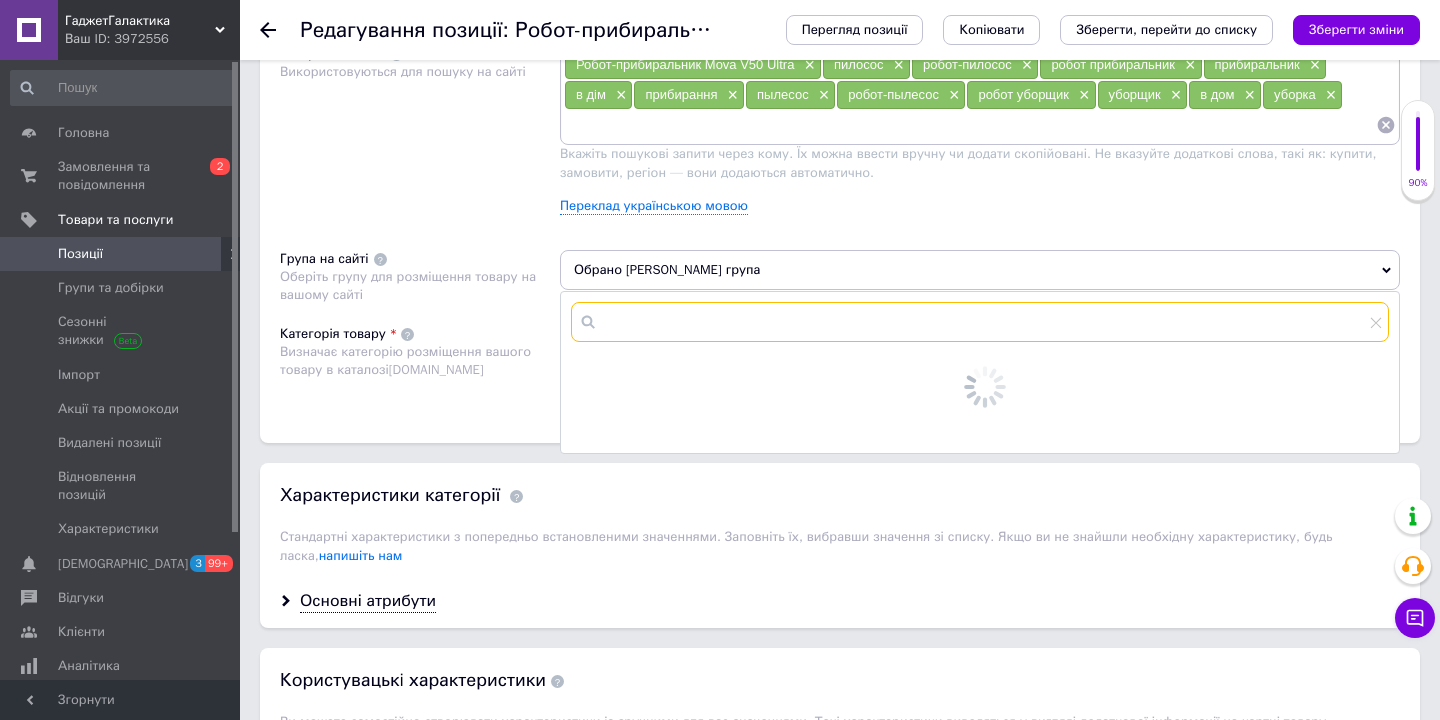 click at bounding box center (980, 322) 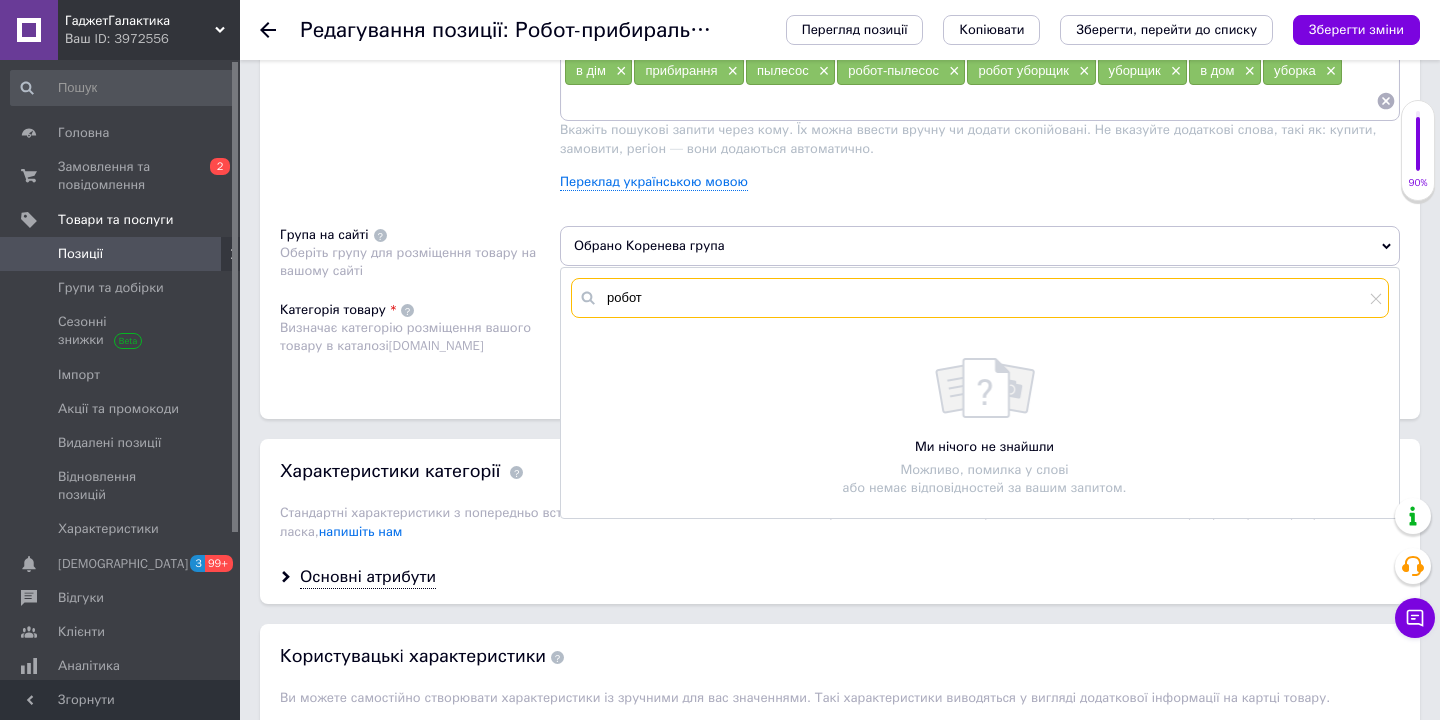 scroll, scrollTop: 1258, scrollLeft: 0, axis: vertical 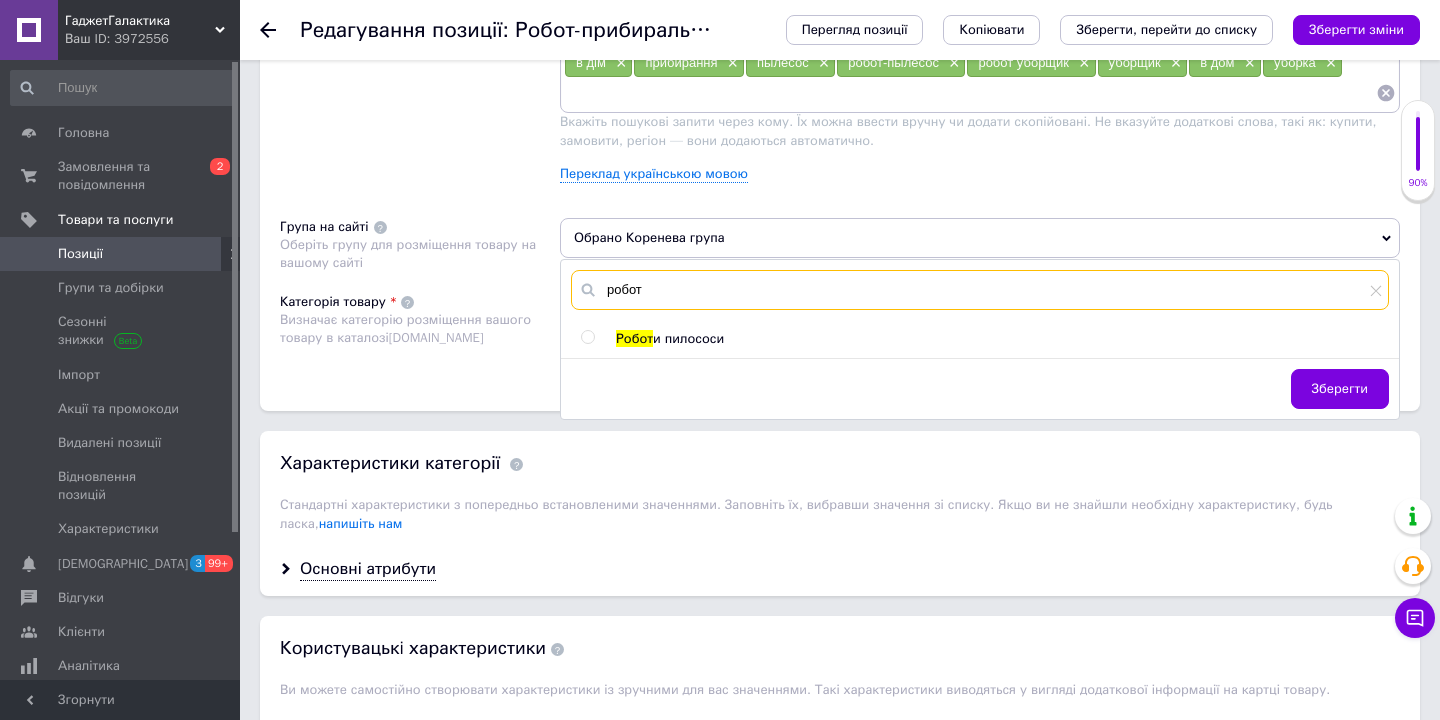 type on "робот" 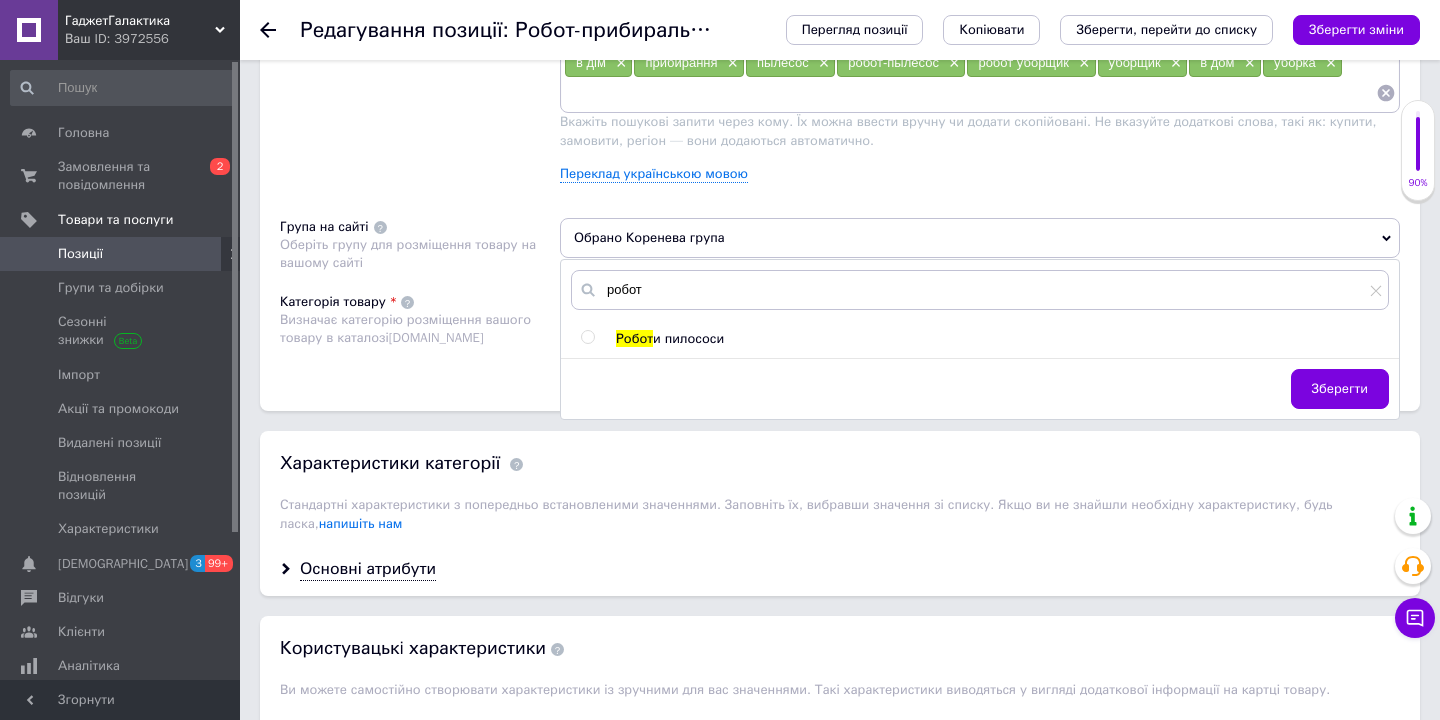 click at bounding box center (587, 337) 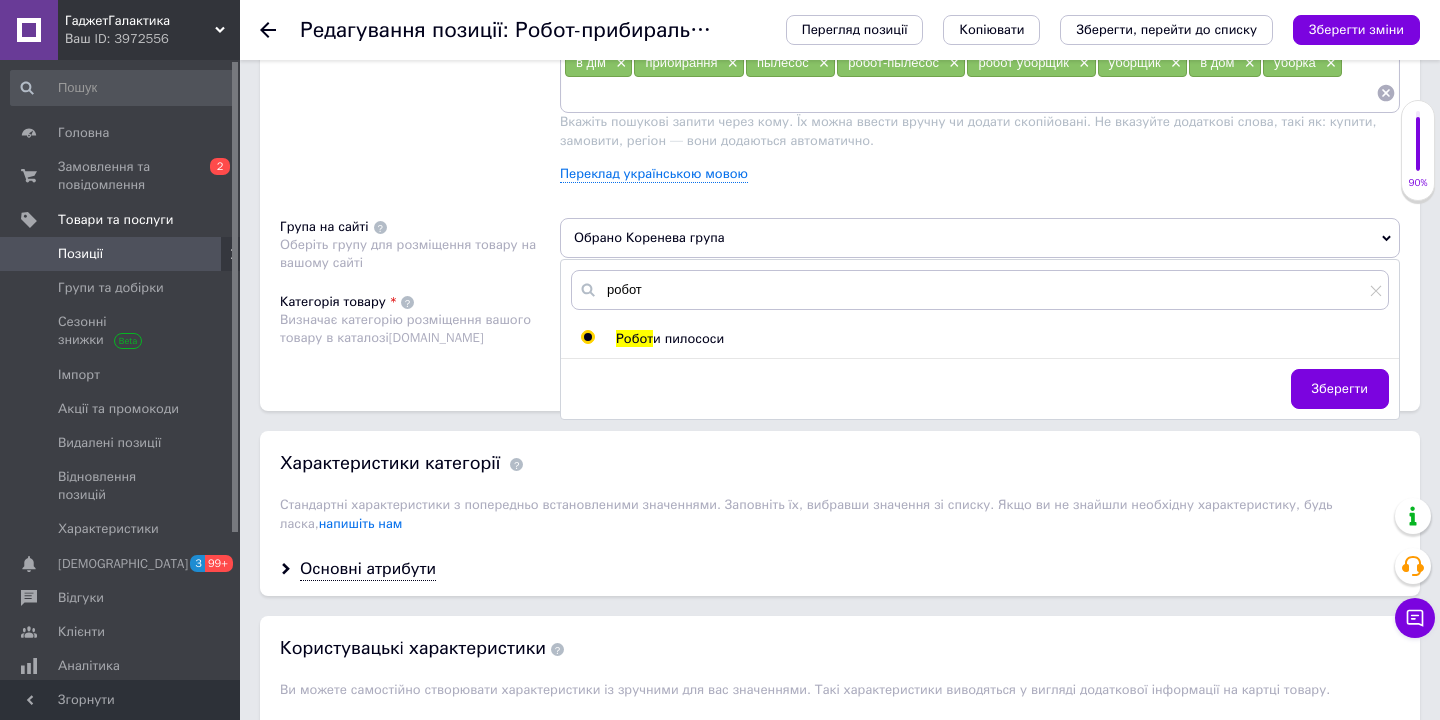 radio on "true" 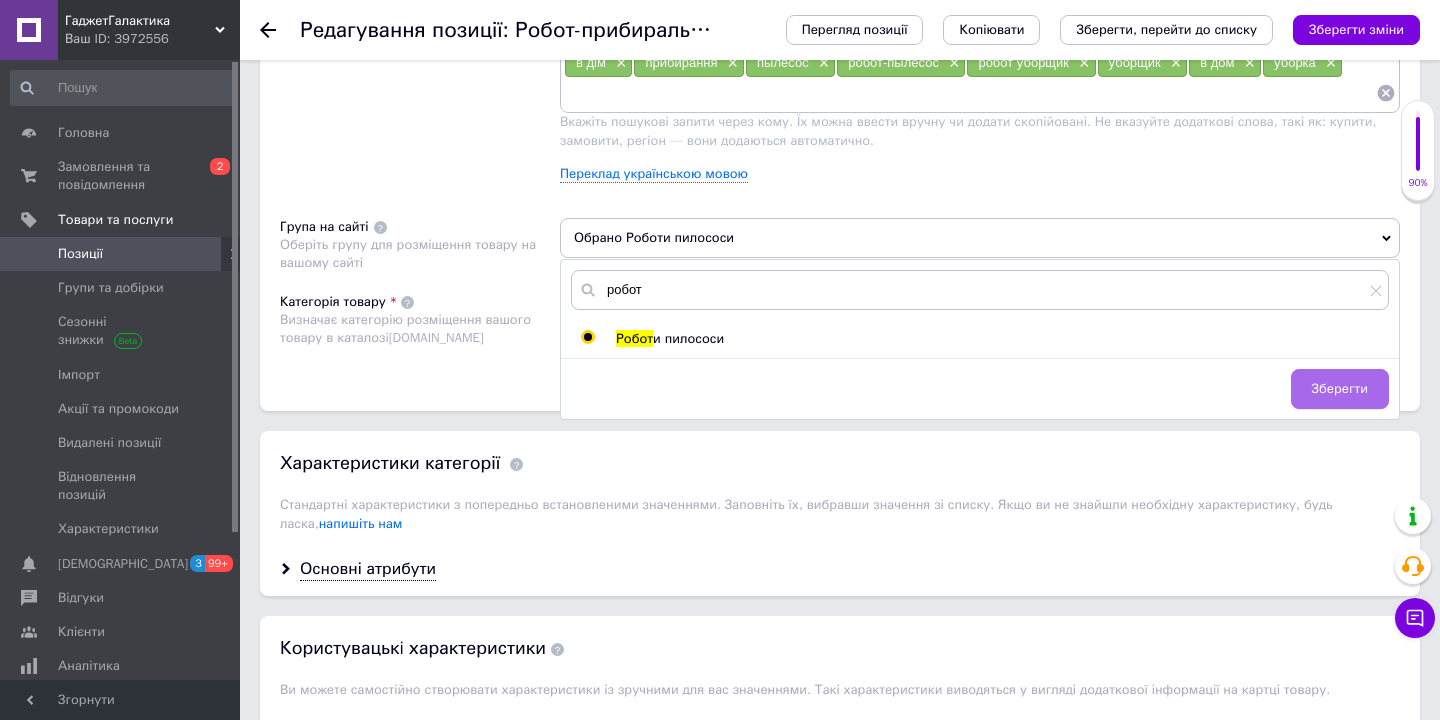 click on "Зберегти" at bounding box center [1340, 389] 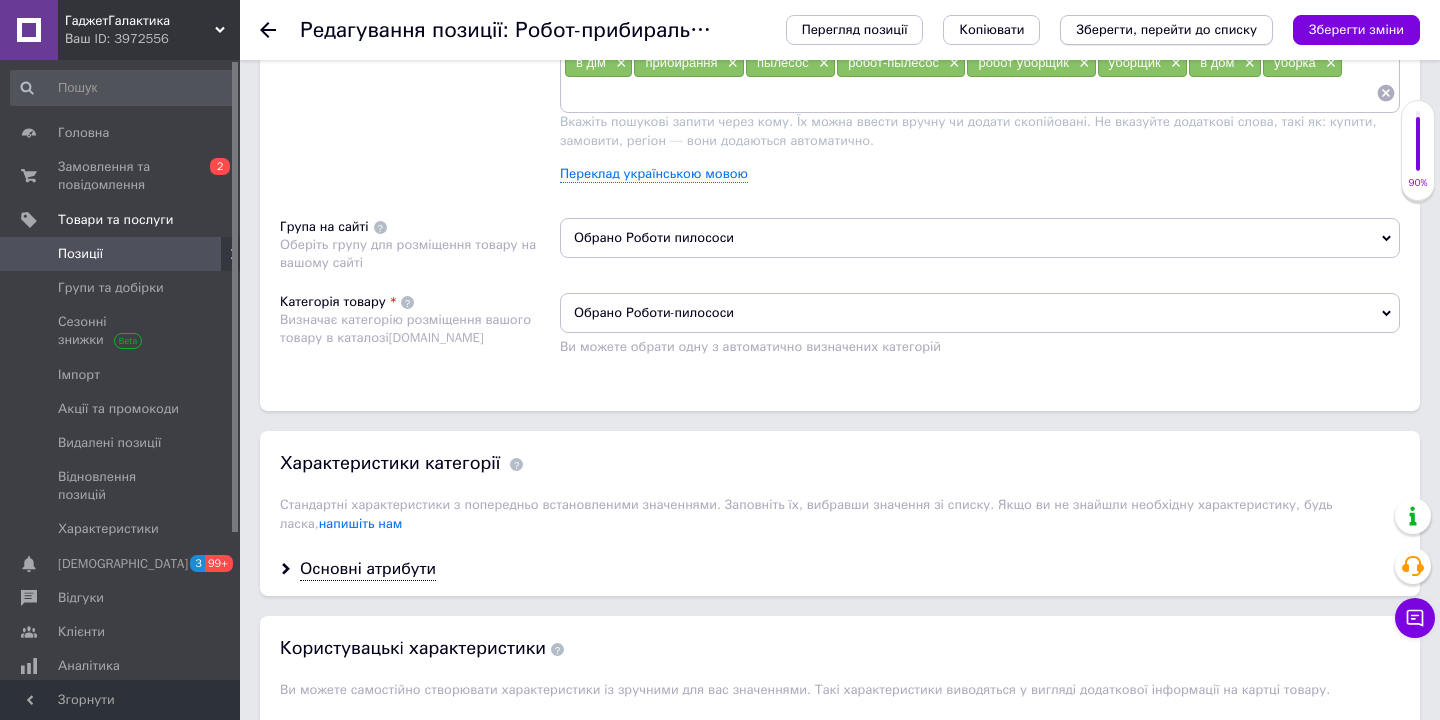 click on "Зберегти, перейти до списку" at bounding box center (1166, 30) 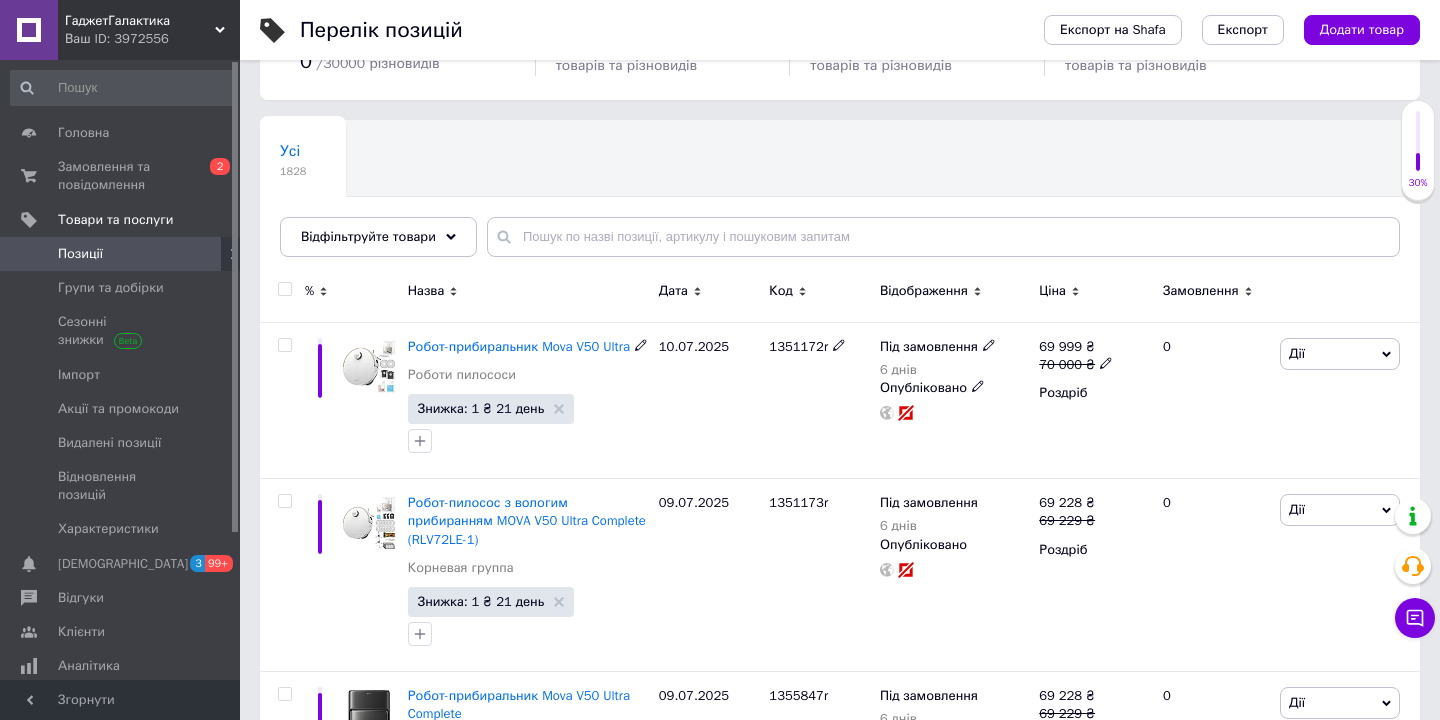 scroll, scrollTop: 216, scrollLeft: 0, axis: vertical 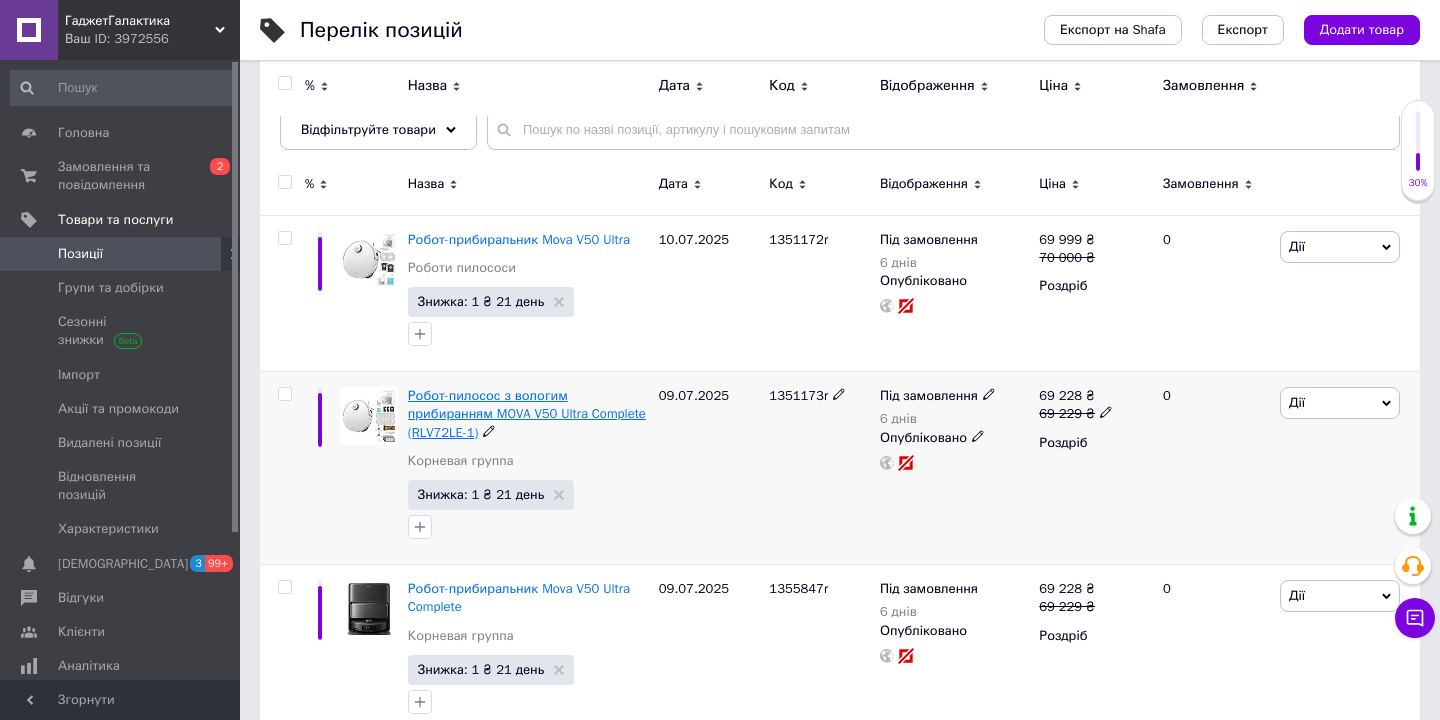 click on "Робот-пилосос з вологим прибиранням MOVA V50 Ultra Complete (RLV72LE-1)" at bounding box center (527, 413) 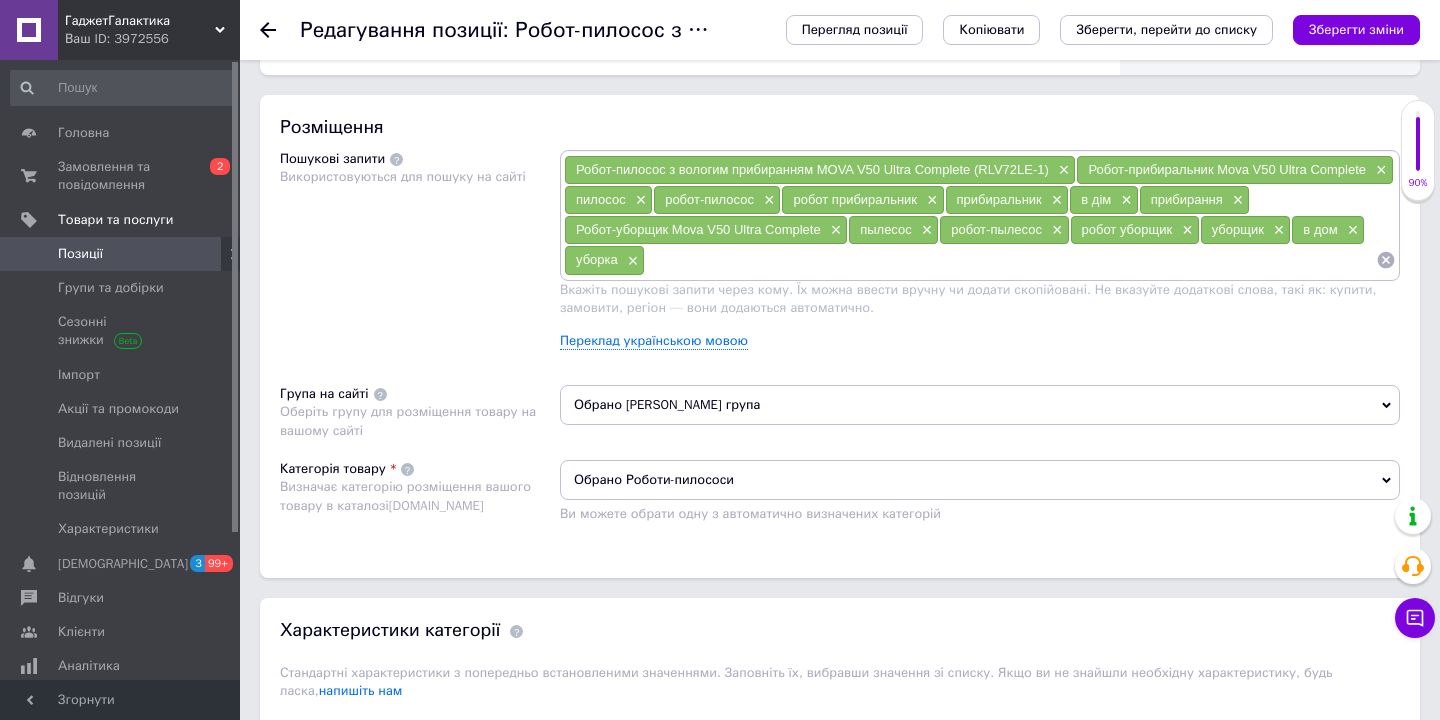 scroll, scrollTop: 1162, scrollLeft: 0, axis: vertical 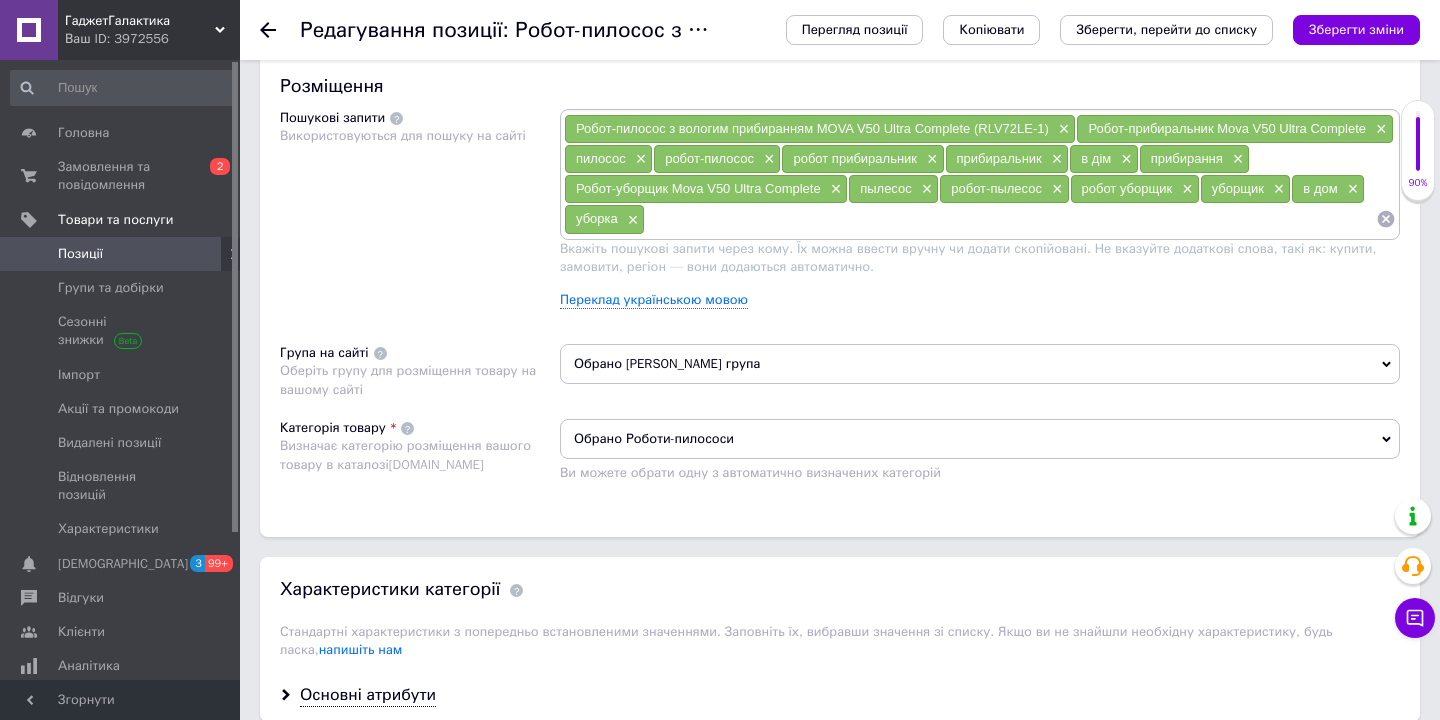 click on "Обрано [PERSON_NAME] група" at bounding box center (980, 364) 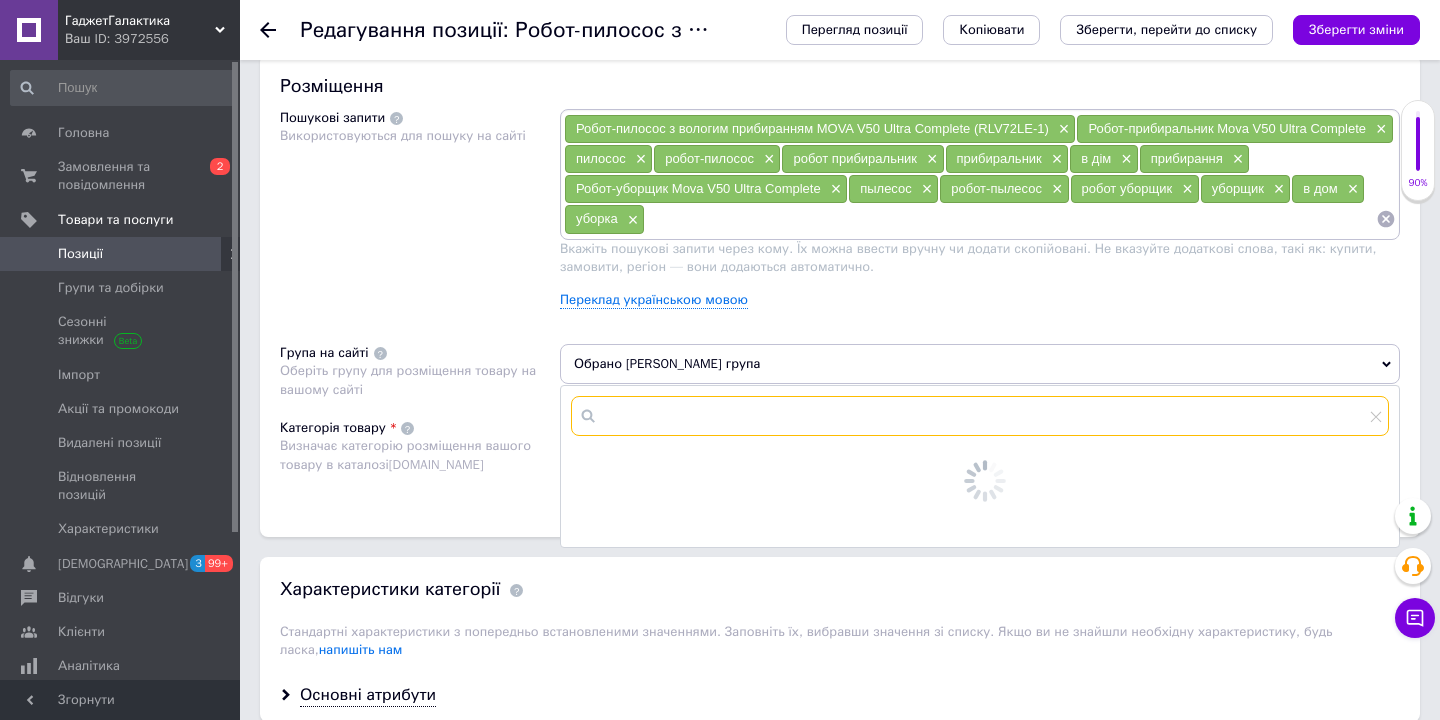 click at bounding box center [980, 416] 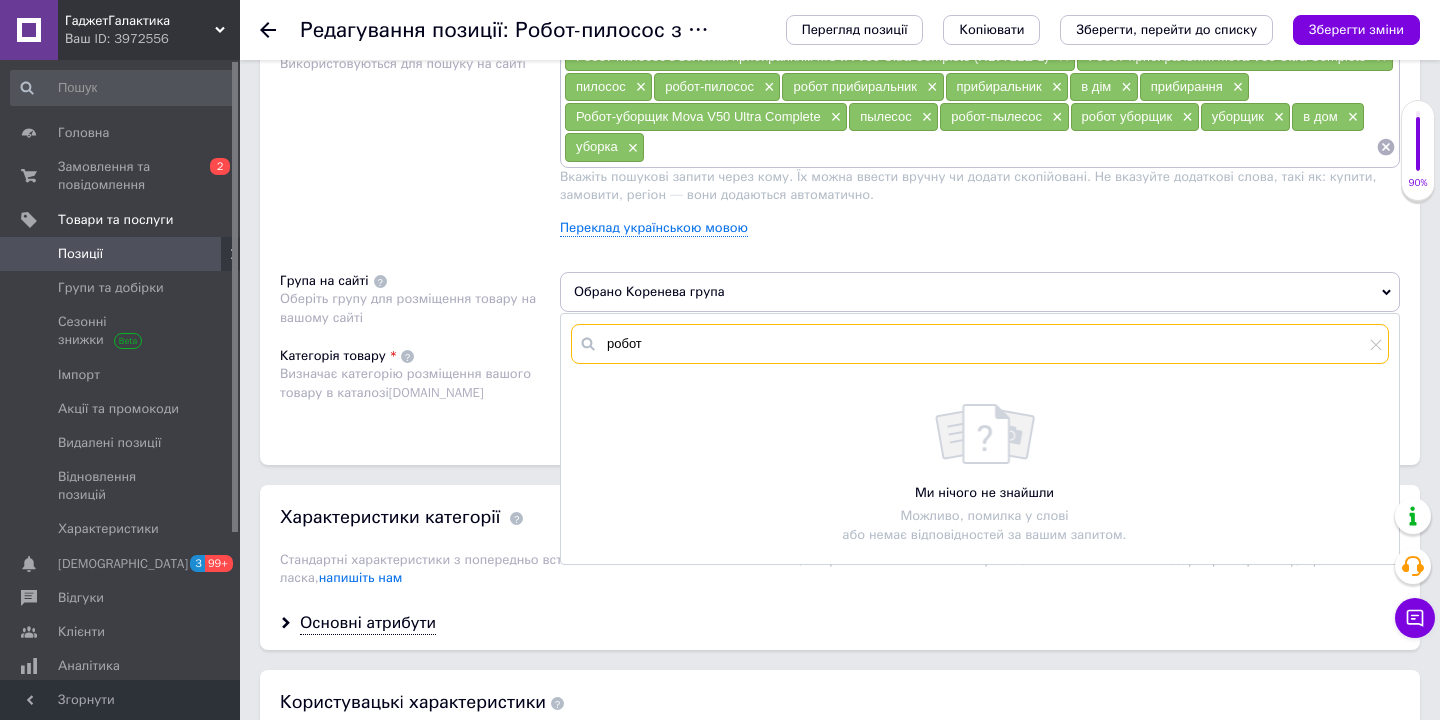 scroll, scrollTop: 1236, scrollLeft: 0, axis: vertical 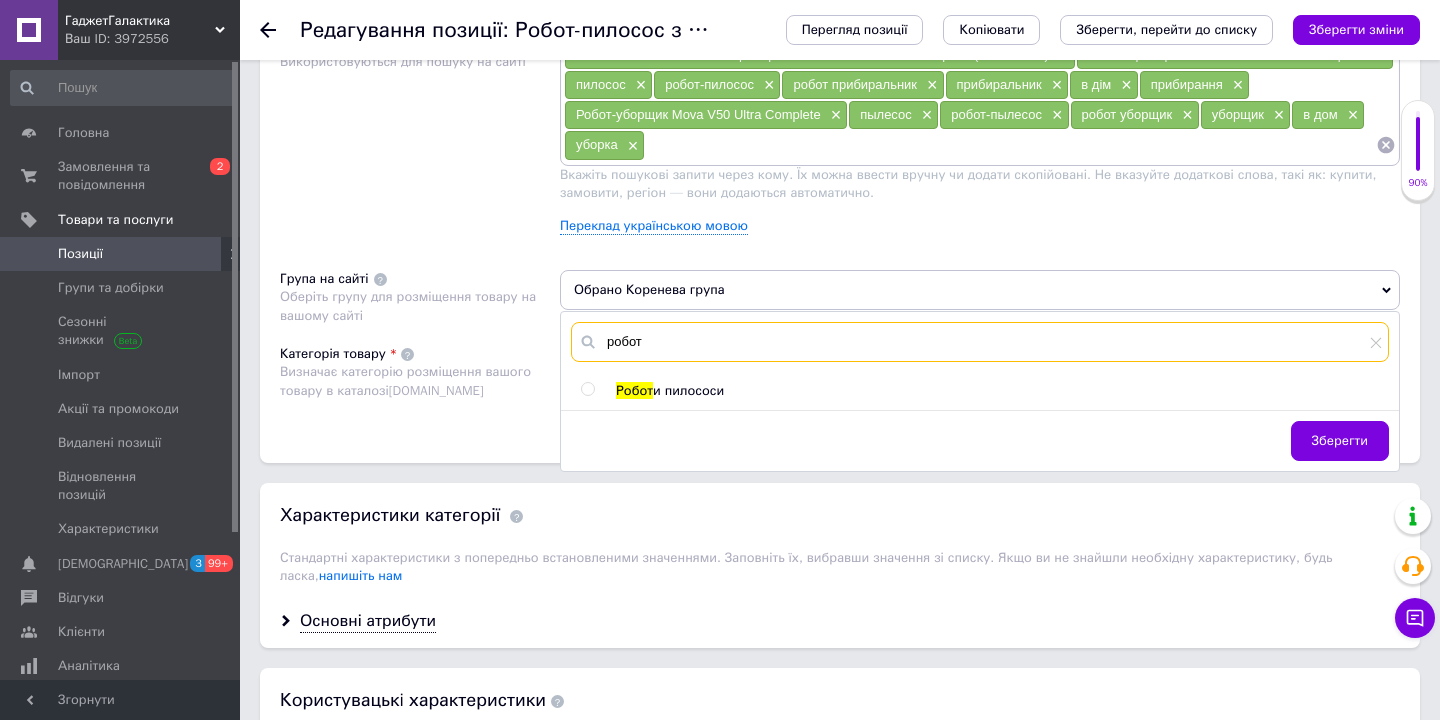 type on "робот" 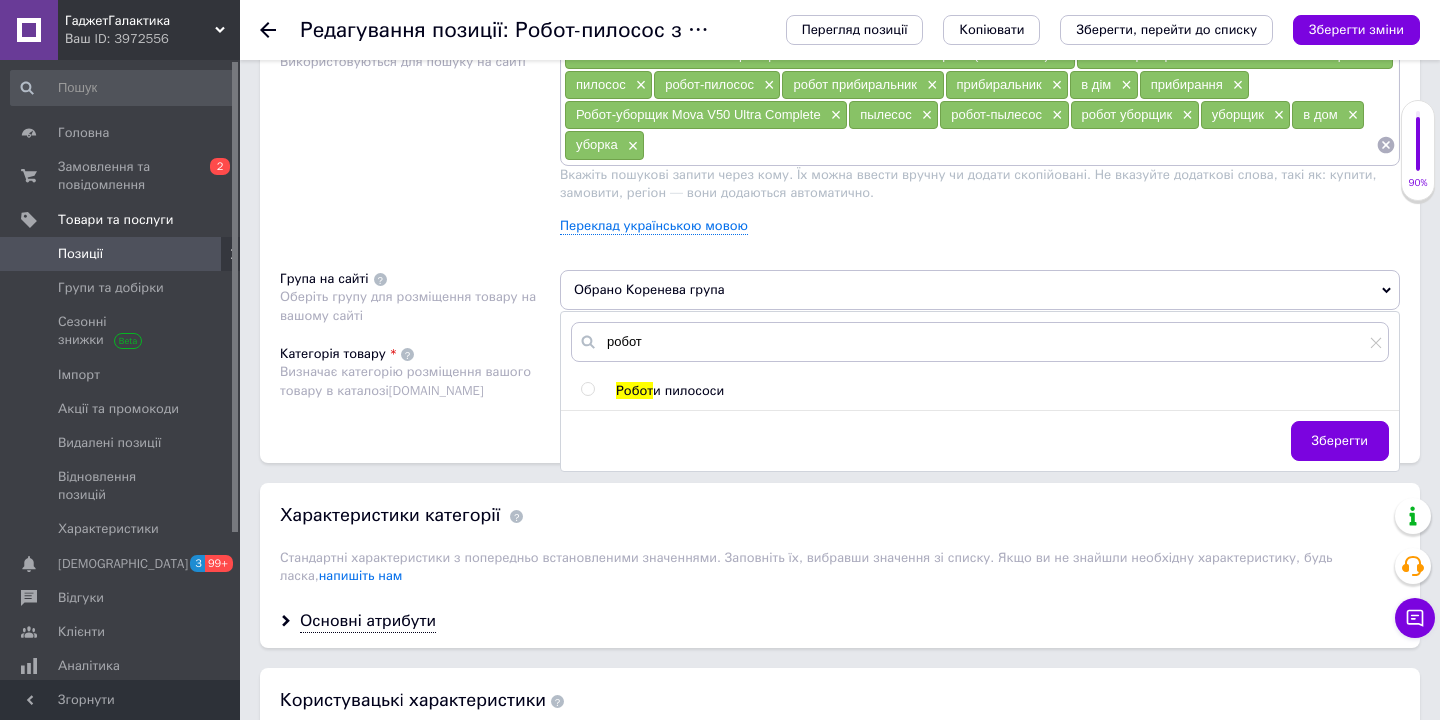 click at bounding box center (587, 389) 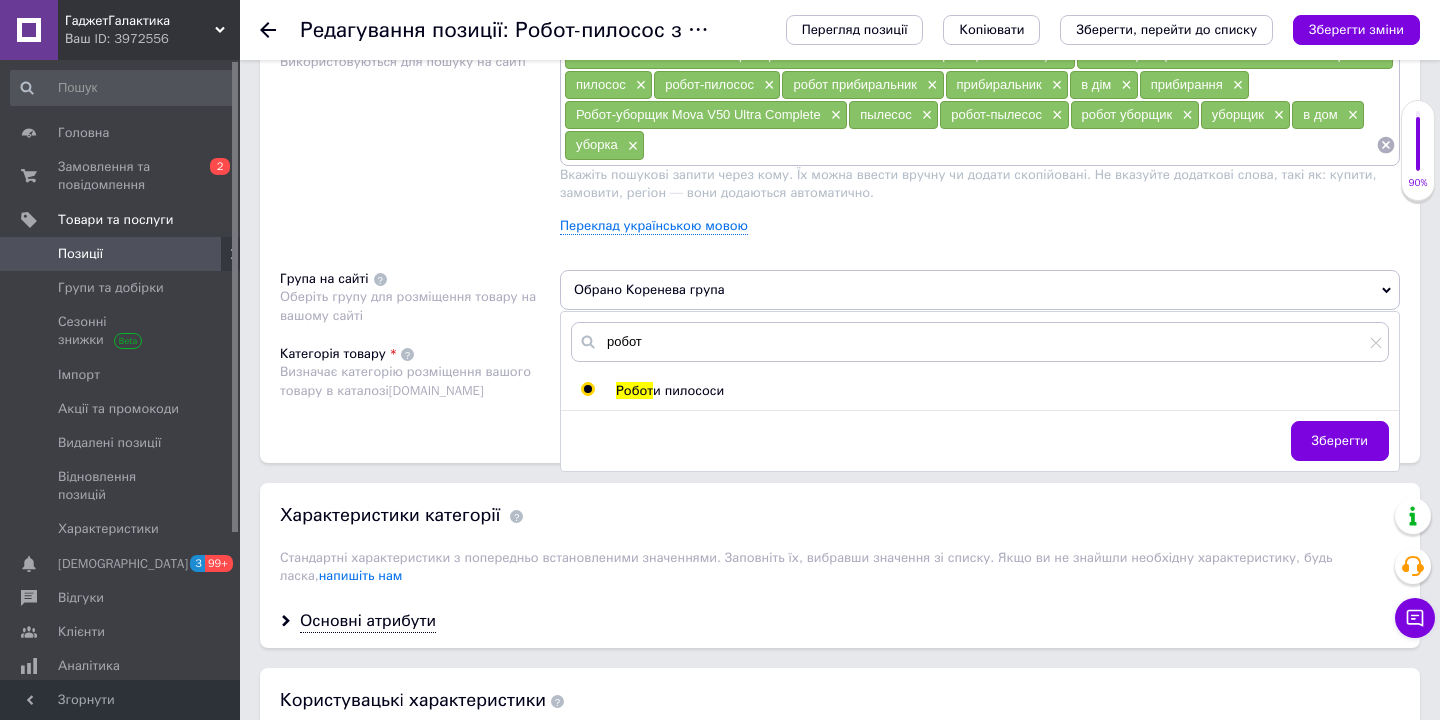 radio on "true" 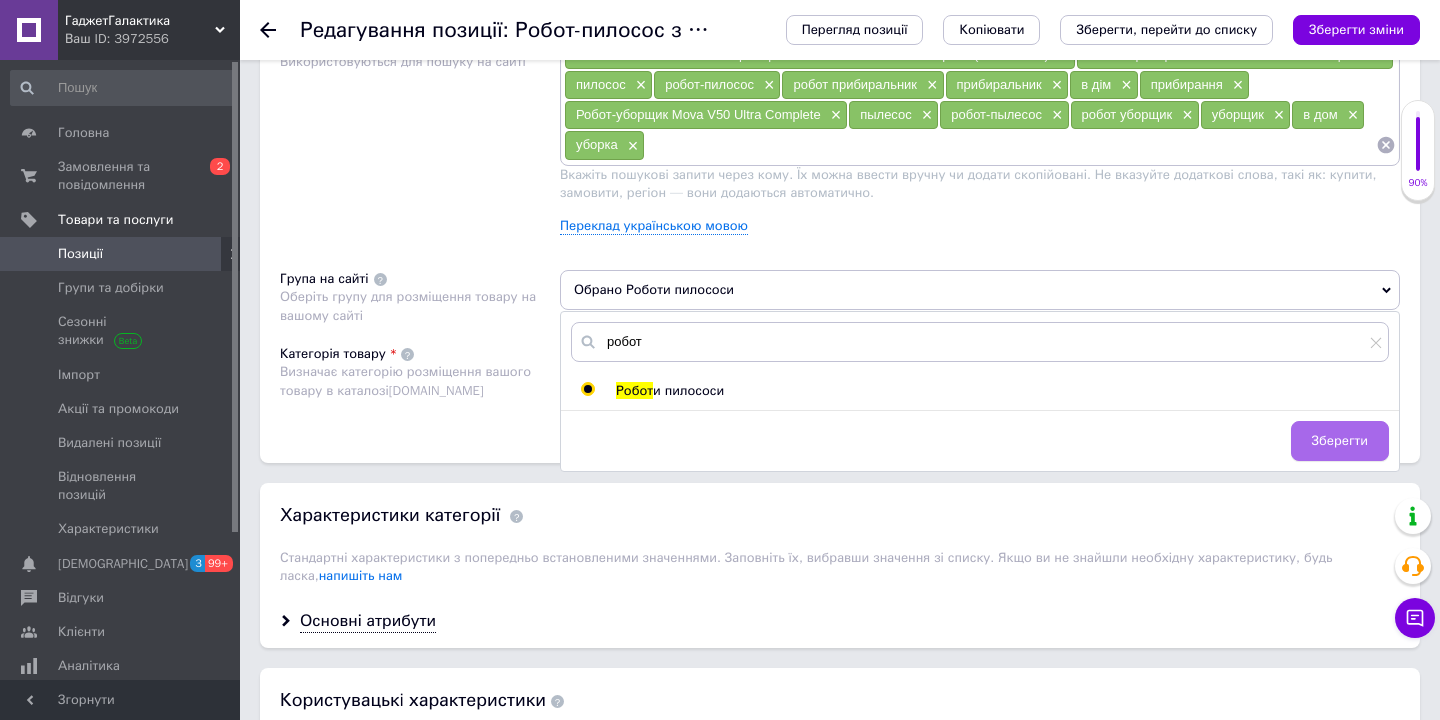 click on "Зберегти" at bounding box center [1340, 441] 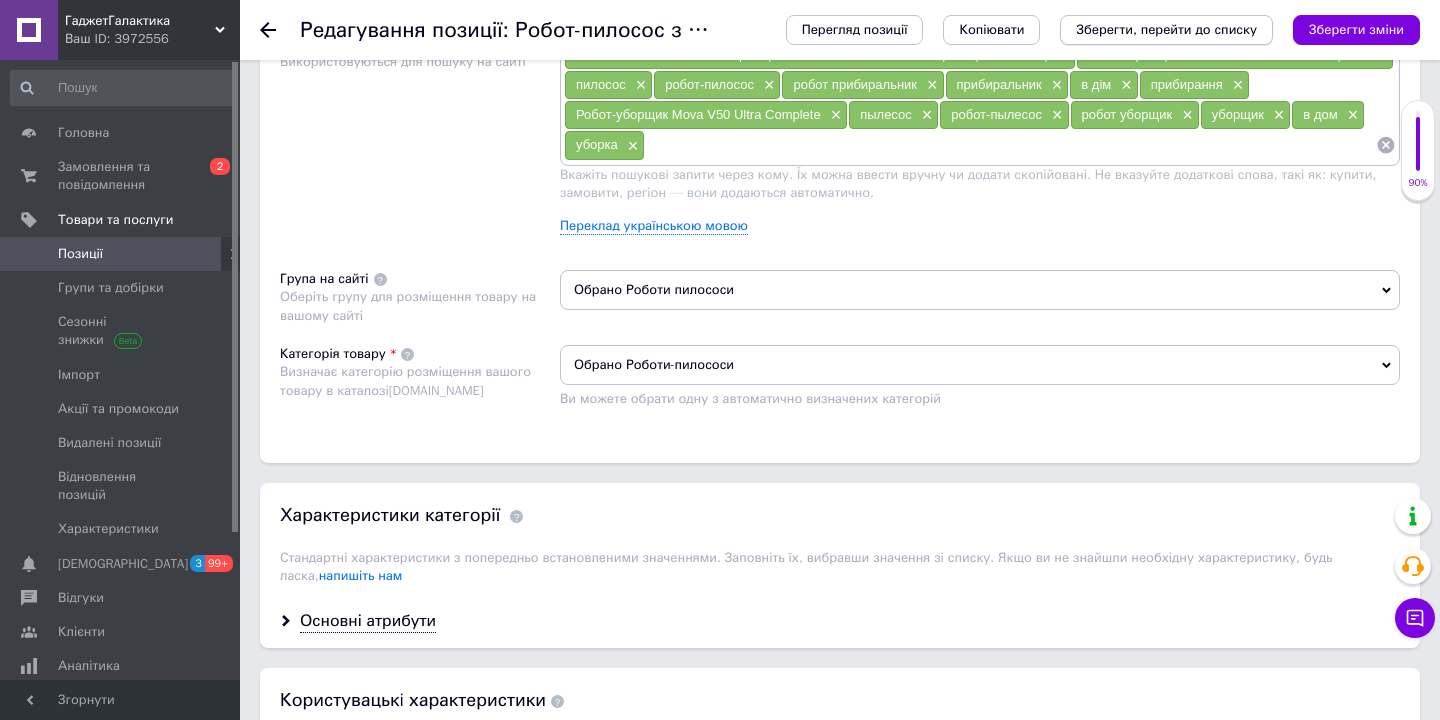 click on "Зберегти, перейти до списку" at bounding box center [1166, 30] 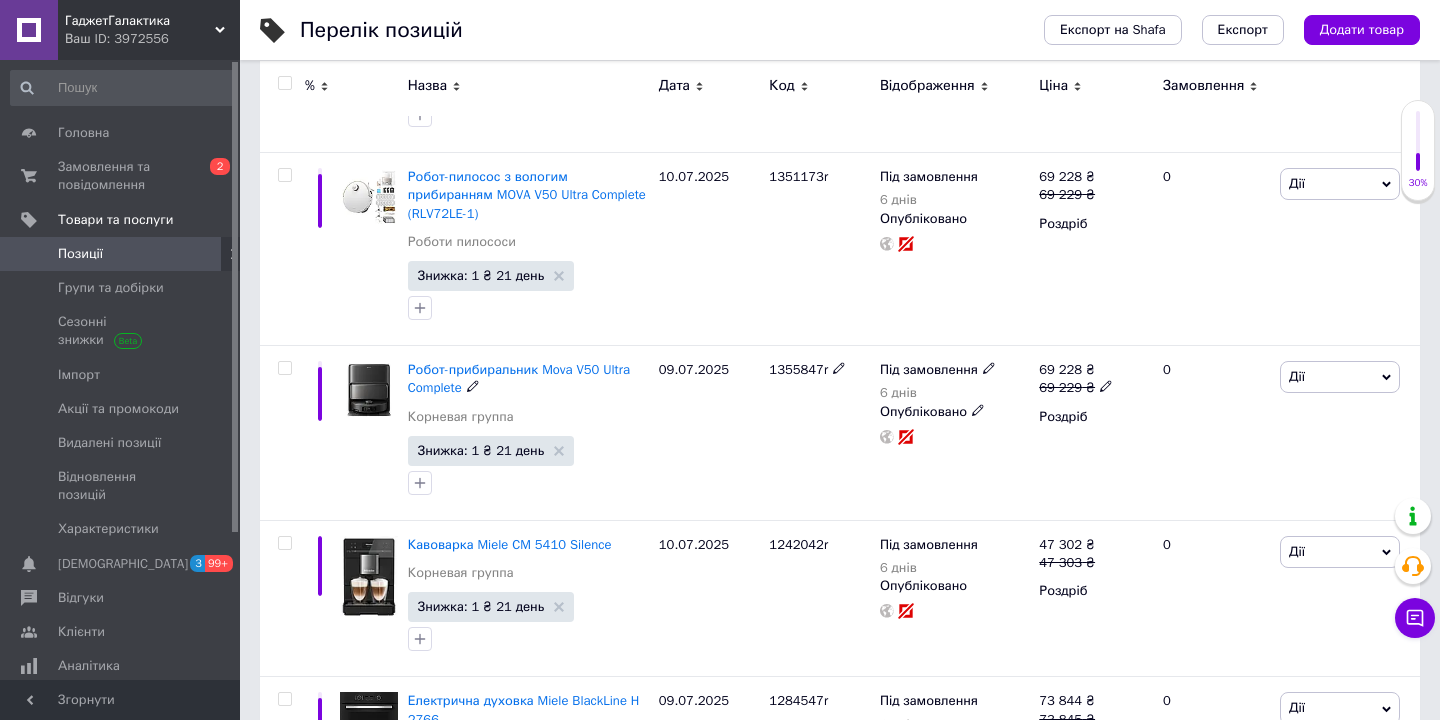 scroll, scrollTop: 440, scrollLeft: 0, axis: vertical 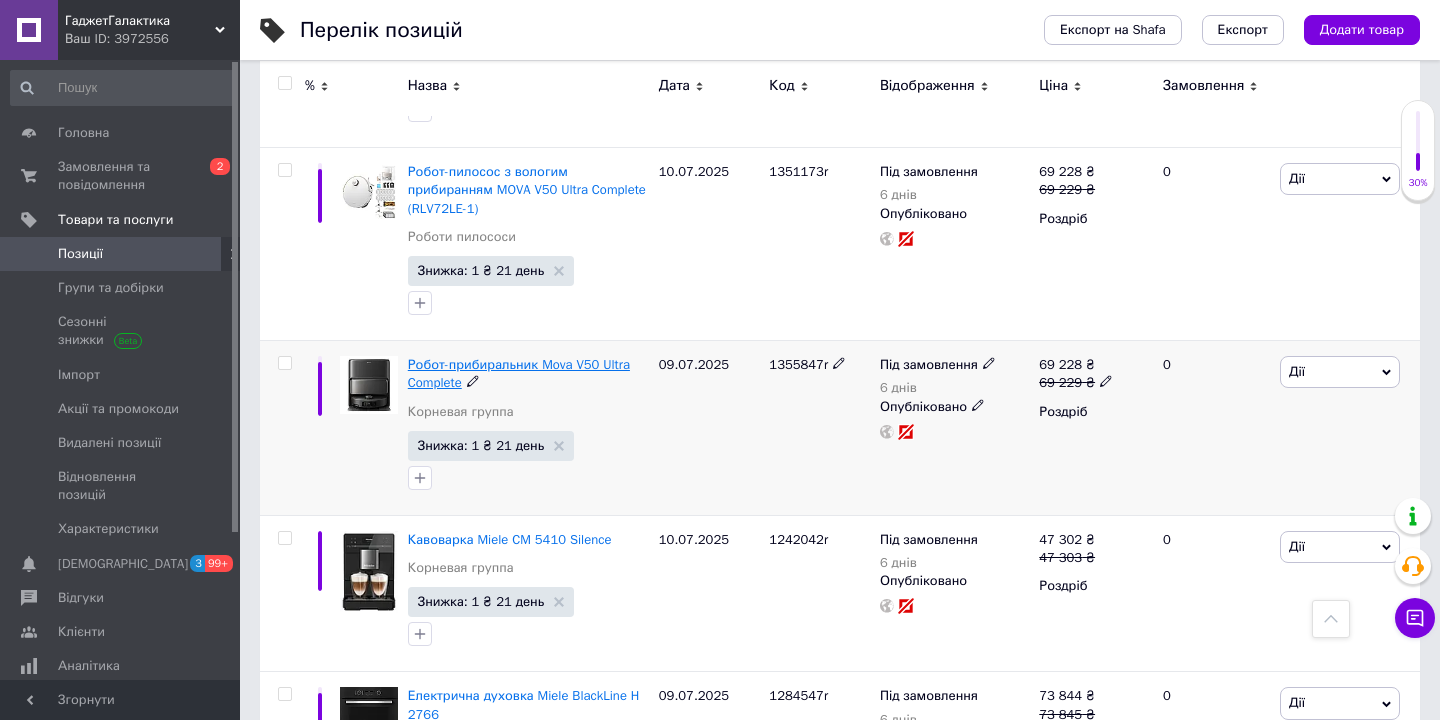 click on "Робот-прибиральник Mova V50 Ultra Complete" at bounding box center [519, 373] 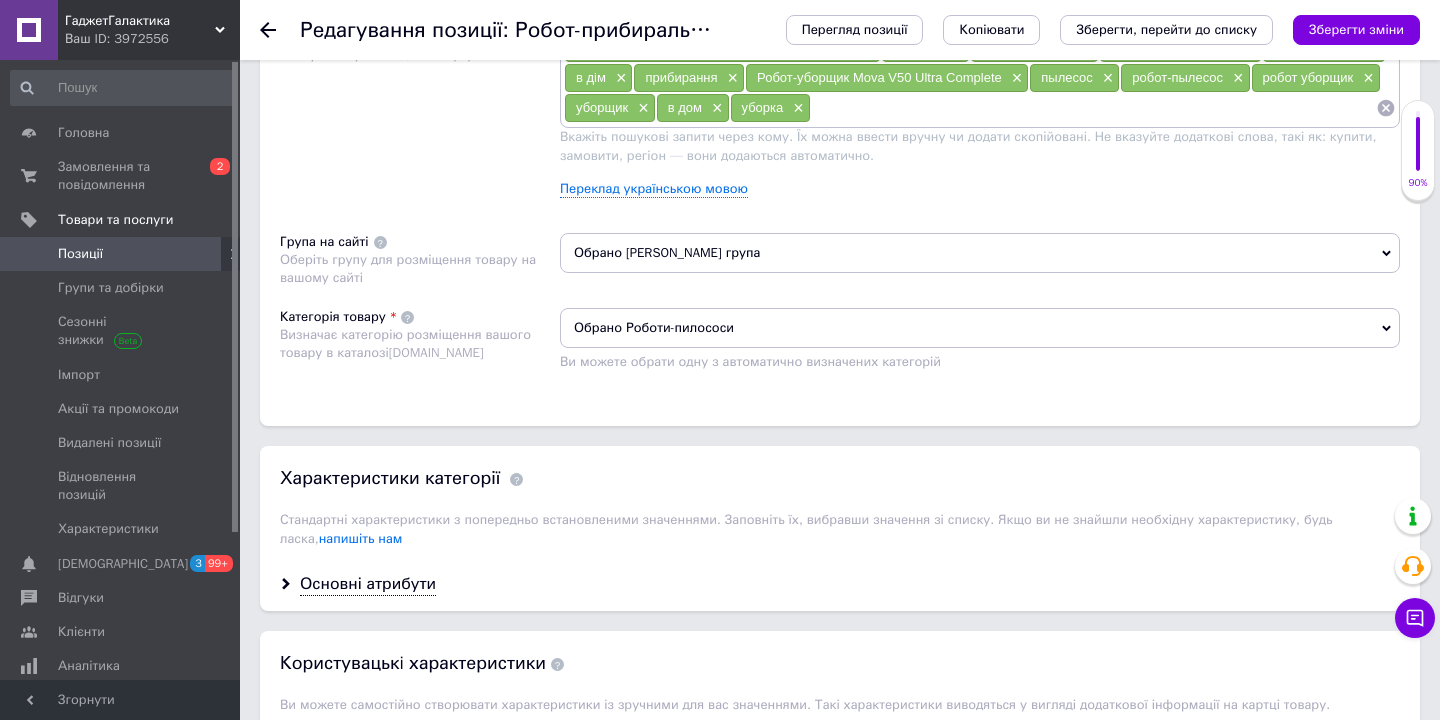 scroll, scrollTop: 1267, scrollLeft: 0, axis: vertical 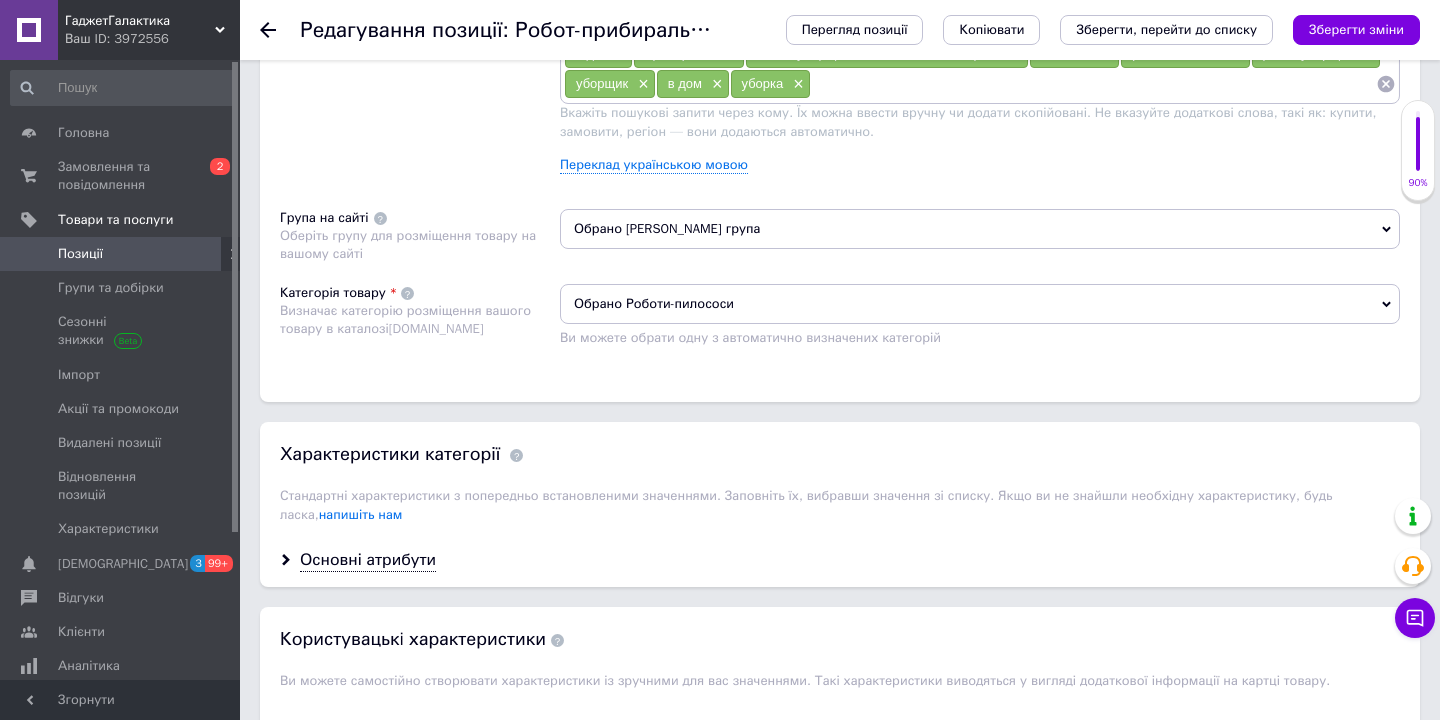 click on "Обрано [PERSON_NAME] група" at bounding box center (980, 229) 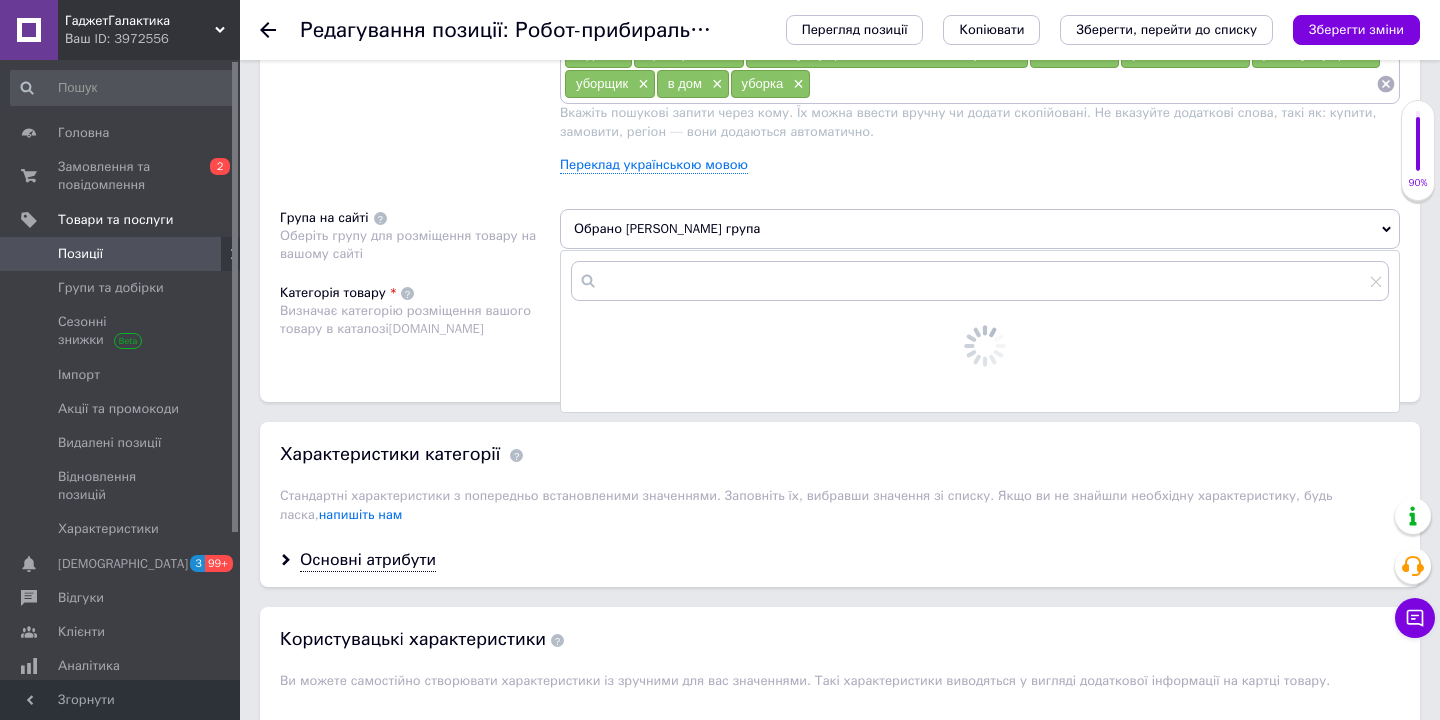 click at bounding box center [984, 346] 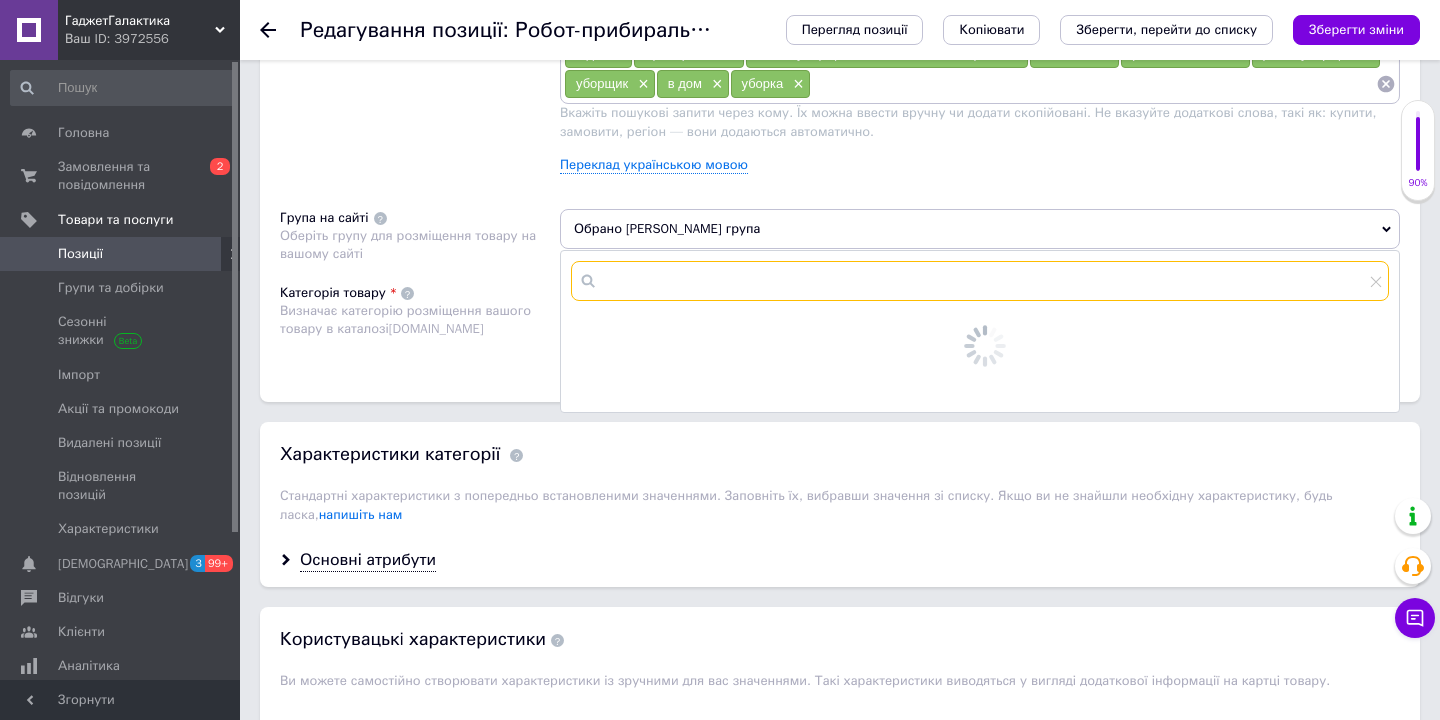 click at bounding box center (980, 281) 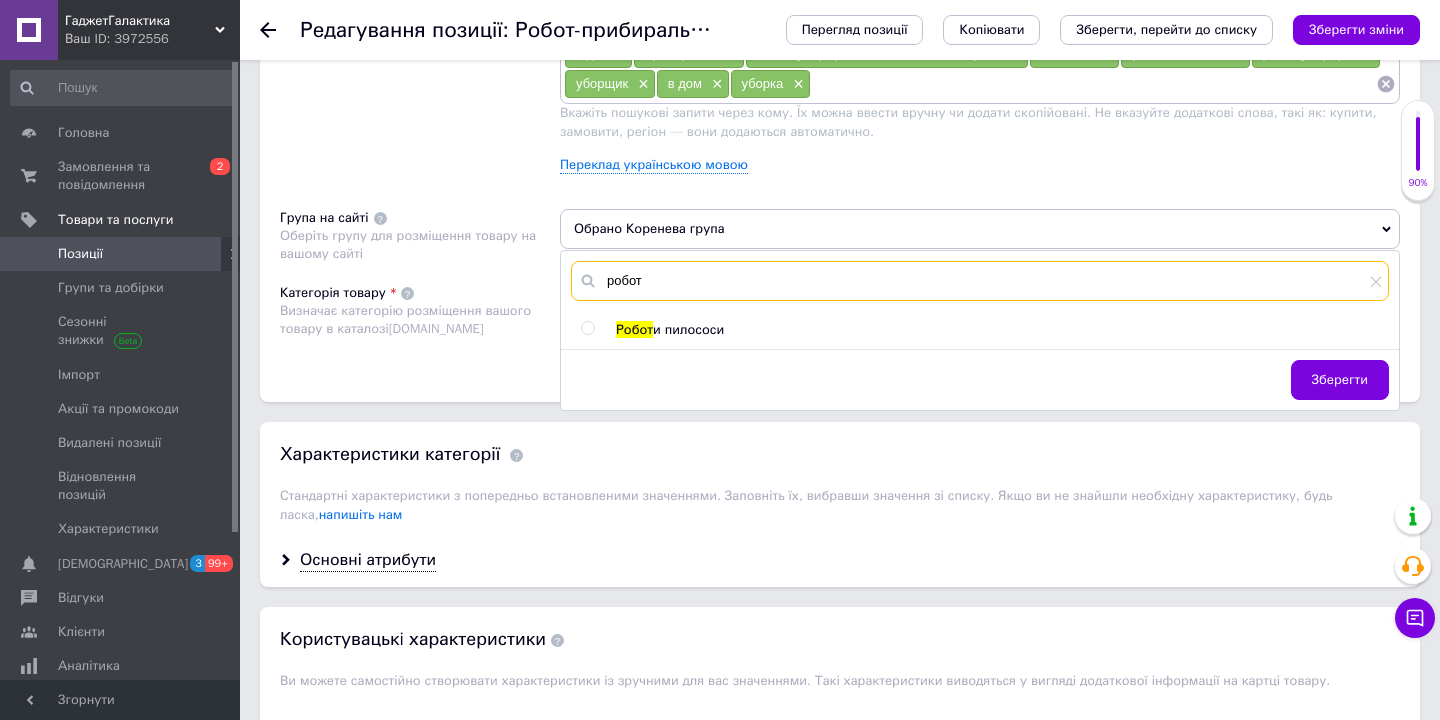 type on "робот" 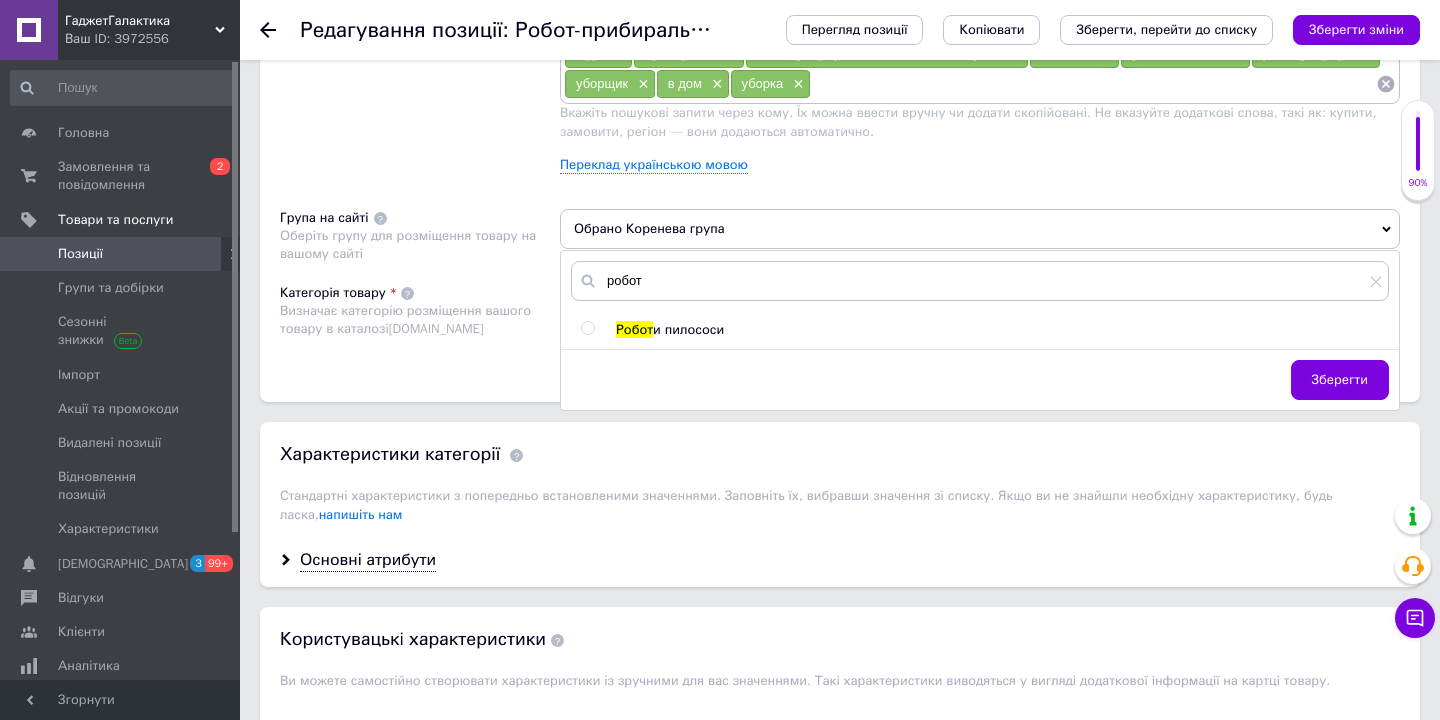 click at bounding box center (587, 328) 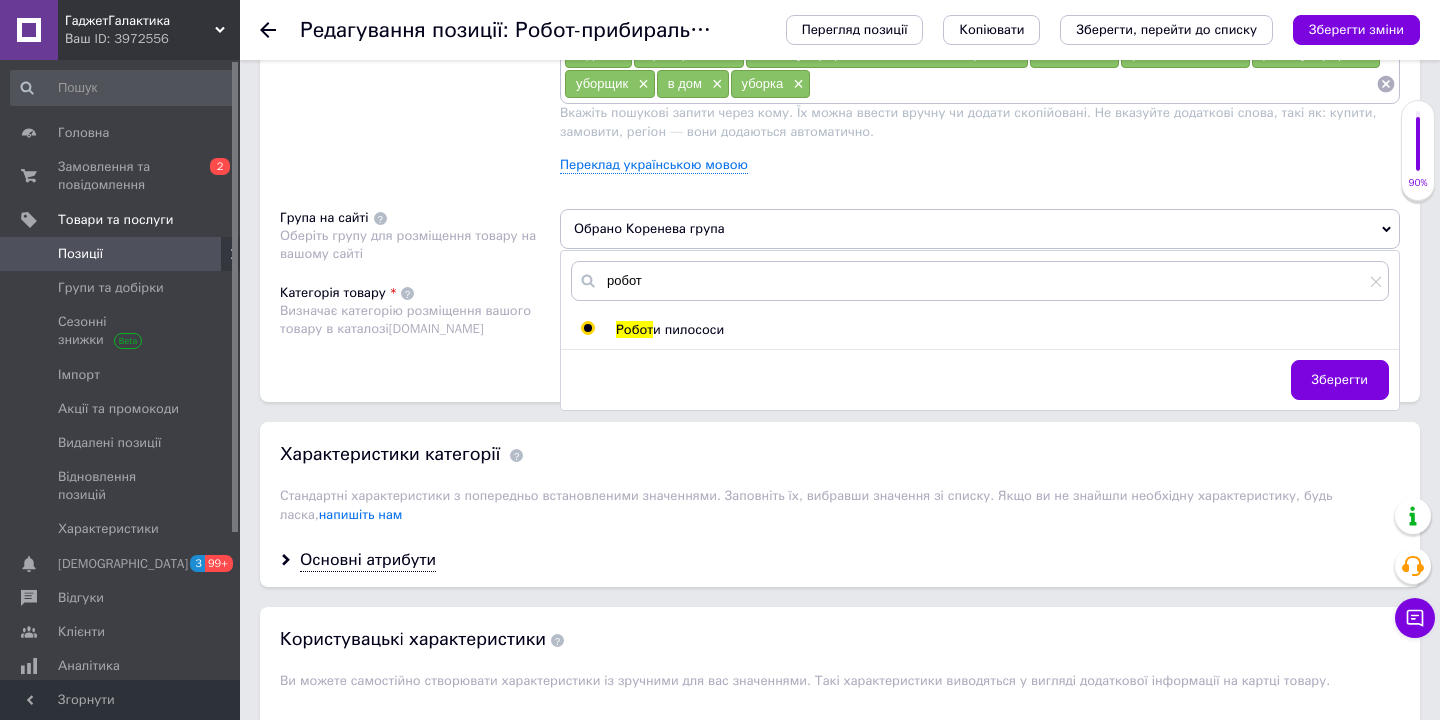 radio on "true" 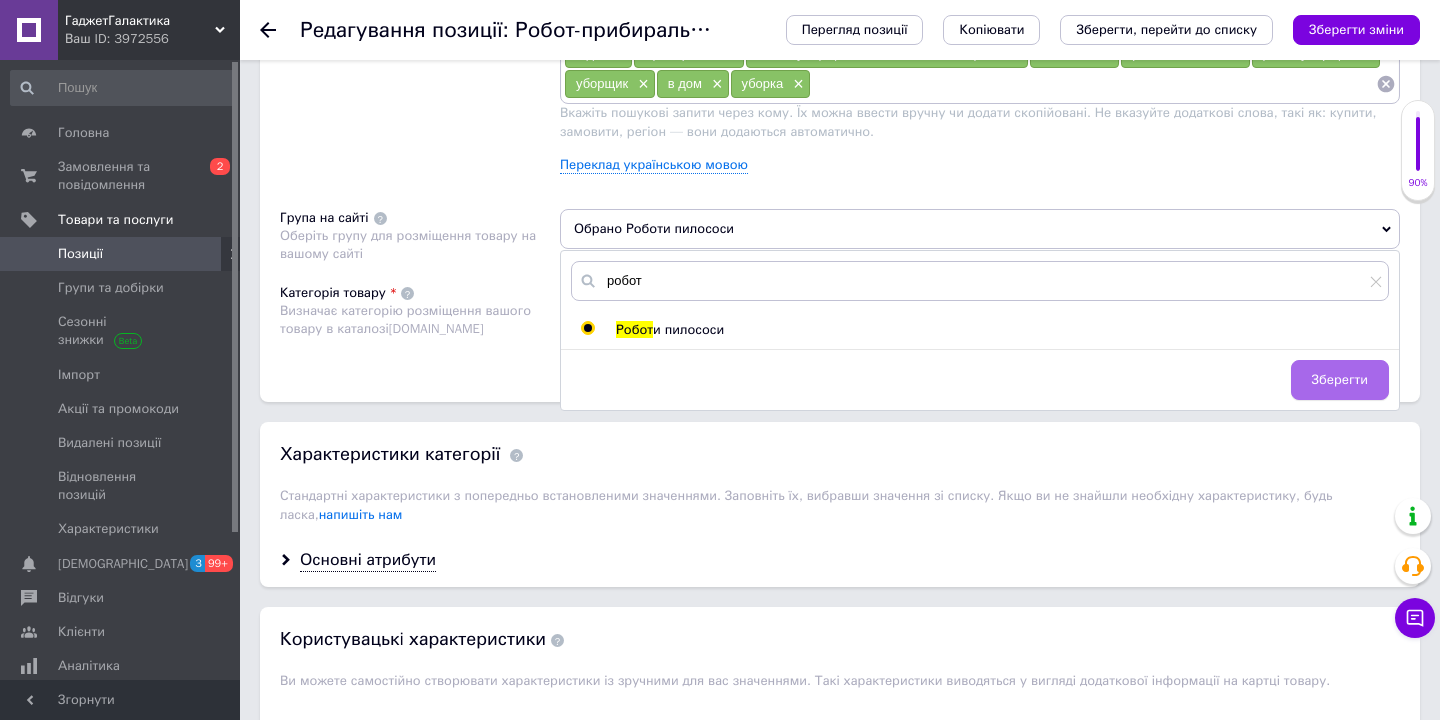 click on "Зберегти" at bounding box center (1340, 380) 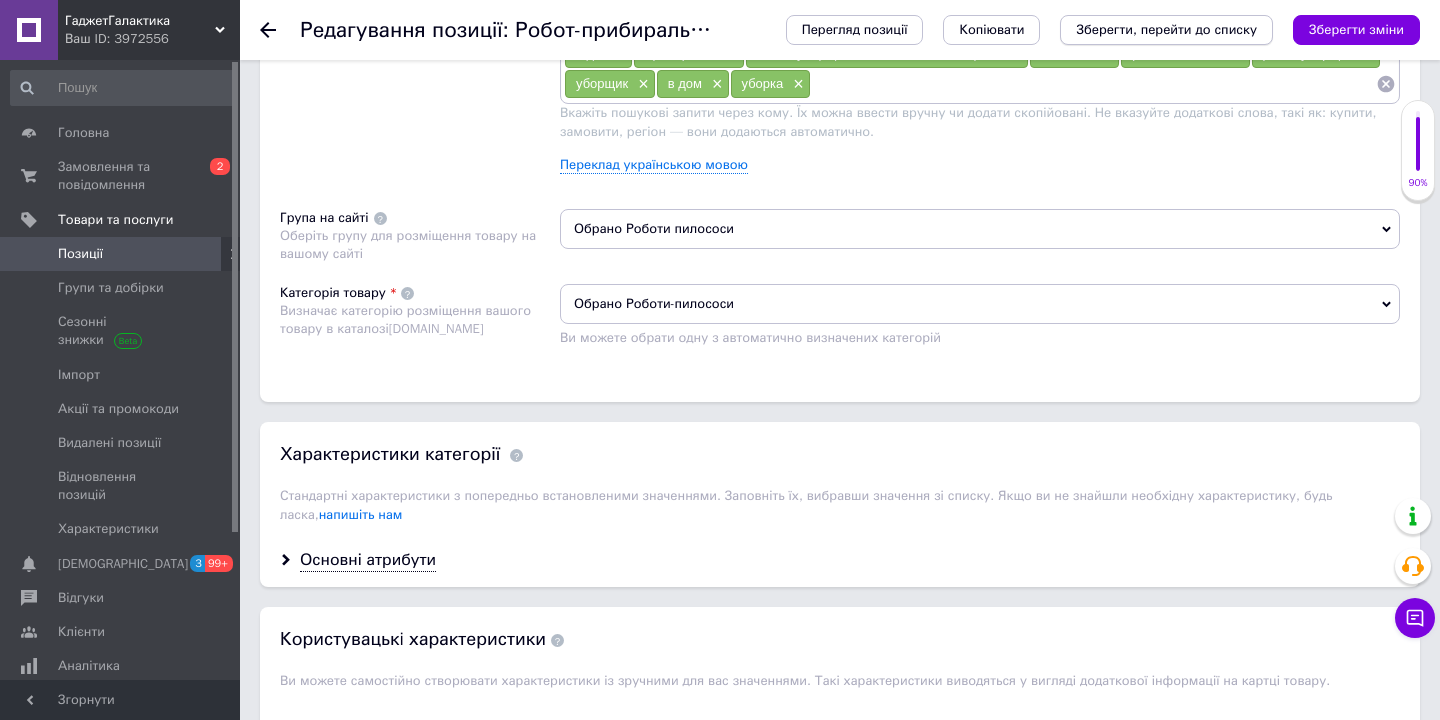click on "Зберегти, перейти до списку" at bounding box center (1166, 30) 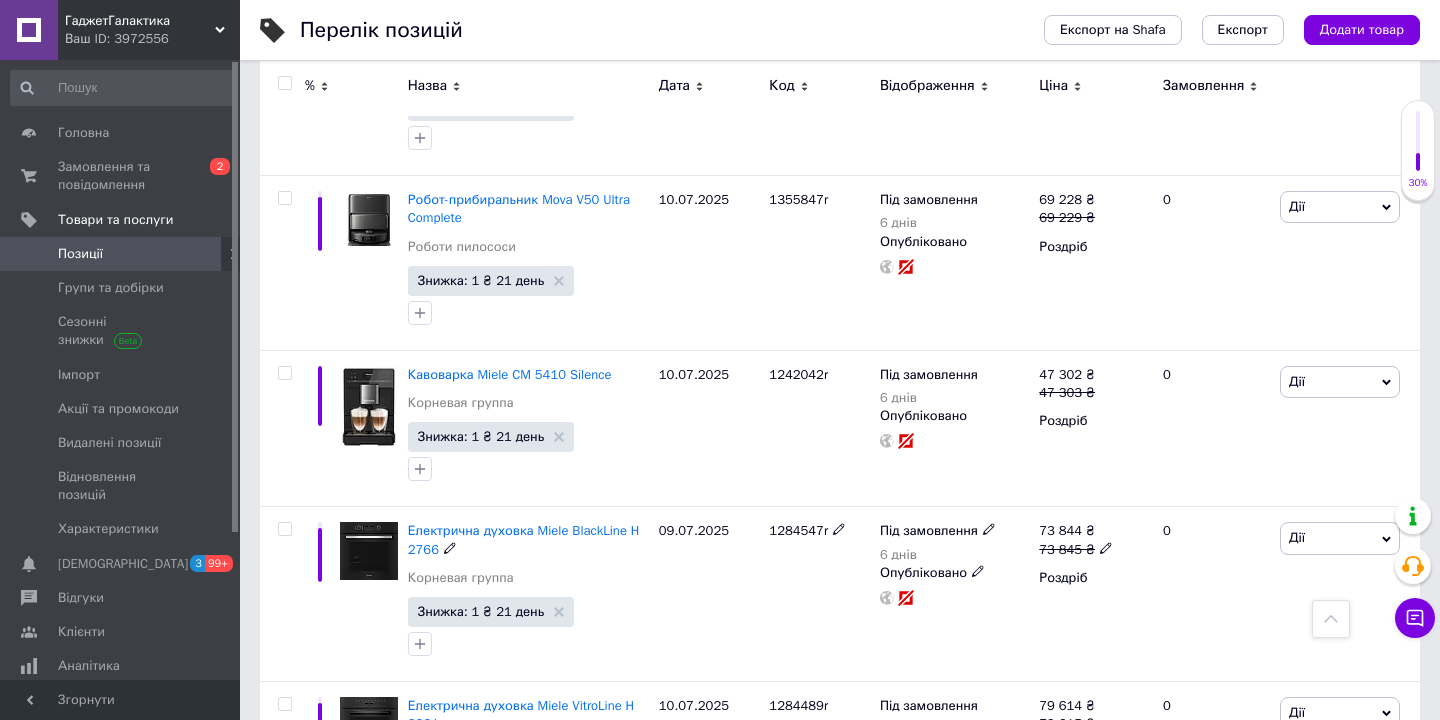 scroll, scrollTop: 601, scrollLeft: 0, axis: vertical 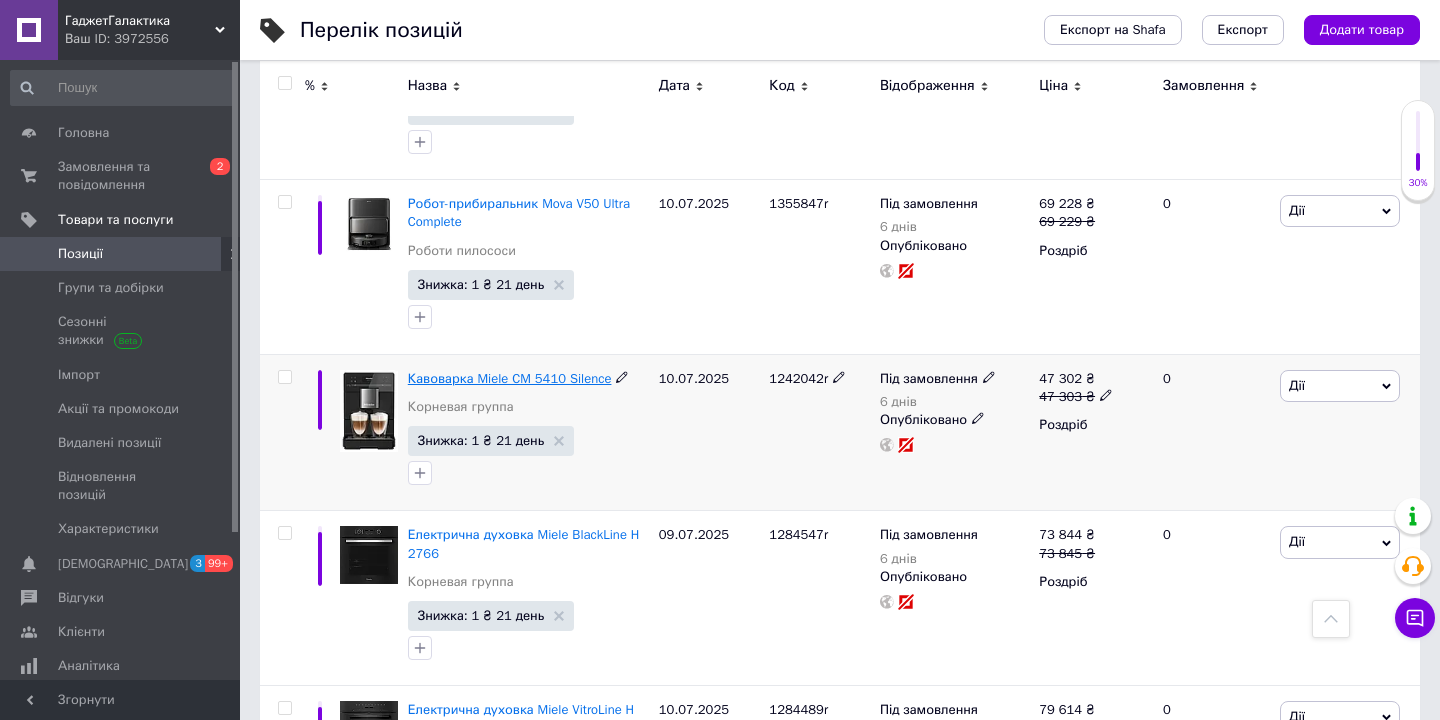 click on "Кавоварка Miele CM 5410 Silence" at bounding box center [510, 378] 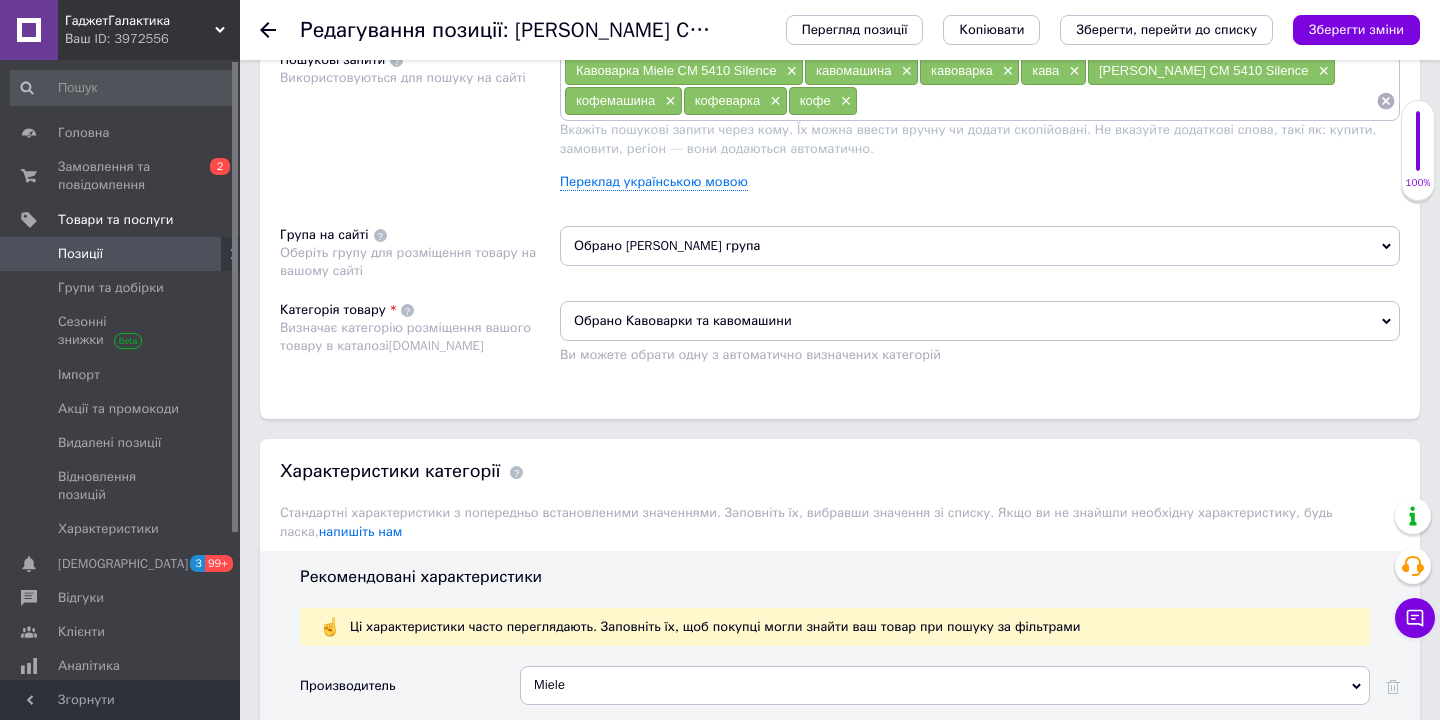scroll, scrollTop: 1270, scrollLeft: 0, axis: vertical 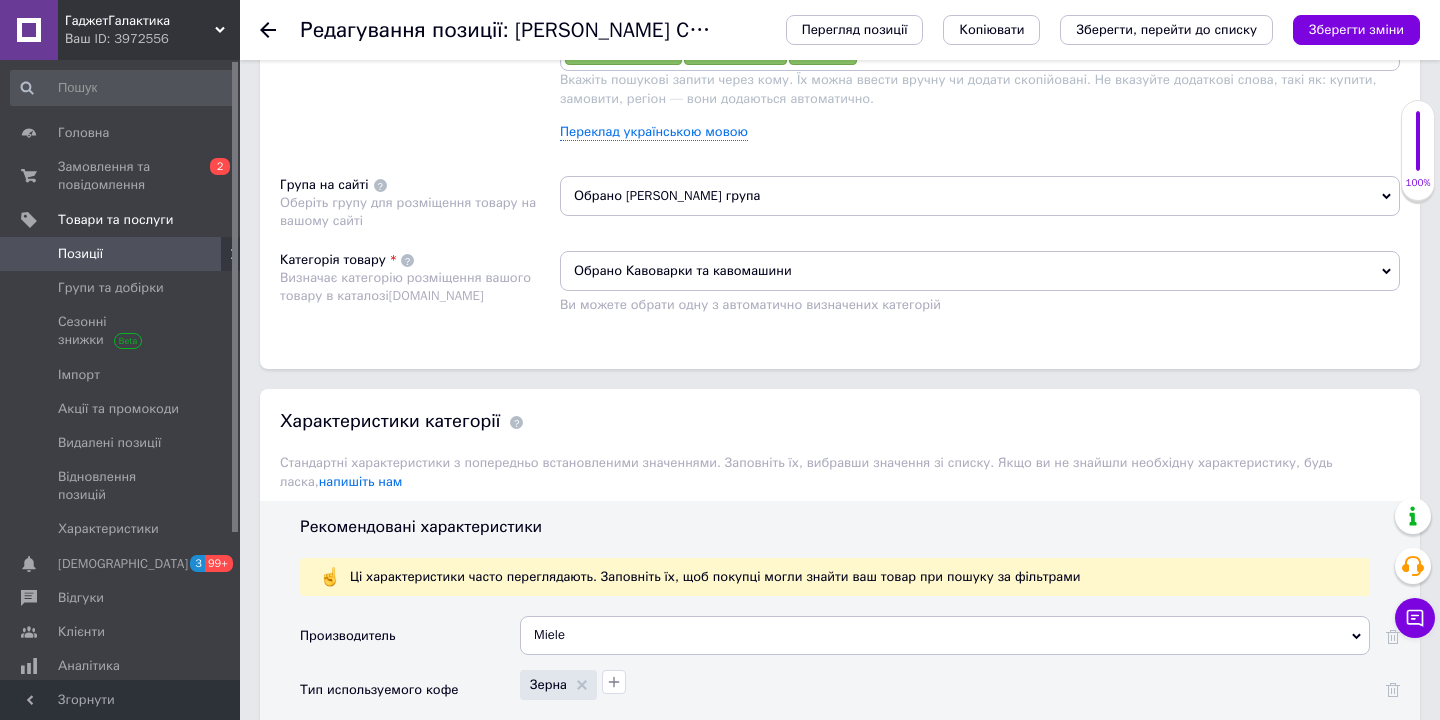 click on "Обрано [PERSON_NAME] група" at bounding box center [980, 196] 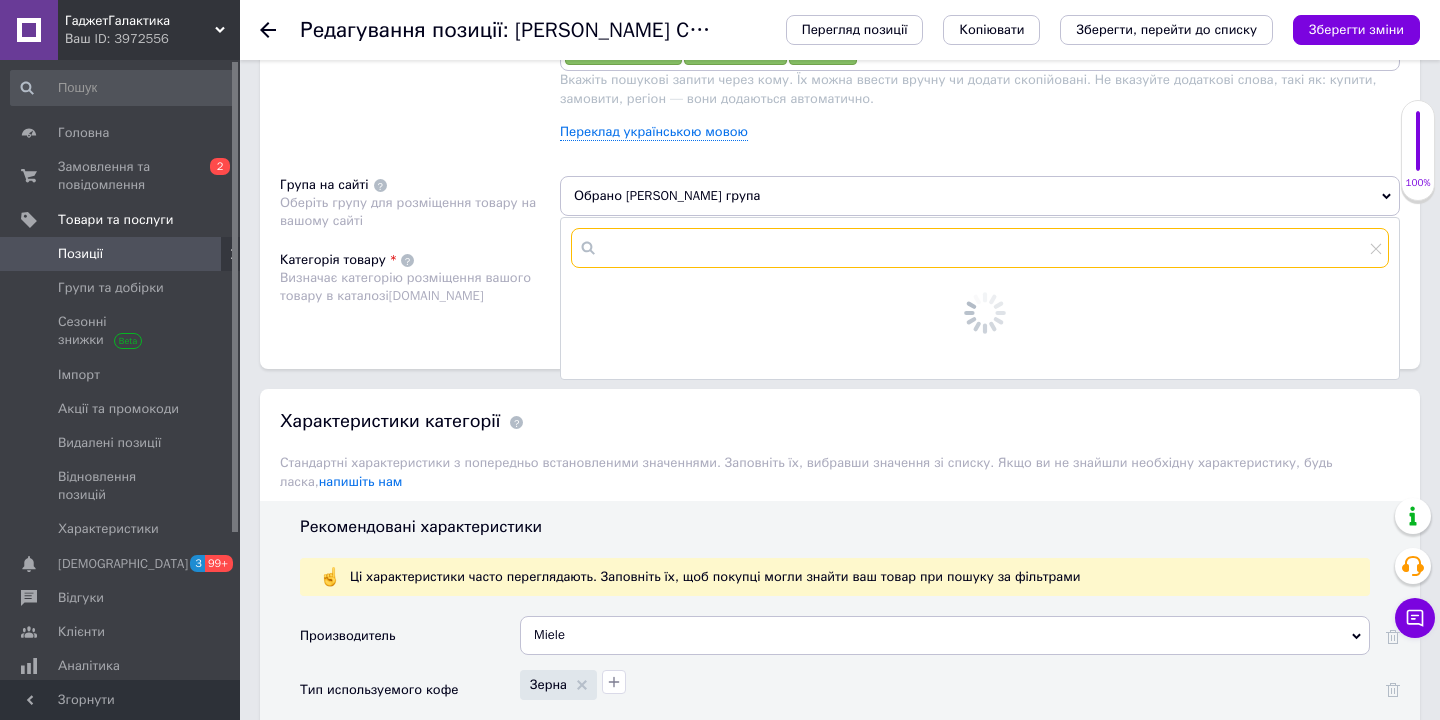 click at bounding box center [980, 248] 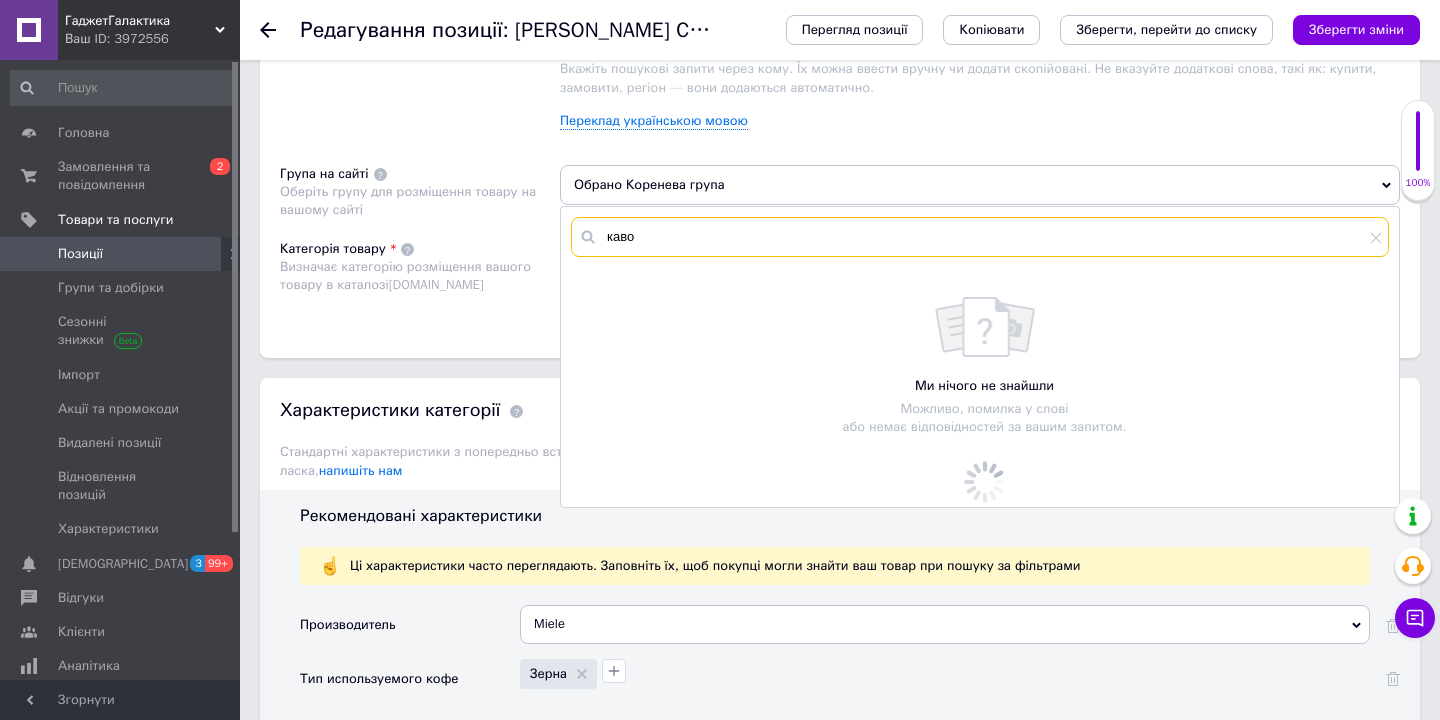 scroll 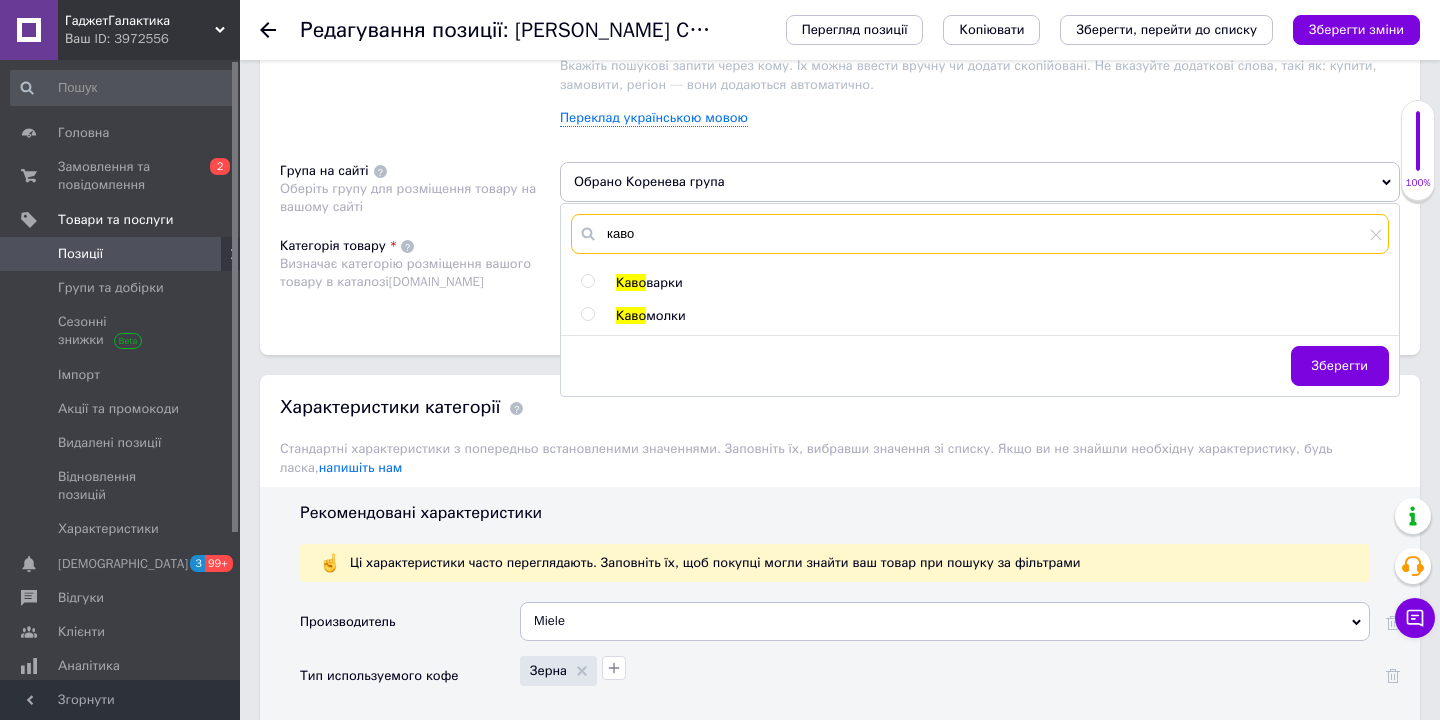 type on "каво" 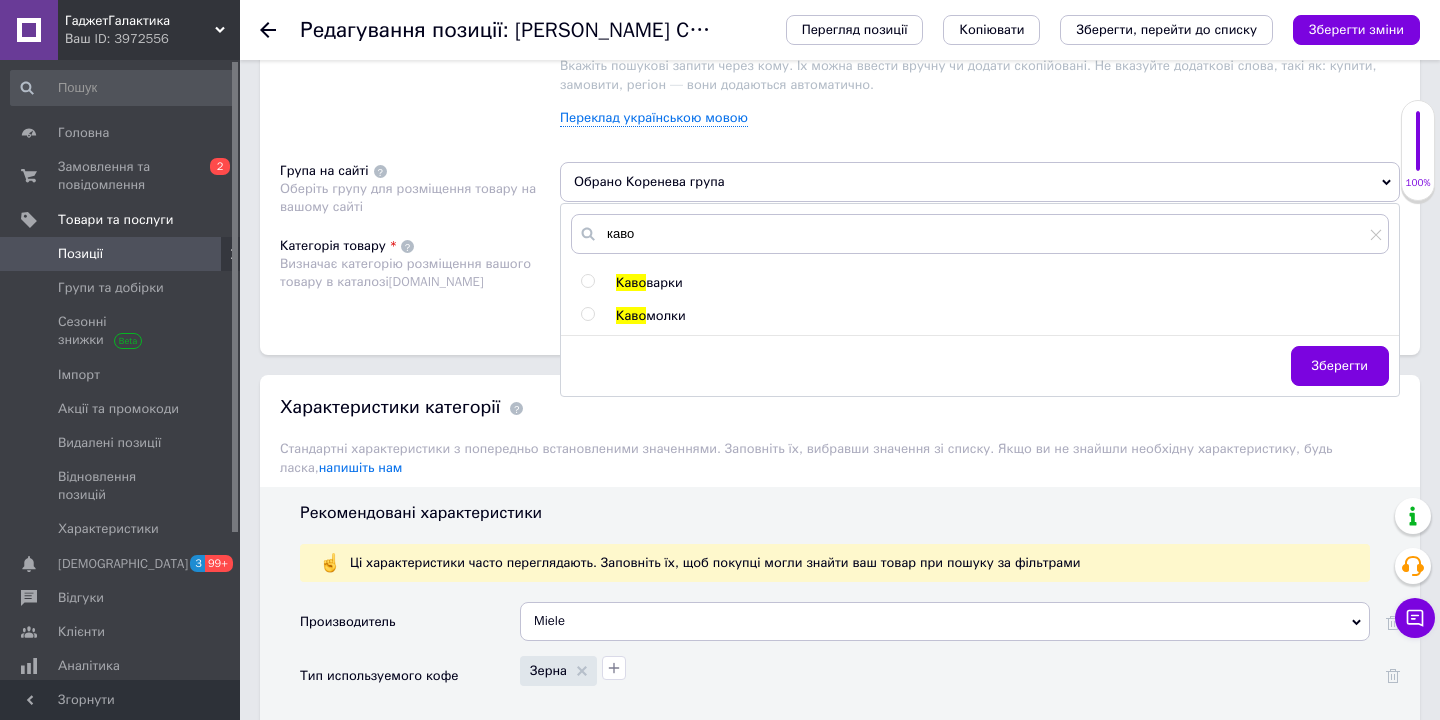 click at bounding box center (587, 281) 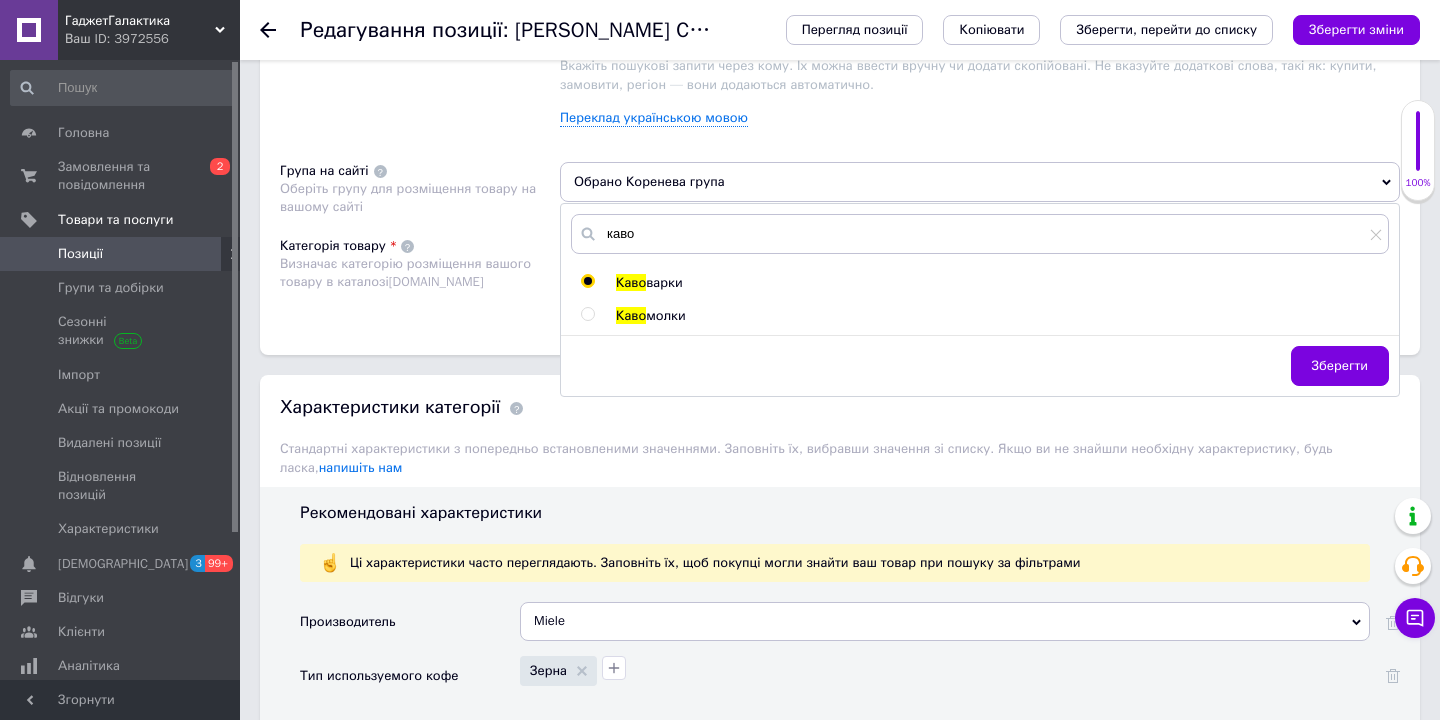 radio on "true" 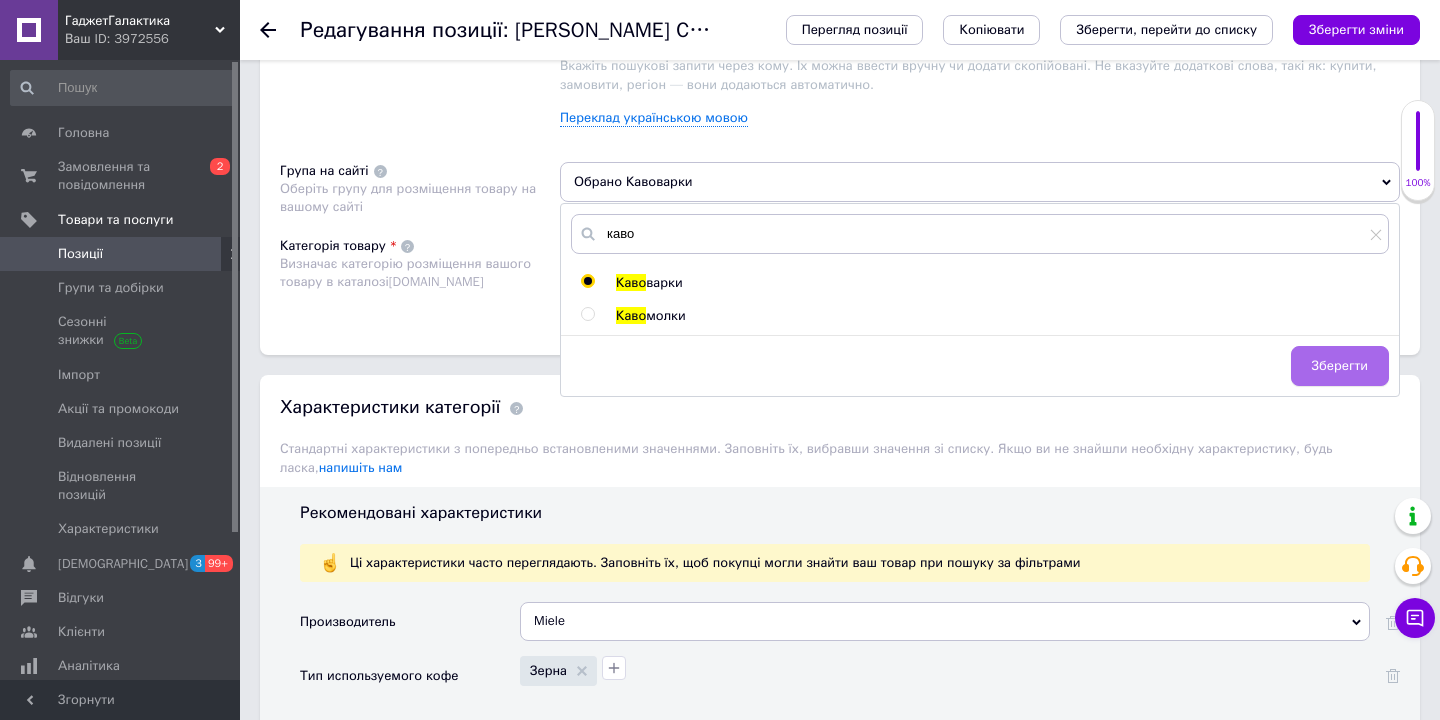 click on "Зберегти" at bounding box center [1340, 366] 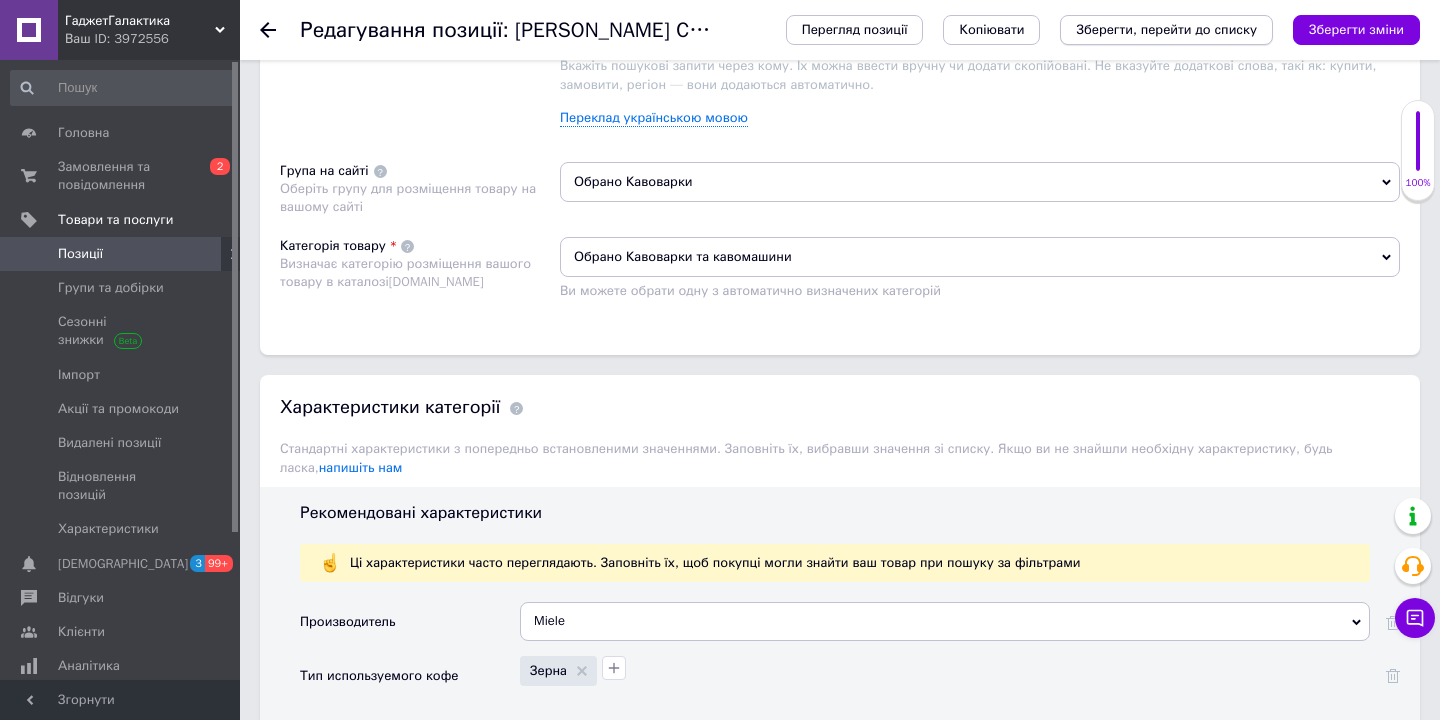 click on "Зберегти, перейти до списку" at bounding box center (1166, 29) 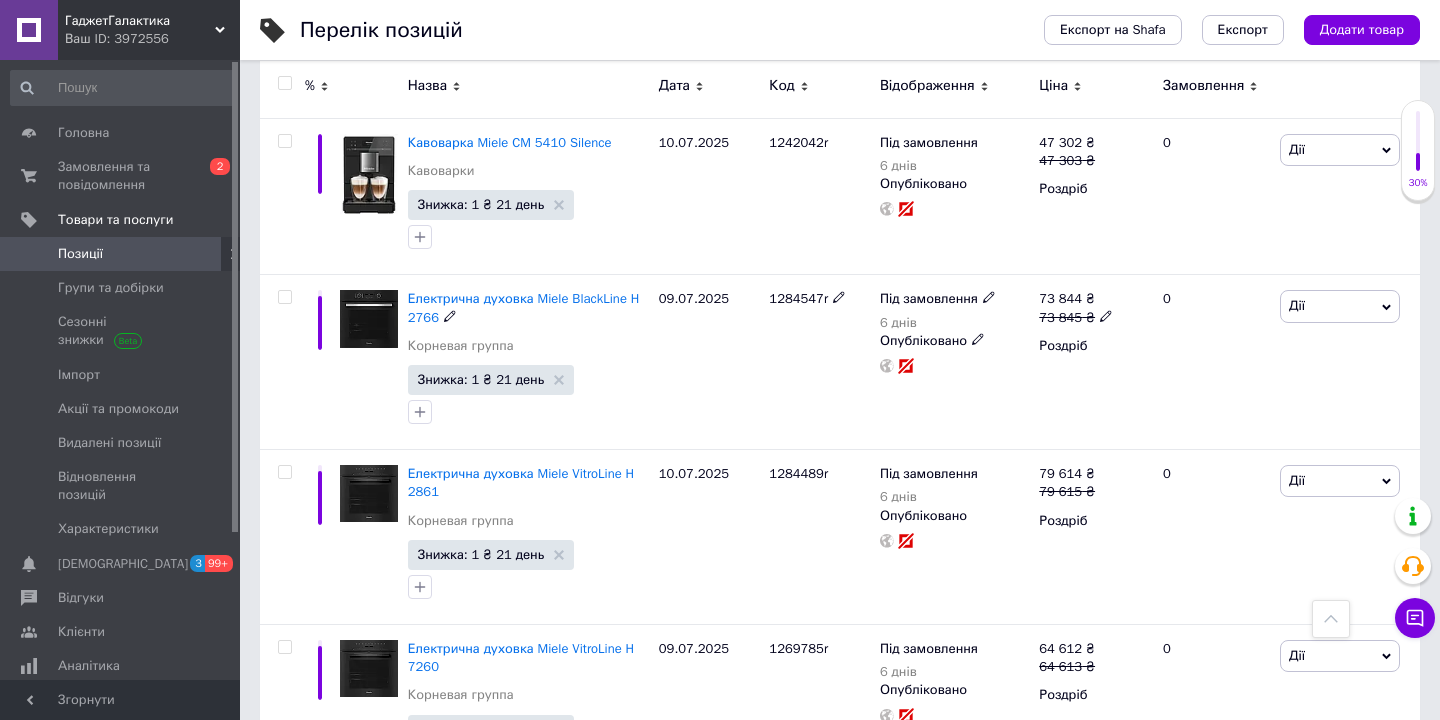 scroll, scrollTop: 850, scrollLeft: 0, axis: vertical 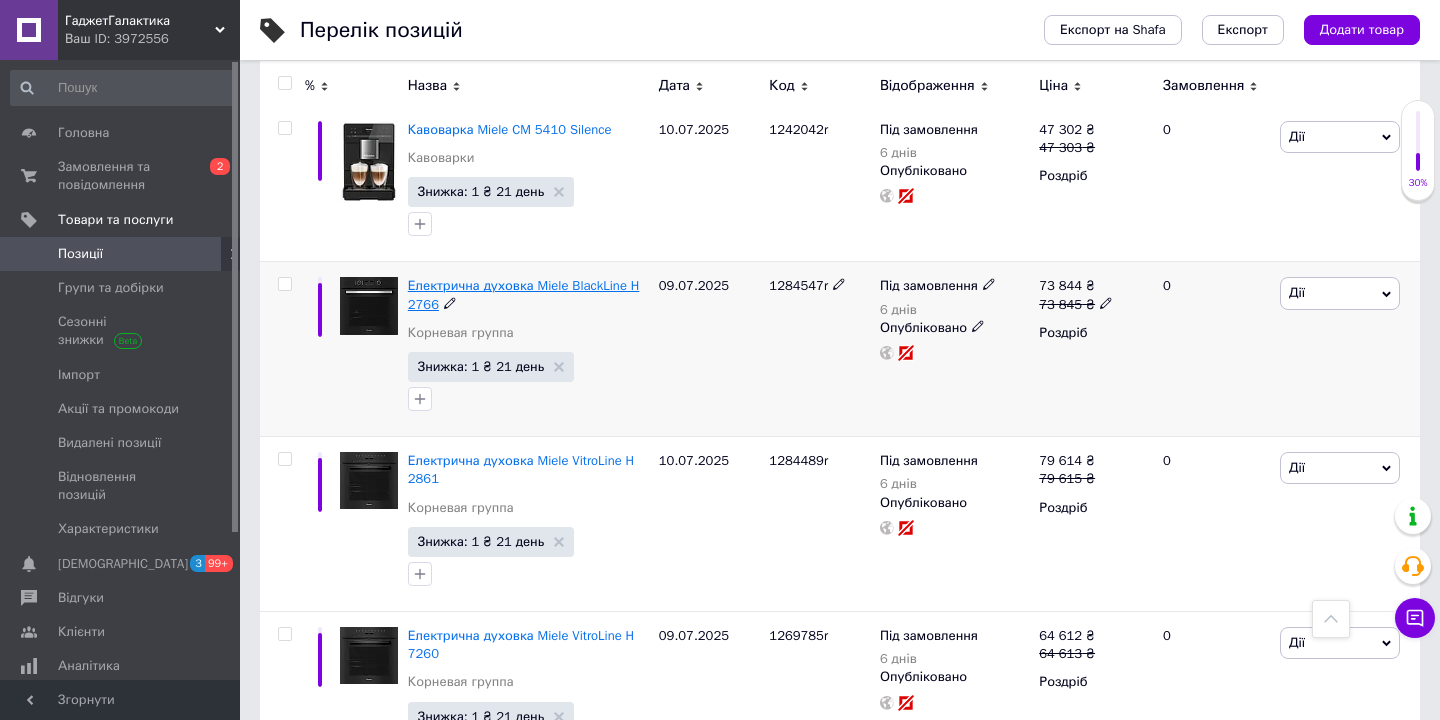 click on "Електрична духовка Miele BlackLine H 2766" at bounding box center (524, 294) 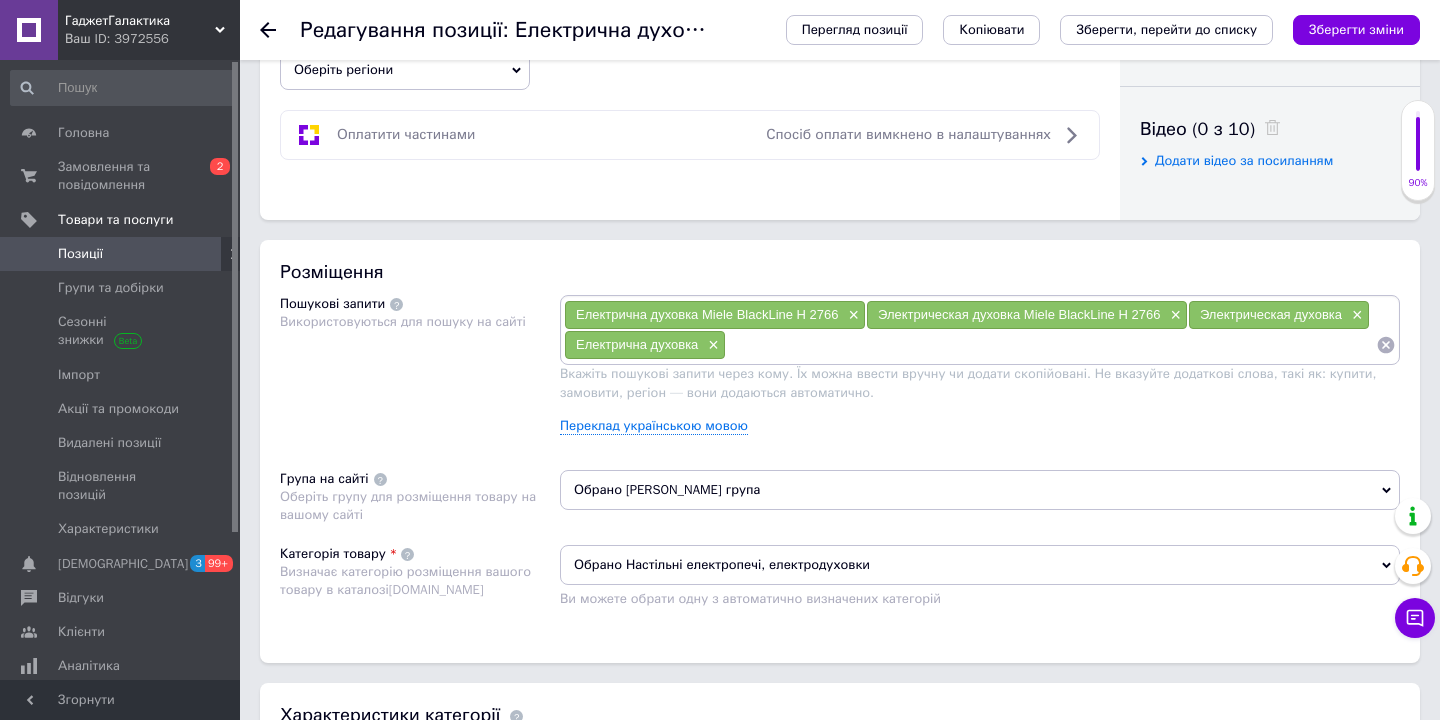 scroll, scrollTop: 1121, scrollLeft: 0, axis: vertical 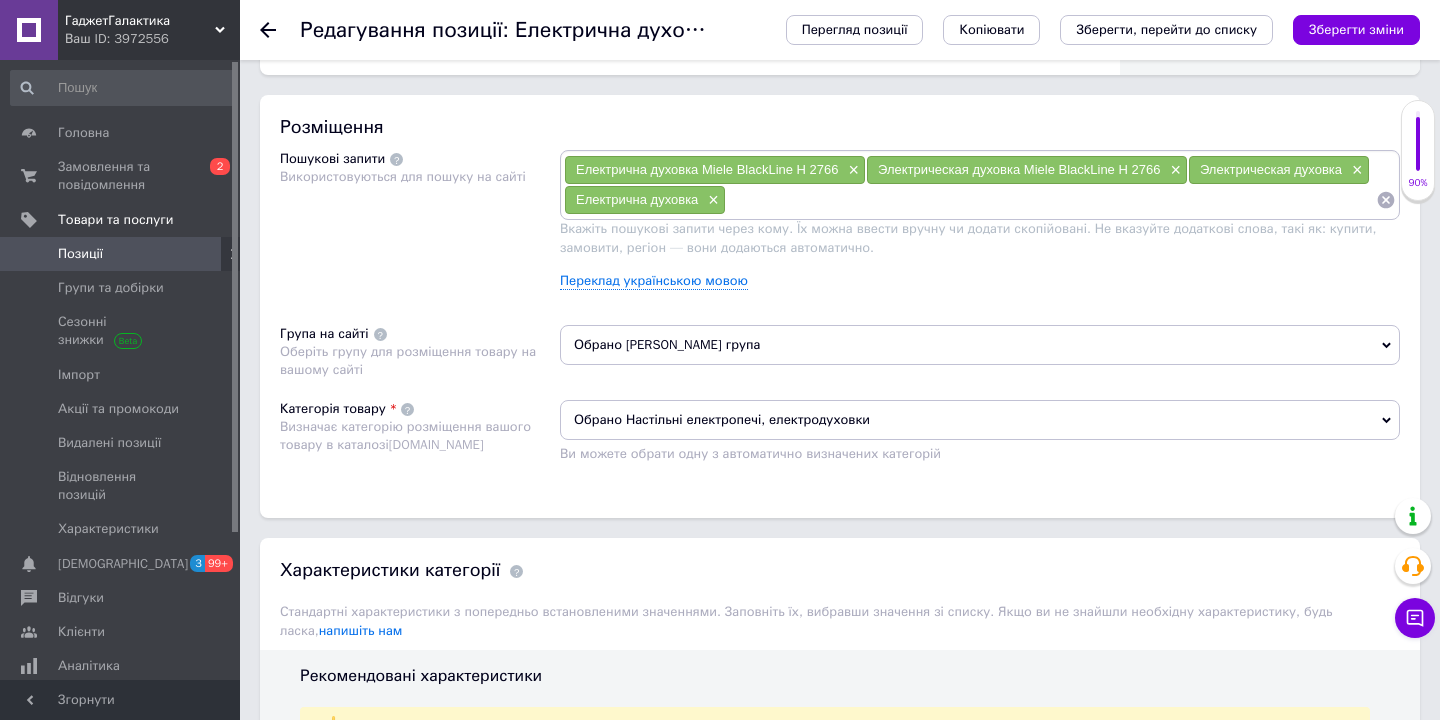 click on "Обрано [PERSON_NAME] група" at bounding box center [980, 345] 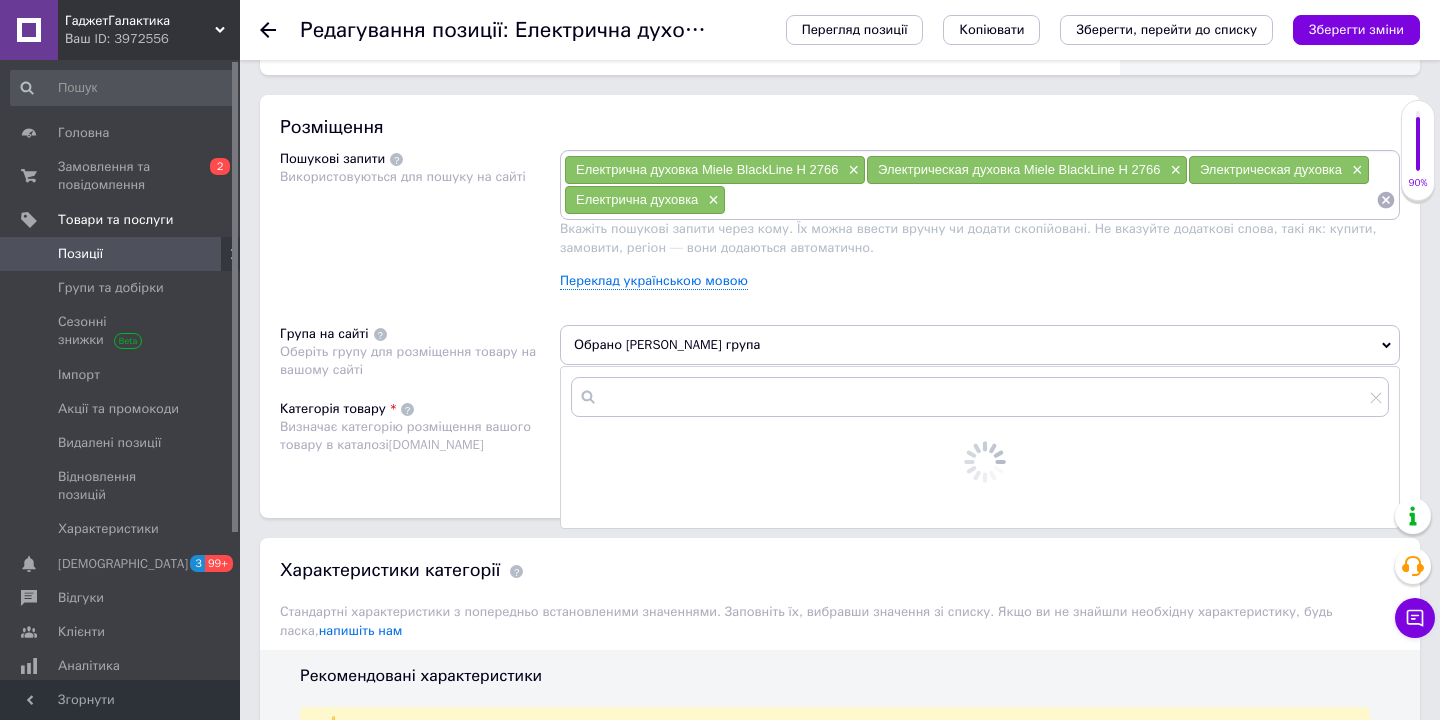 click at bounding box center (980, 397) 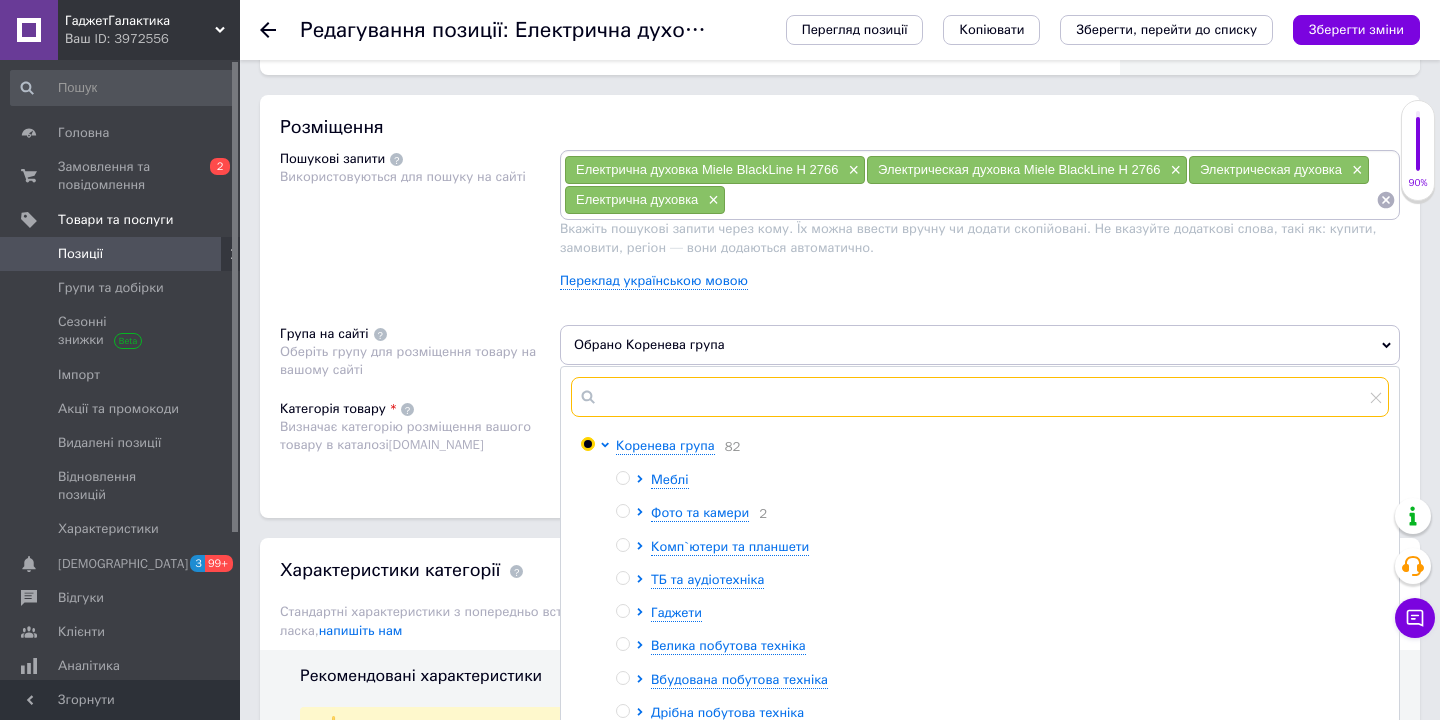 click at bounding box center (980, 397) 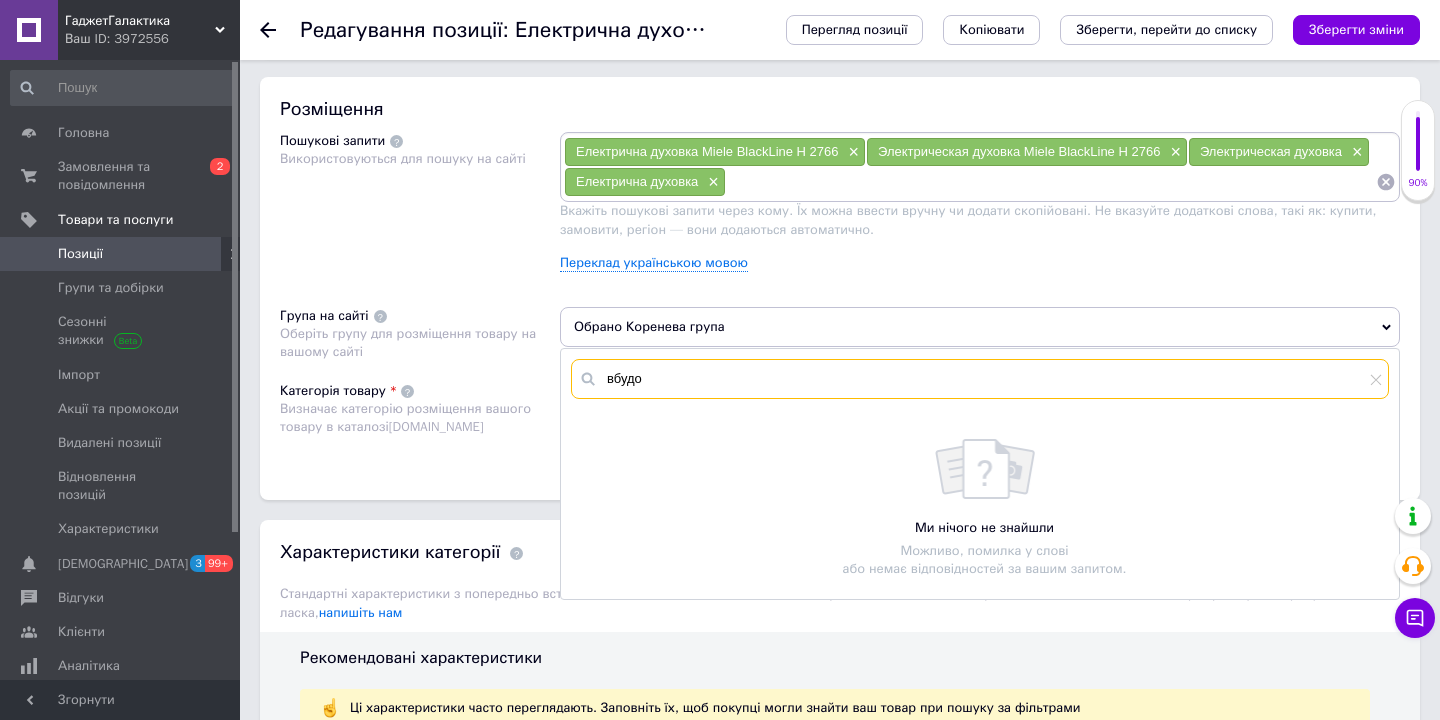 scroll, scrollTop: 1149, scrollLeft: 0, axis: vertical 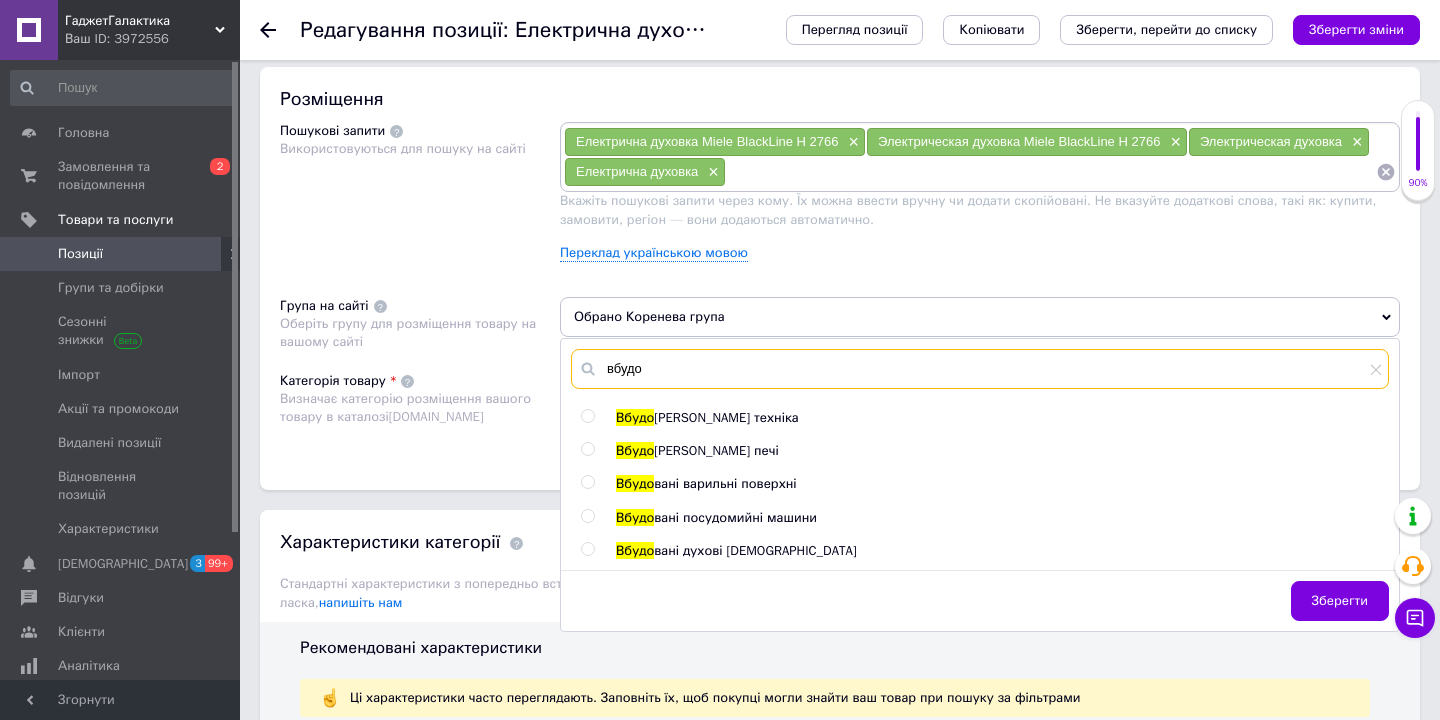 type on "вбудо" 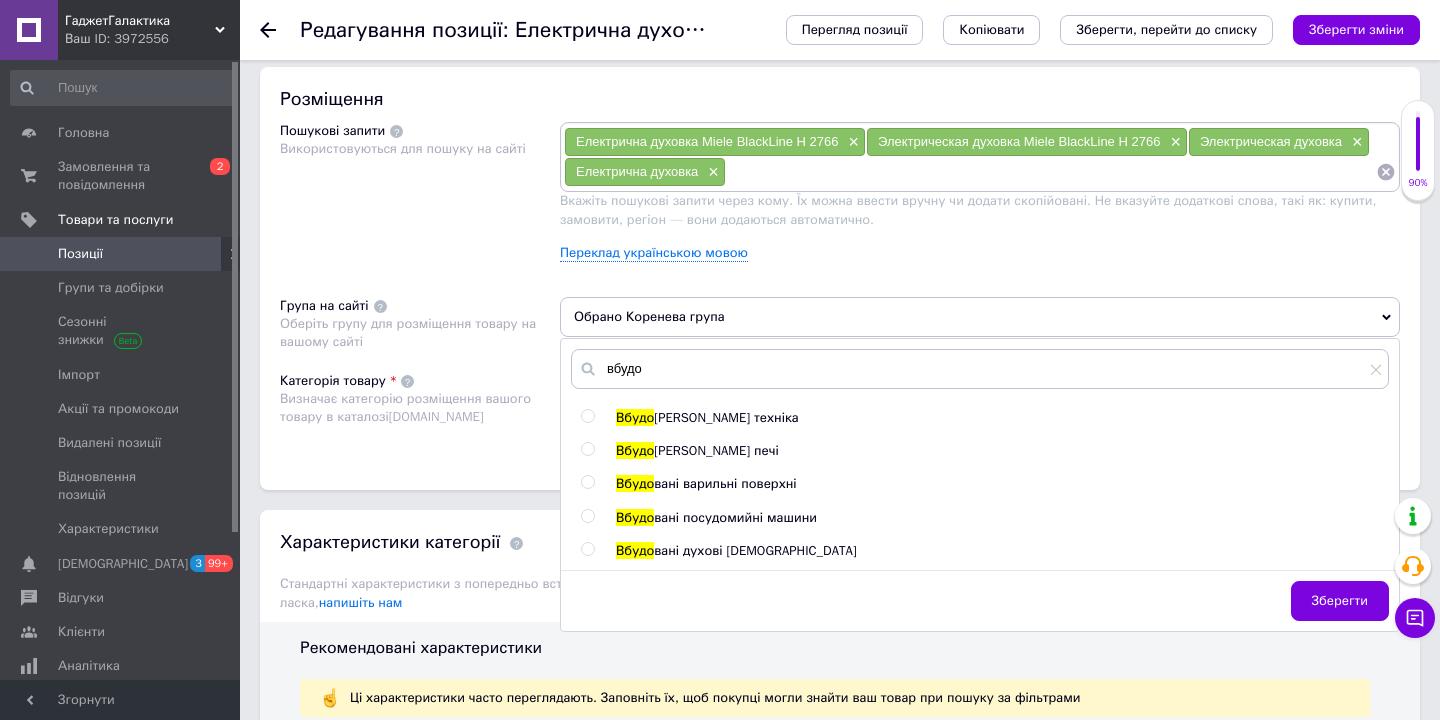 click at bounding box center [588, 549] 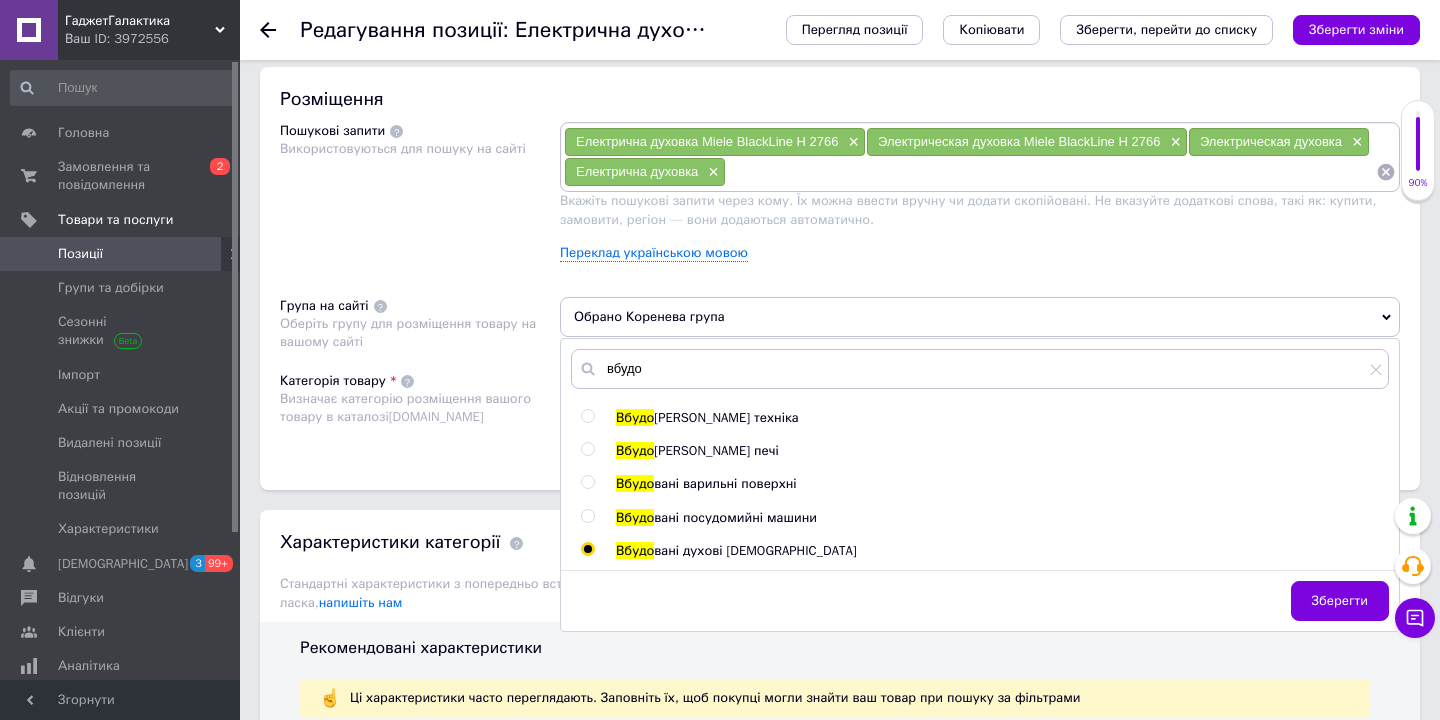radio on "true" 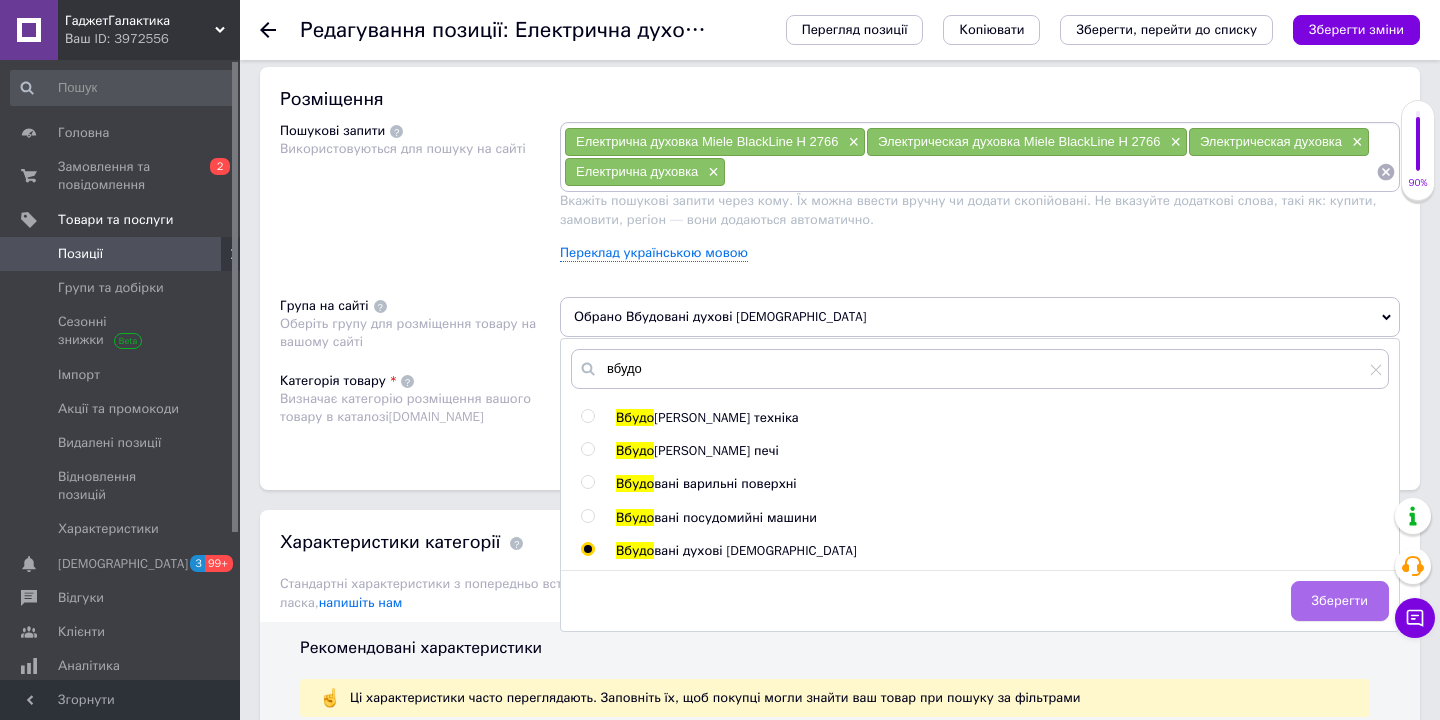 click on "Зберегти" at bounding box center [1340, 601] 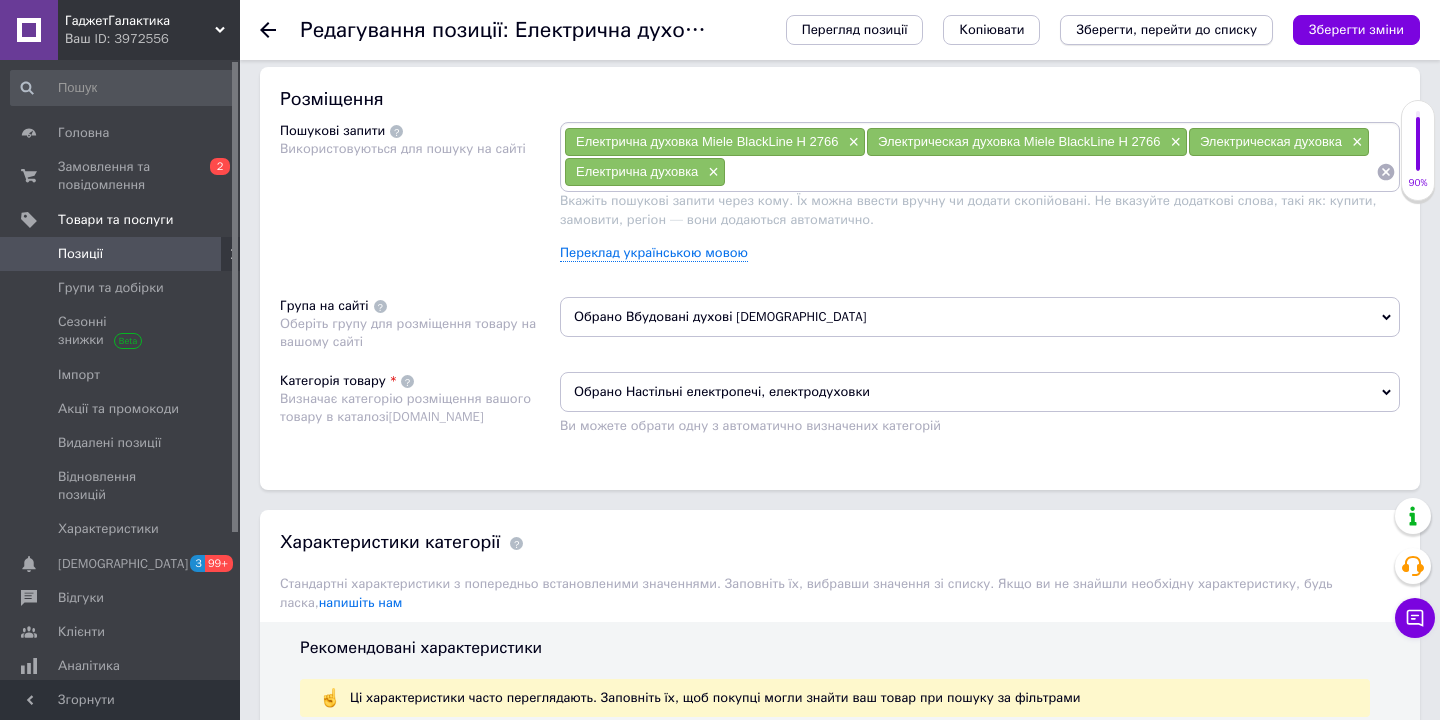 click on "Зберегти, перейти до списку" at bounding box center (1166, 30) 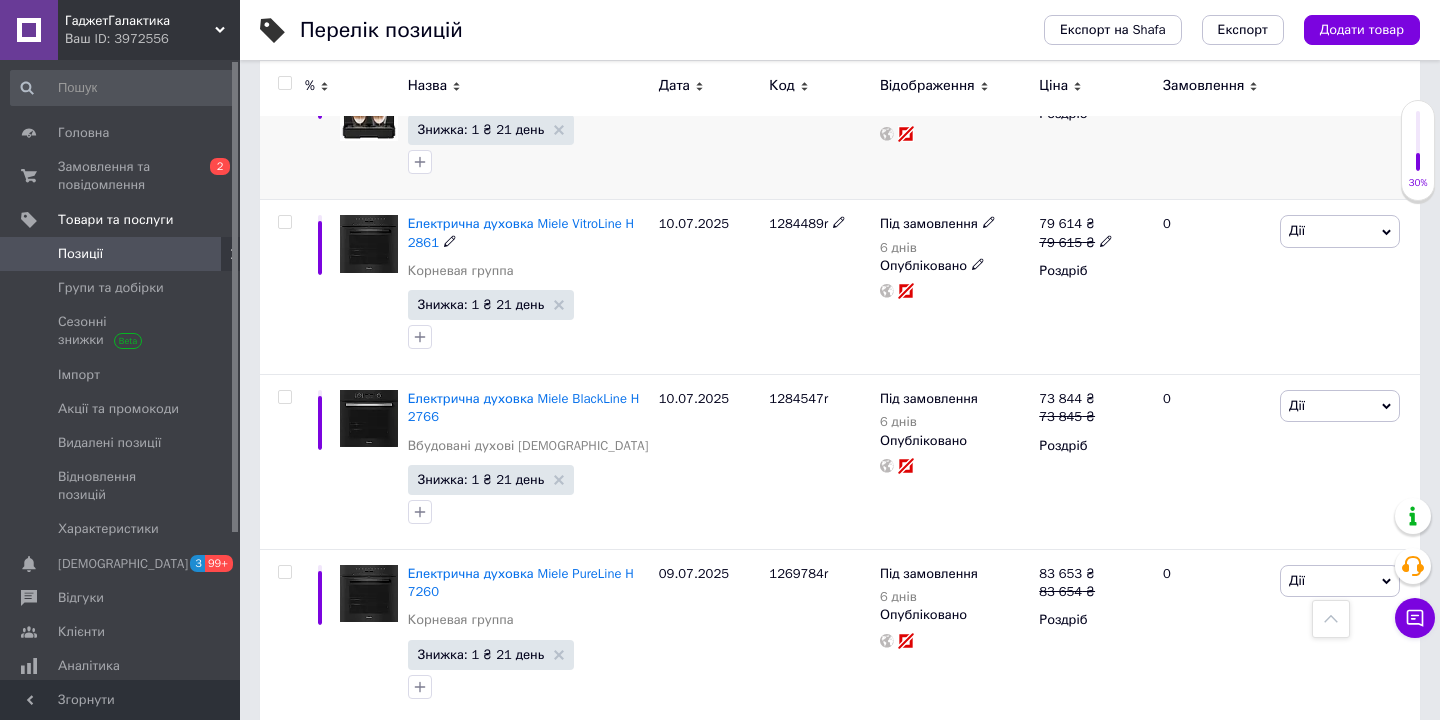 scroll, scrollTop: 908, scrollLeft: 0, axis: vertical 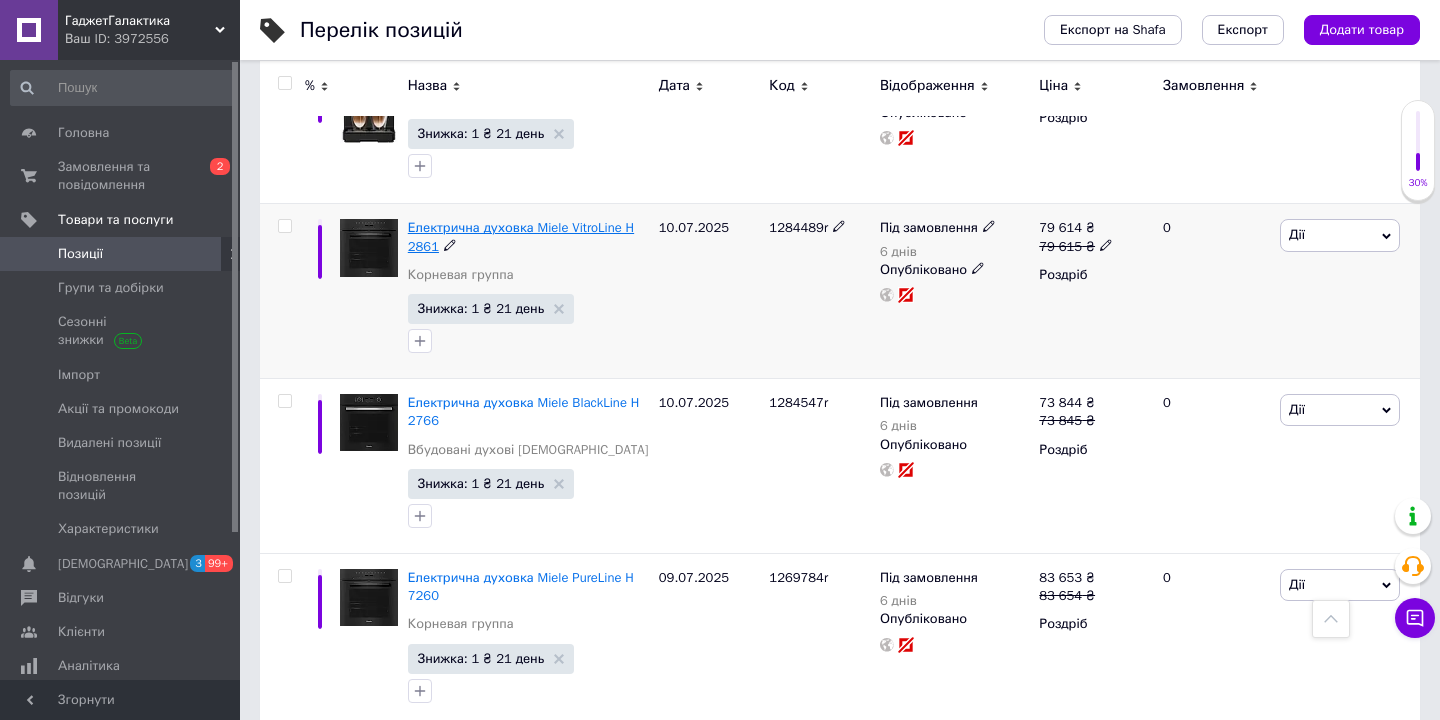 click on "Електрична духовка Miele VitroLine H 2861" at bounding box center (521, 236) 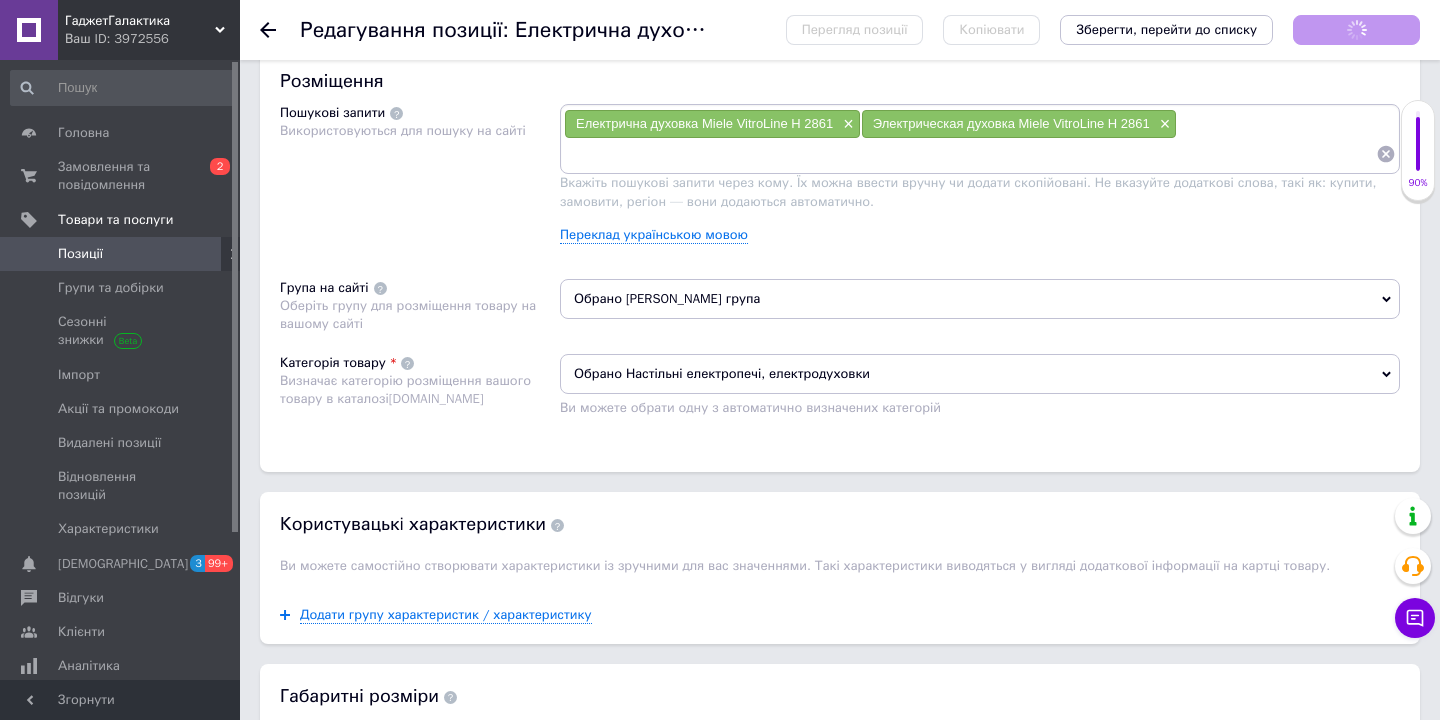 scroll, scrollTop: 1299, scrollLeft: 0, axis: vertical 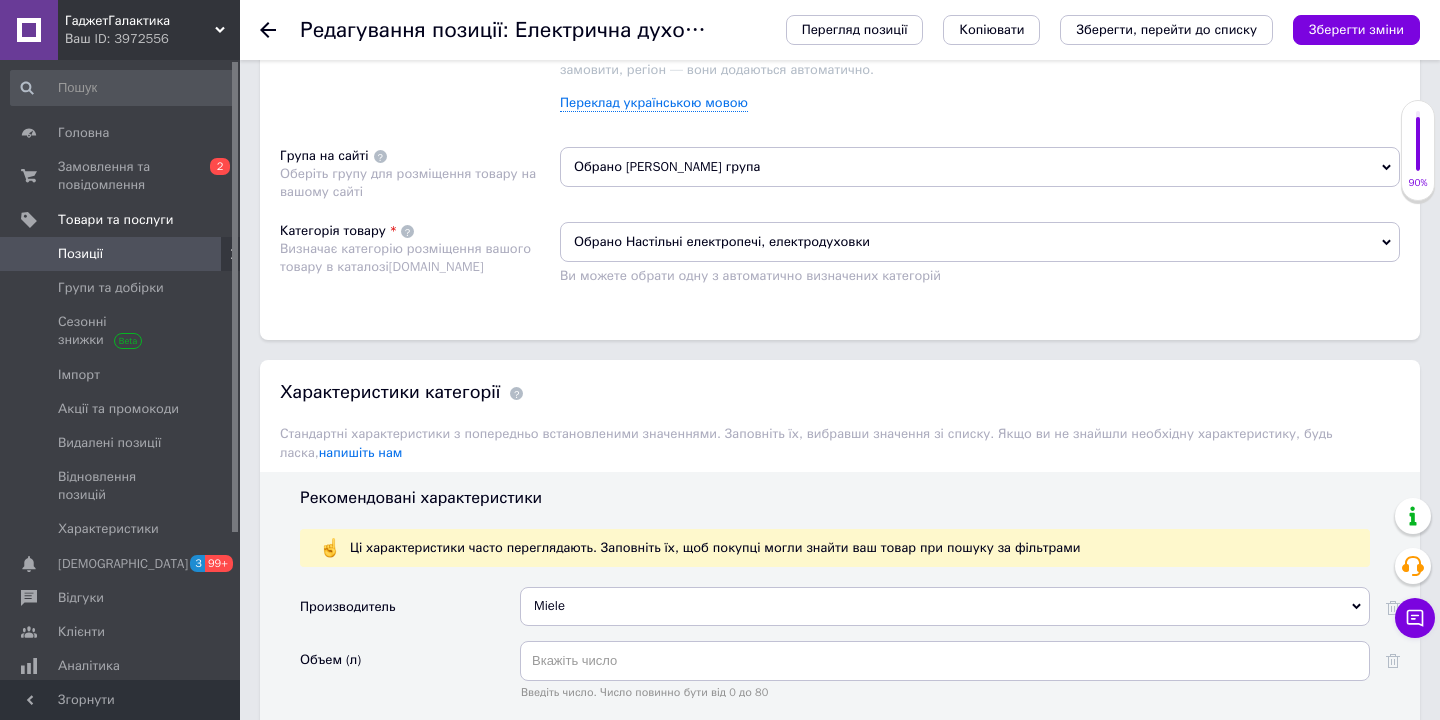 click on "Обрано [PERSON_NAME] група" at bounding box center (980, 167) 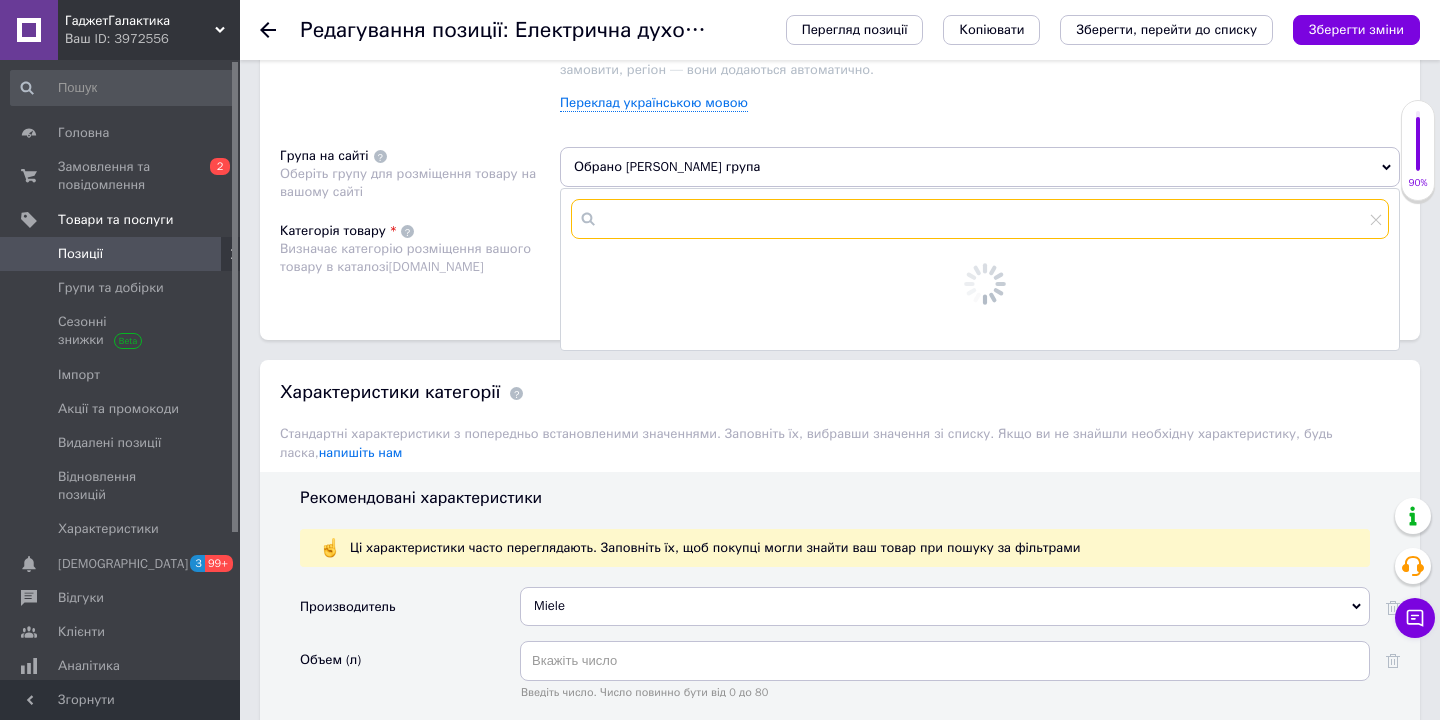 click at bounding box center (980, 219) 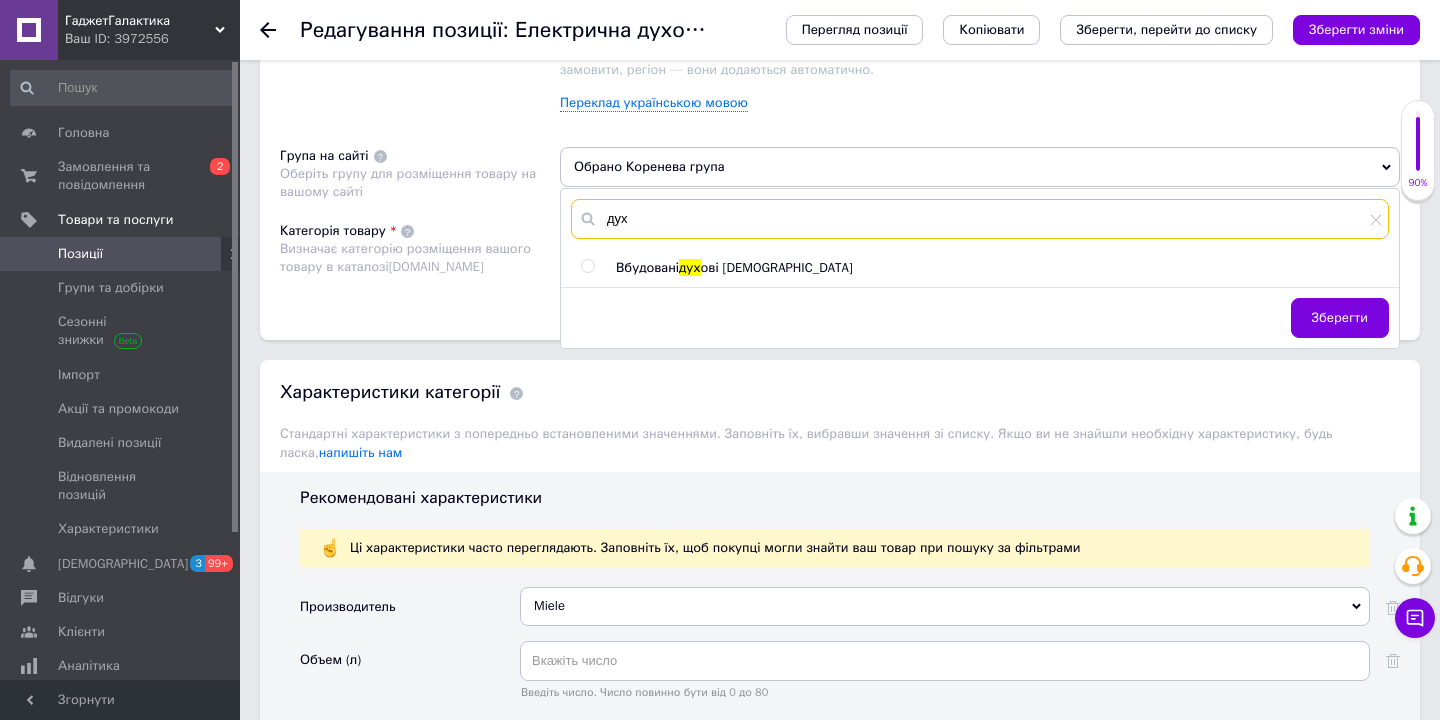 scroll, scrollTop: 1306, scrollLeft: 0, axis: vertical 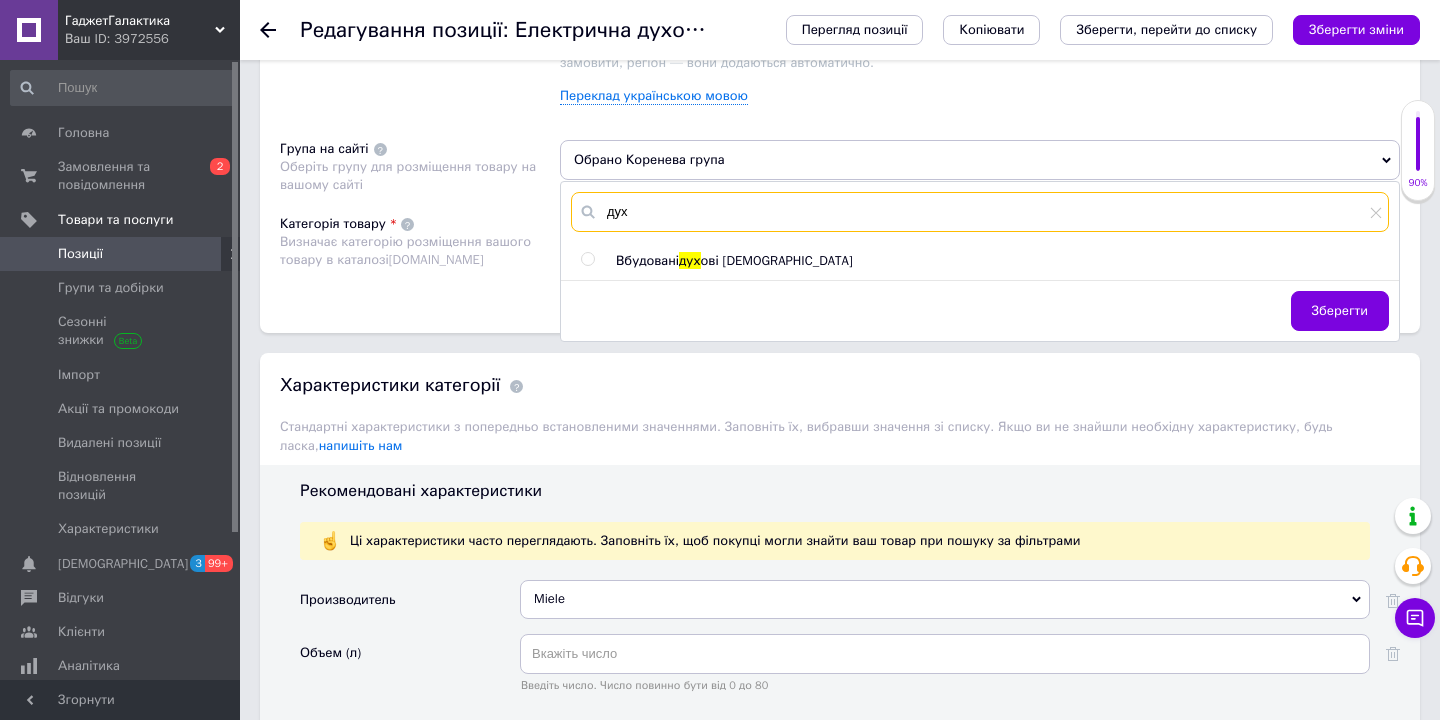 type on "дух" 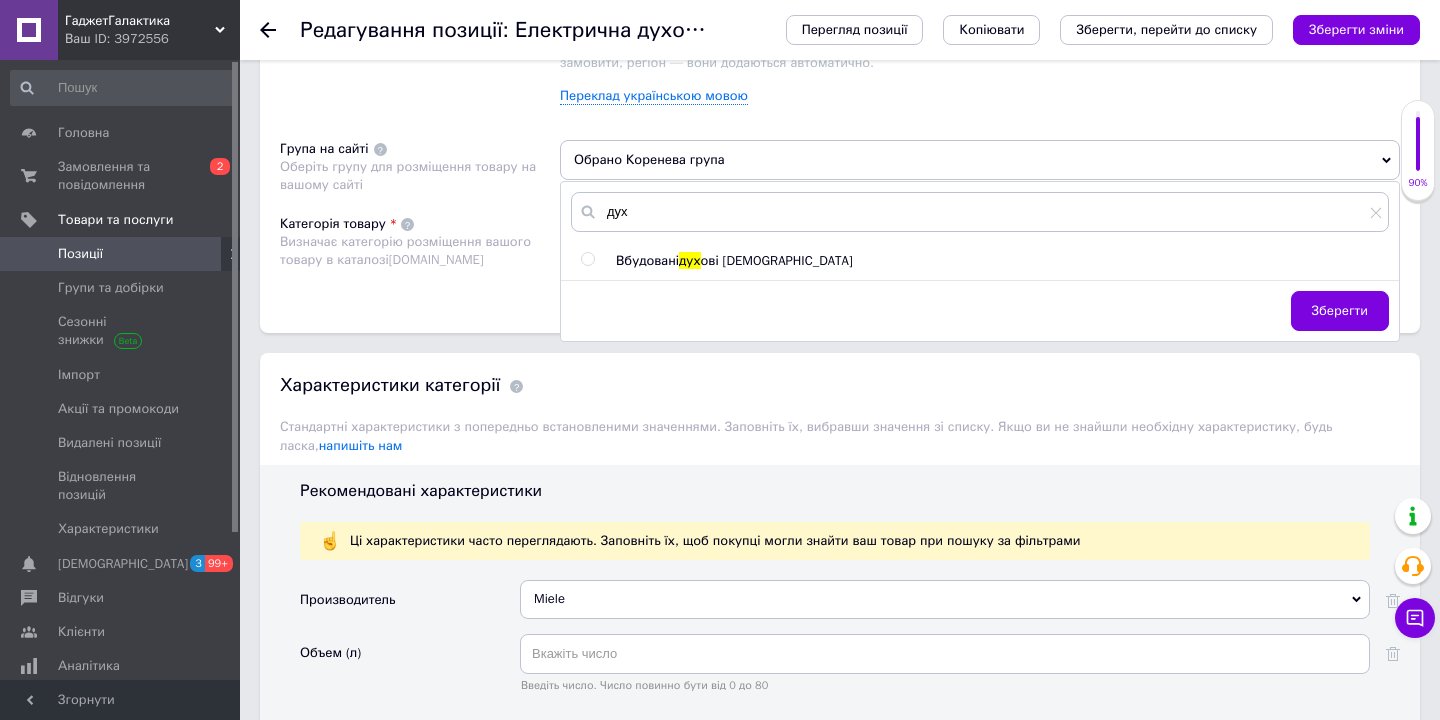 click at bounding box center [587, 259] 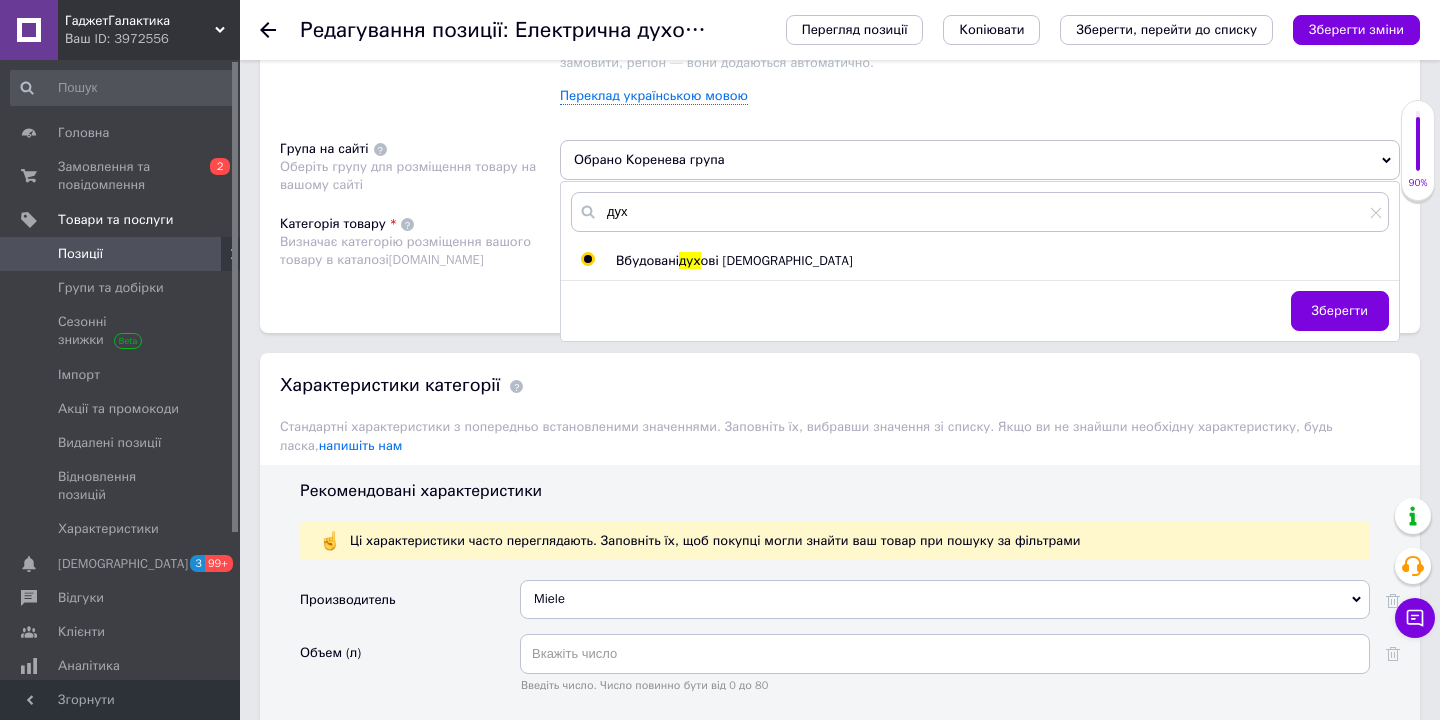 radio on "true" 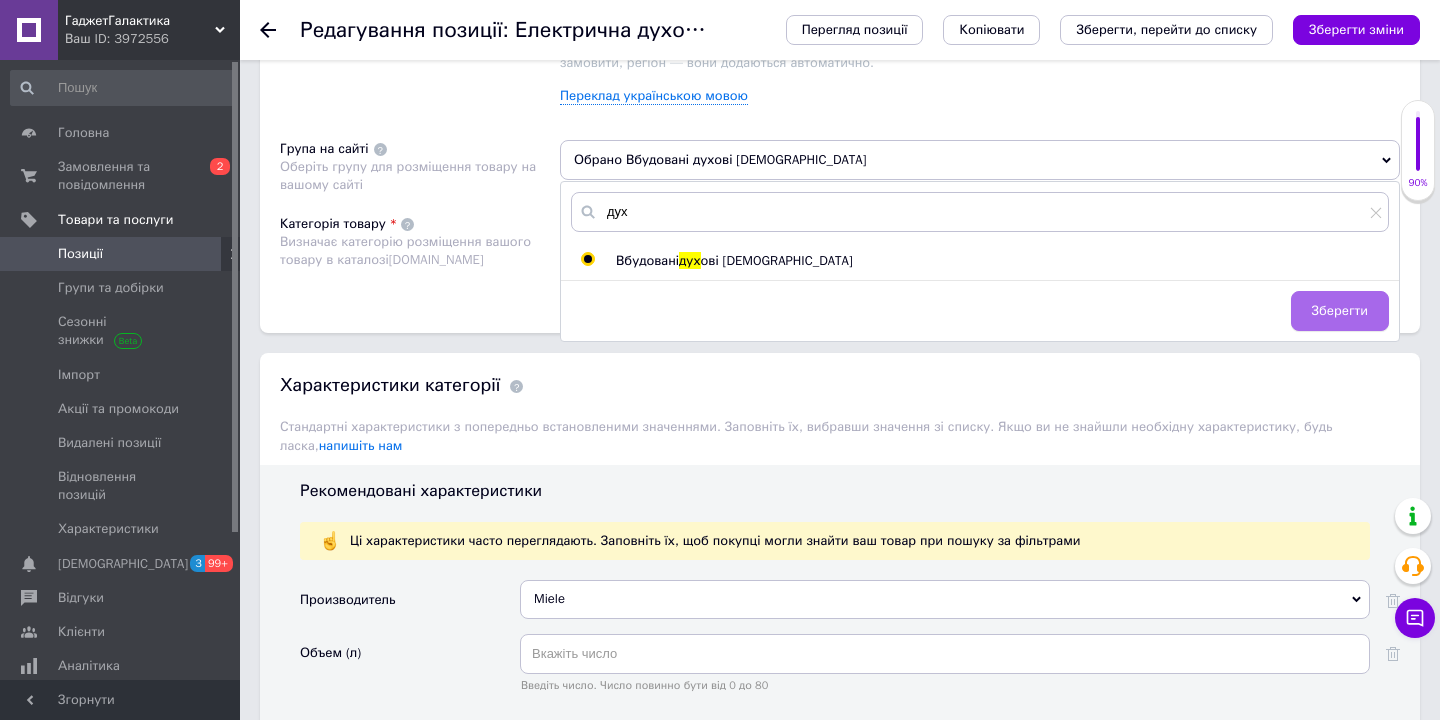 click on "Зберегти" at bounding box center (1340, 311) 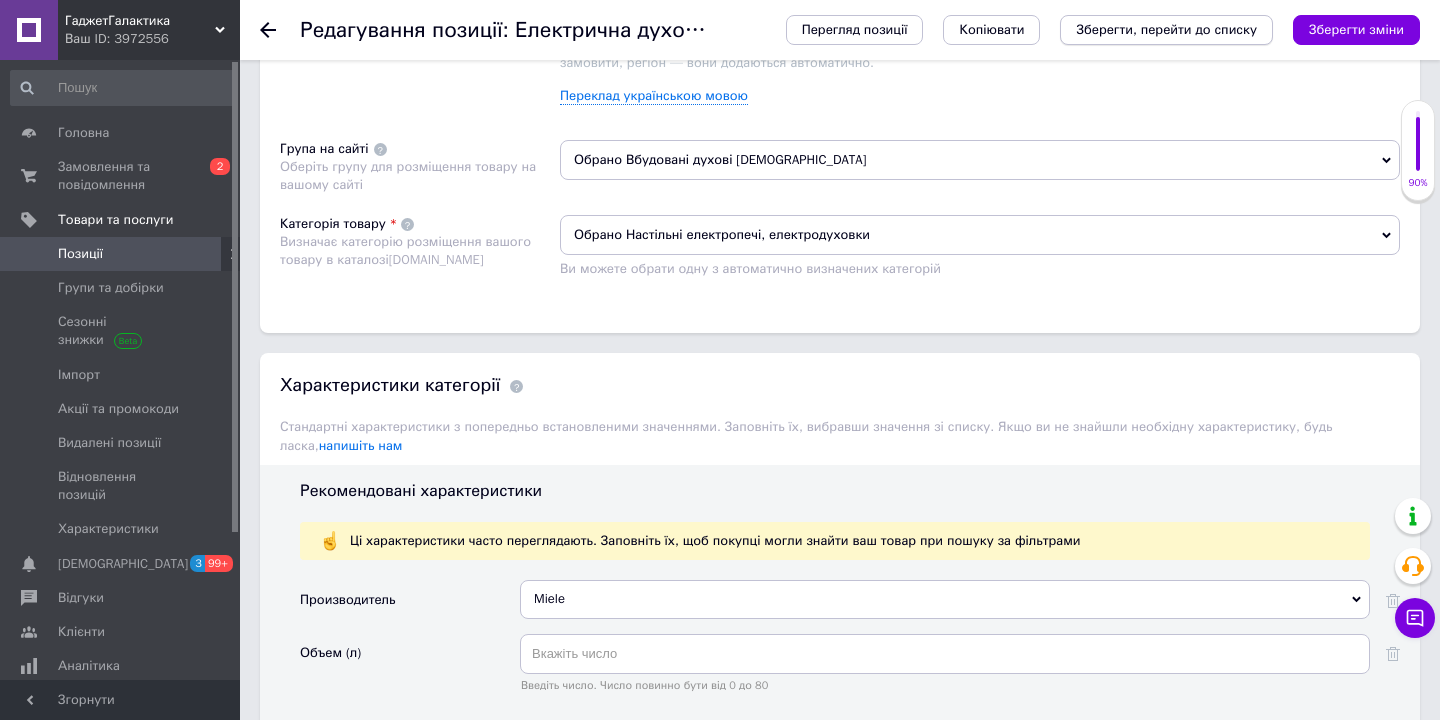 click on "Зберегти, перейти до списку" at bounding box center (1166, 29) 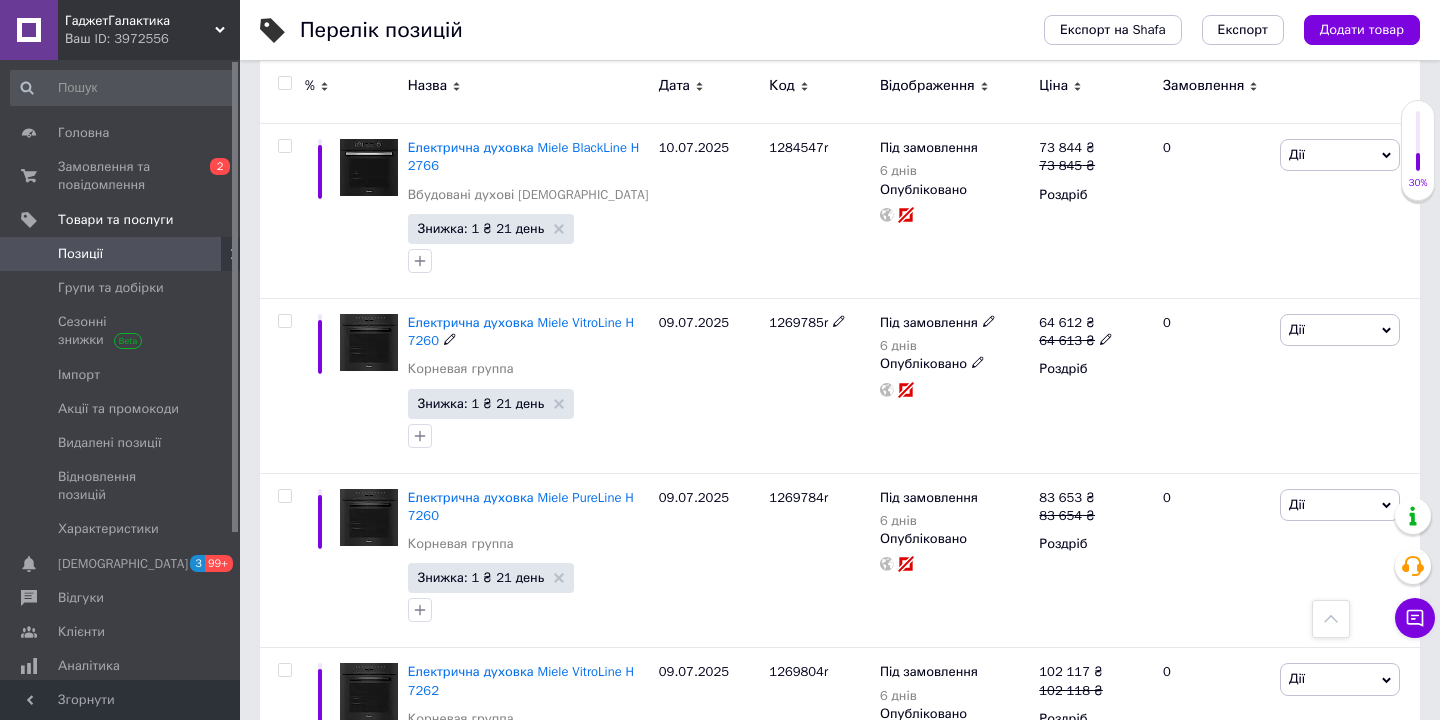 scroll, scrollTop: 1275, scrollLeft: 0, axis: vertical 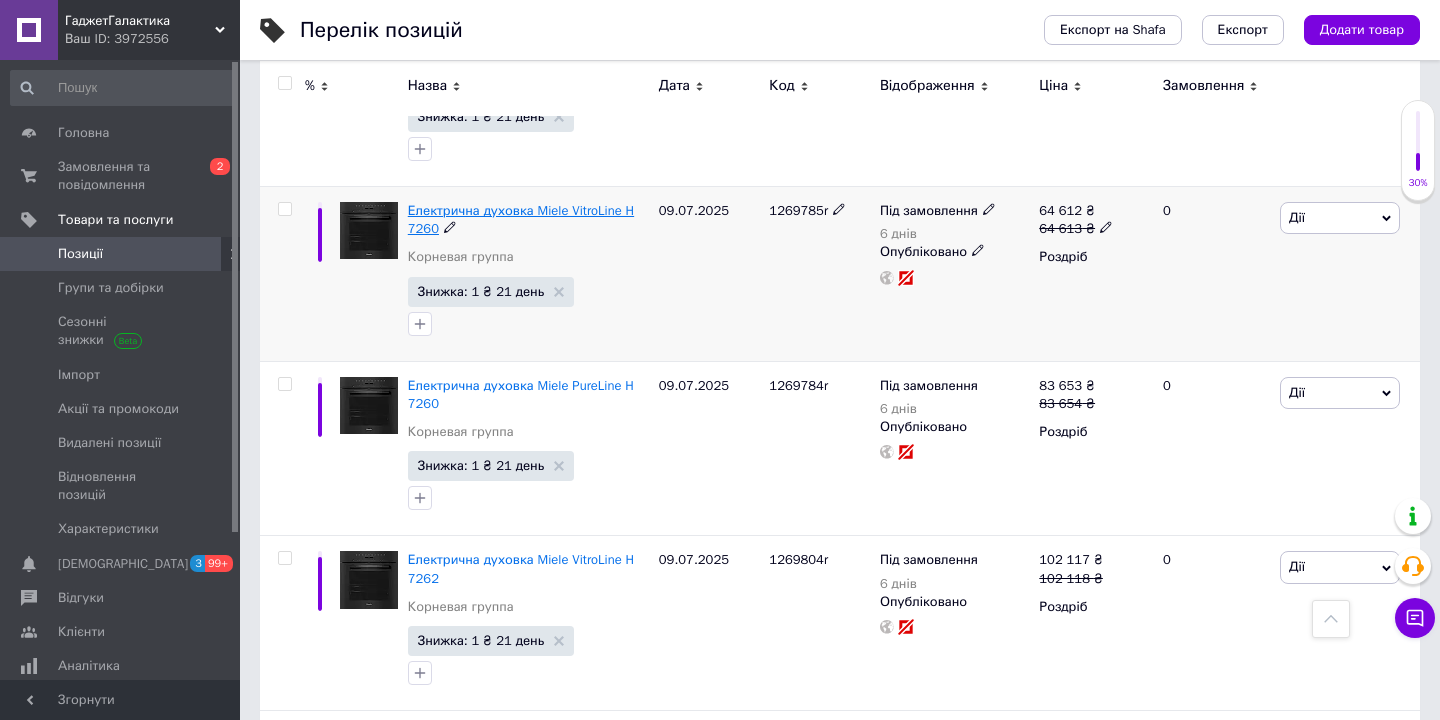 click on "Електрична духовка Miele VitroLine H 7260" at bounding box center (521, 219) 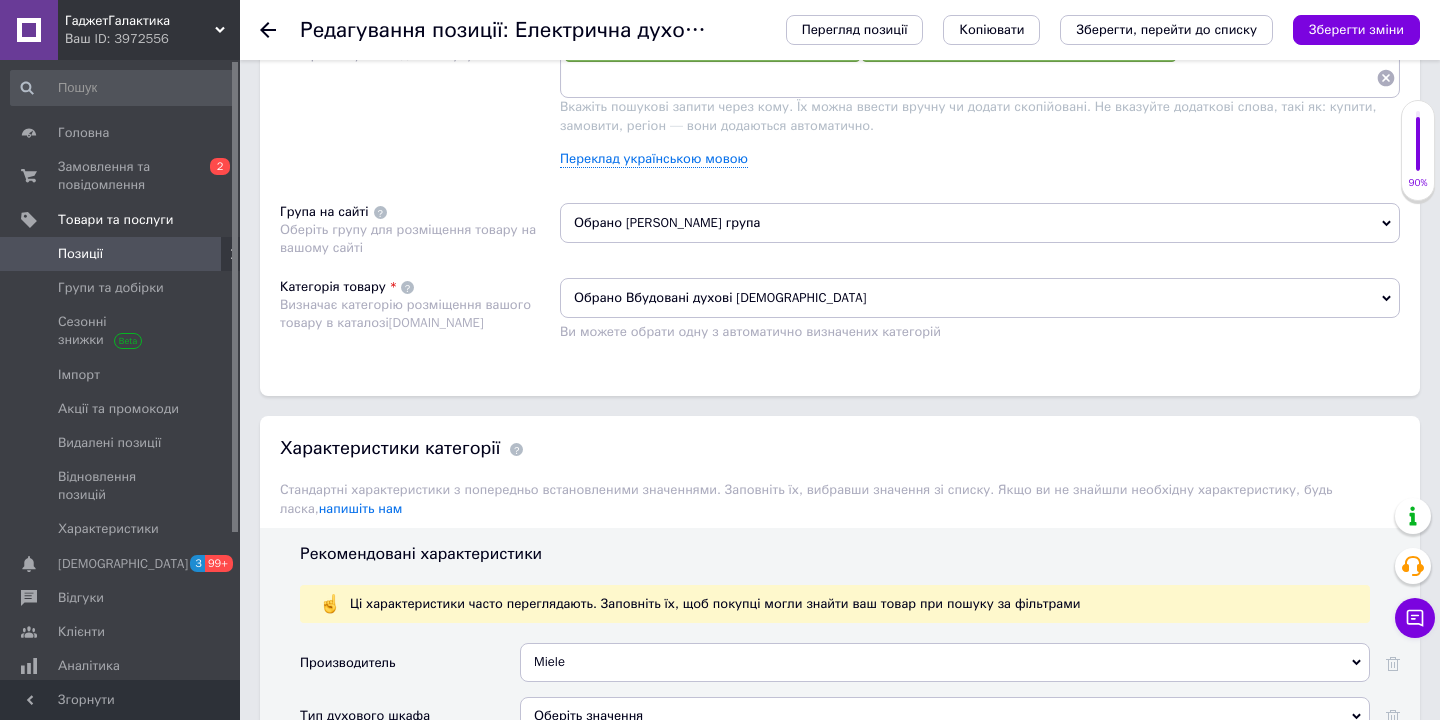 scroll, scrollTop: 1277, scrollLeft: 0, axis: vertical 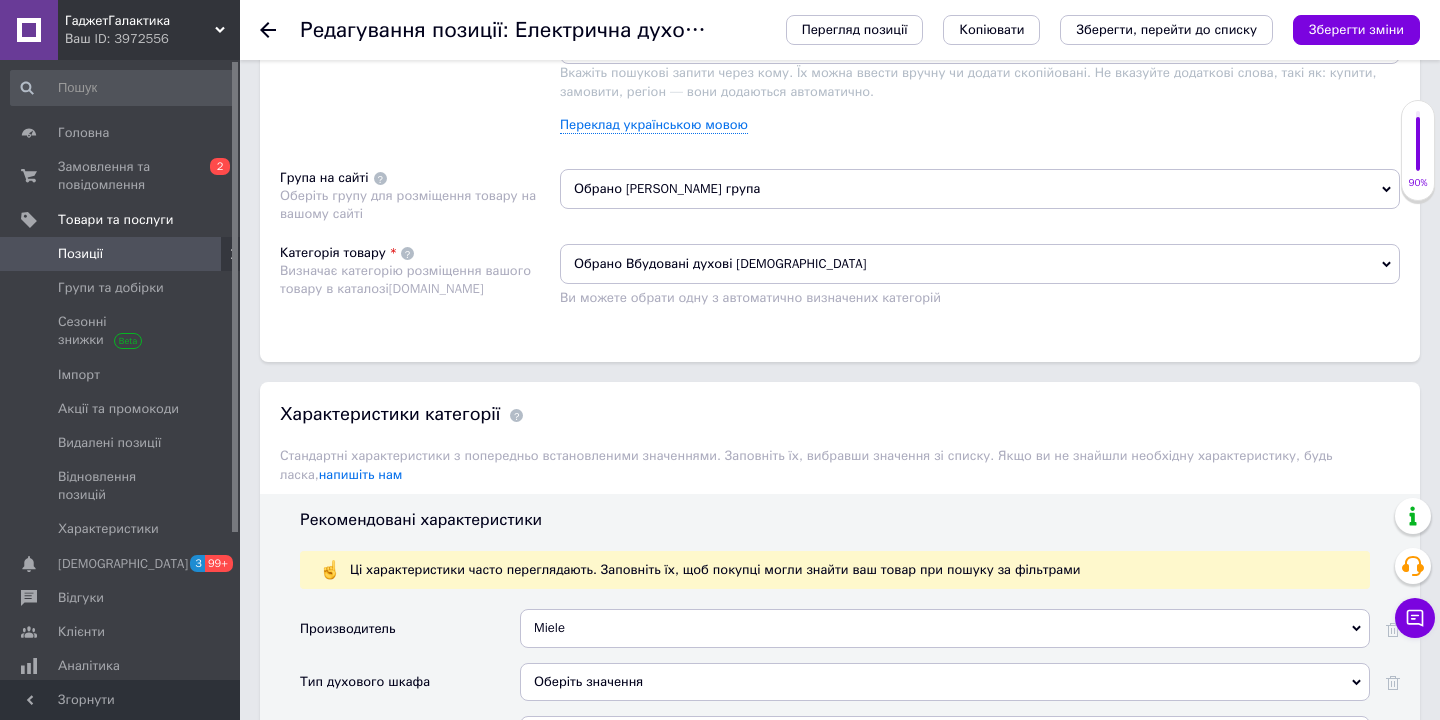 click on "Розміщення Пошукові запити Використовуються для пошуку на сайті Електрична духовка Miele VitroLine H 7260 × Электрическая духовка Miele VitroLine H 7260 × Вкажіть пошукові запити через кому. Їх можна ввести вручну чи додати скопійовані. Не вказуйте додаткові слова, такі як: купити, замовити, регіон — вони додаються автоматично. Переклад українською мовою Група на сайті Оберіть групу для розміщення товару на вашому сайті Обрано [PERSON_NAME] група Категорія товару Визначає категорію розміщення вашого товару в каталозі  [DOMAIN_NAME] Обрано Вбудовані духові шафи" at bounding box center (840, 150) 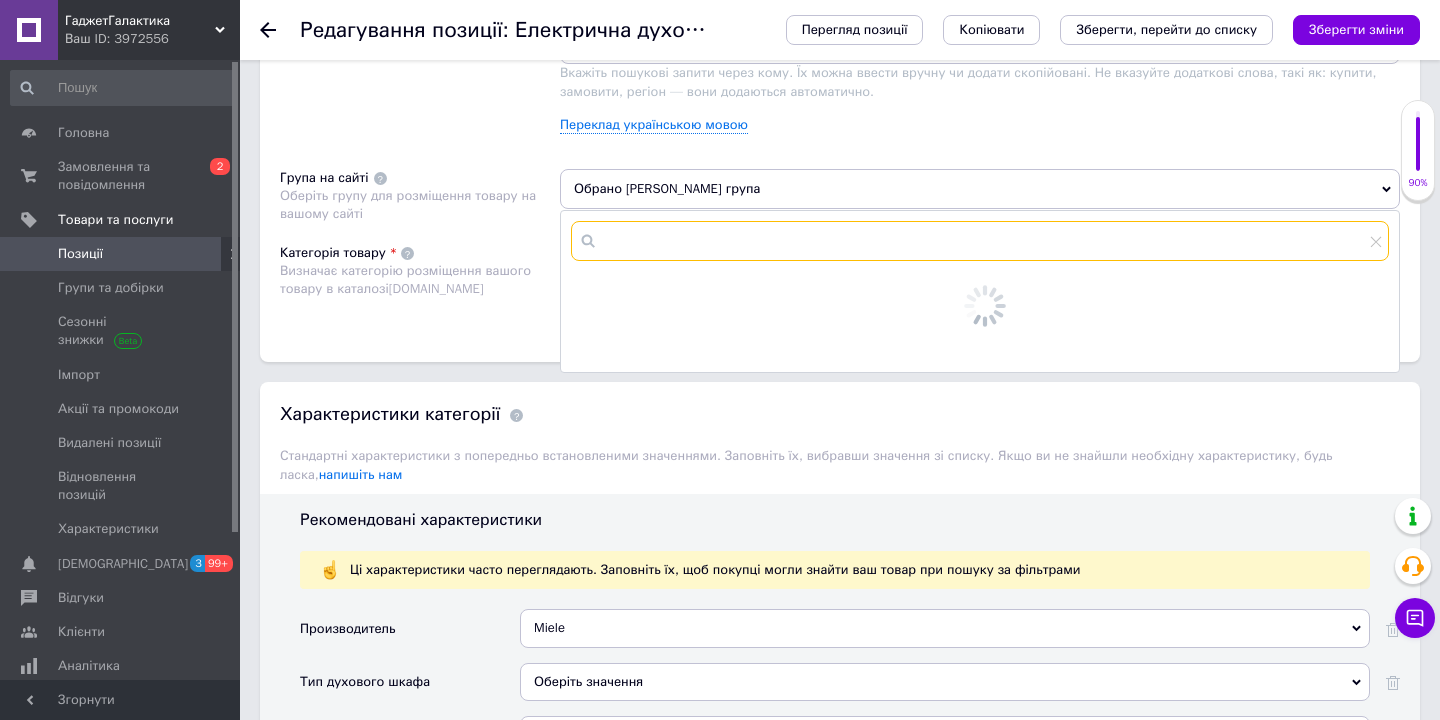 click at bounding box center [980, 241] 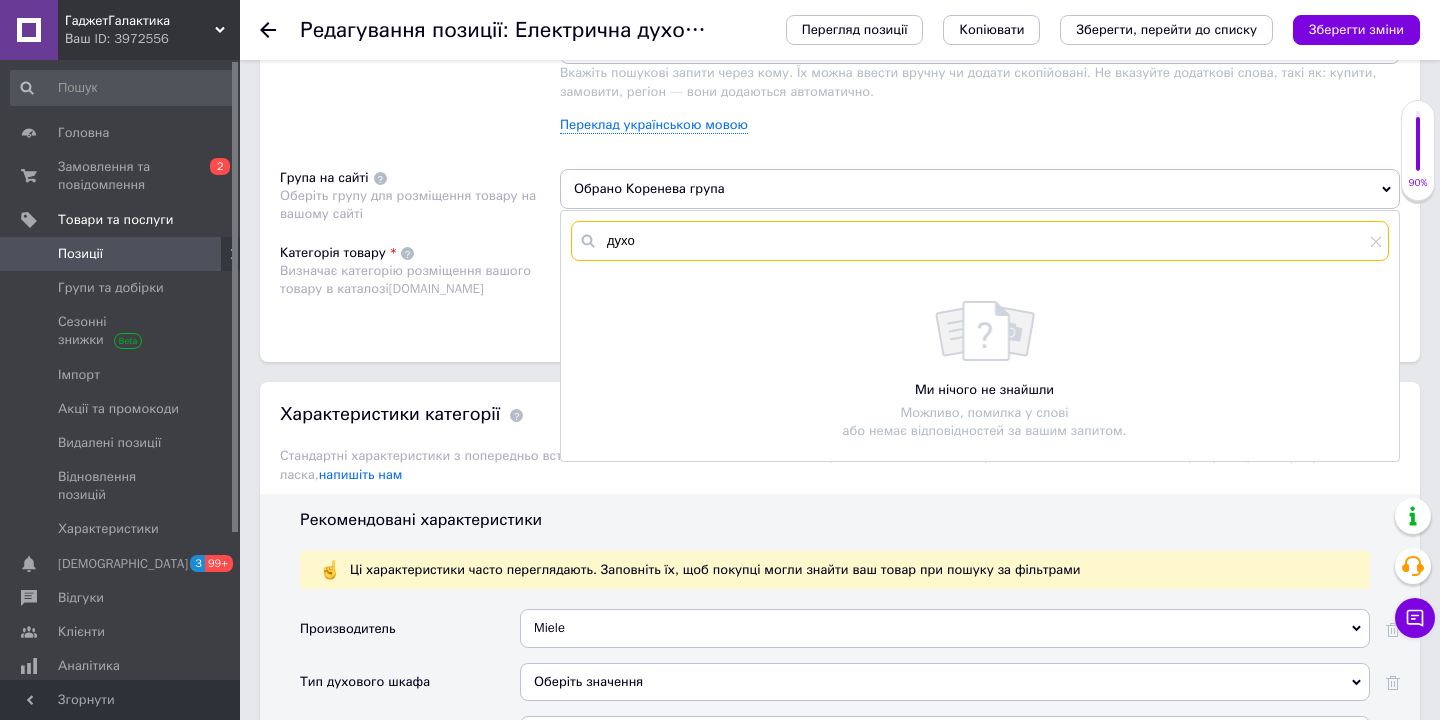 scroll, scrollTop: 1307, scrollLeft: 0, axis: vertical 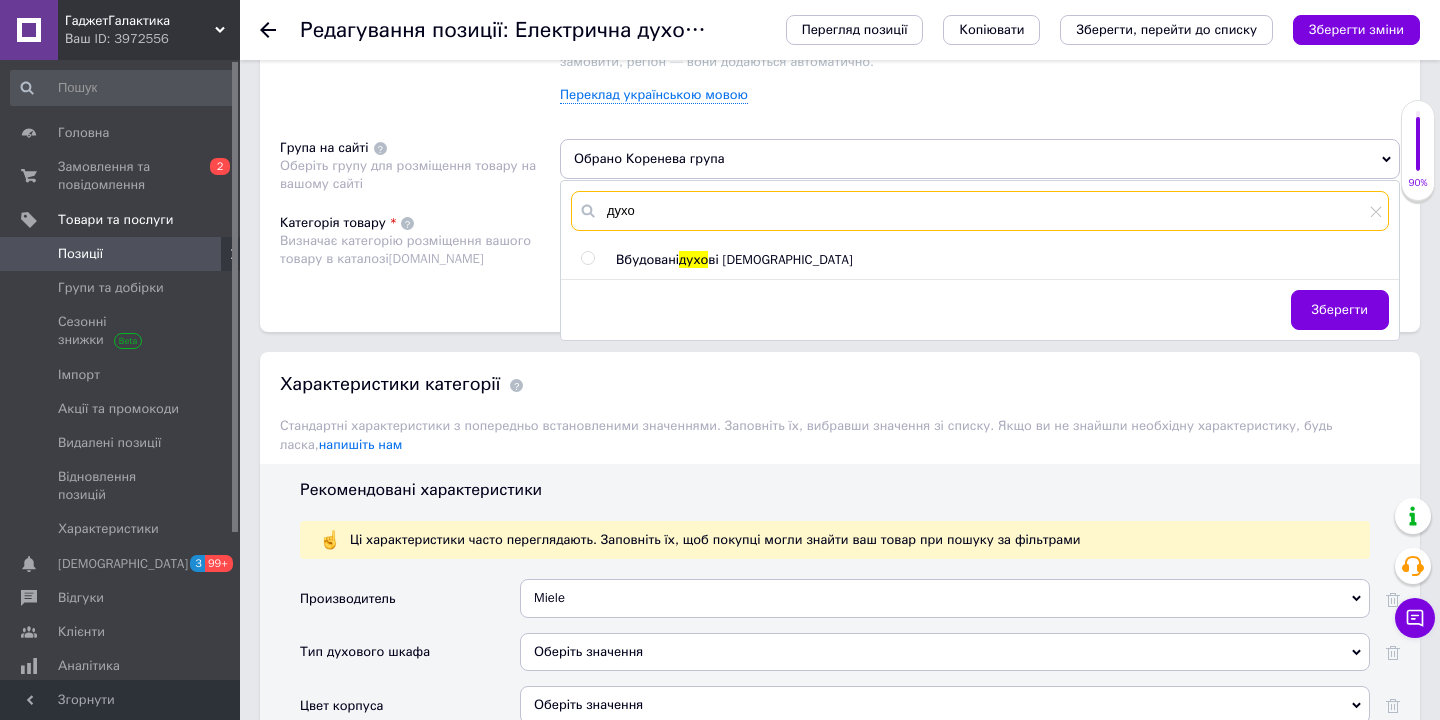 type on "духо" 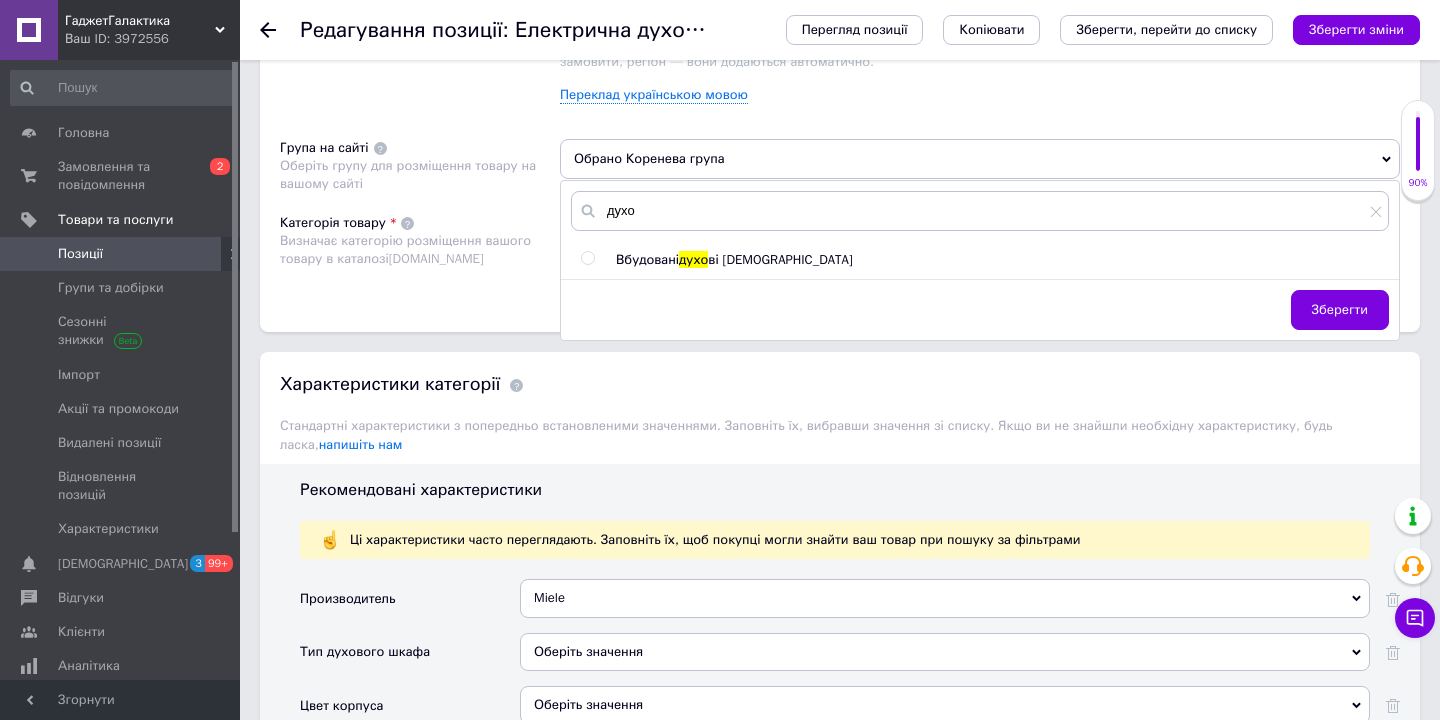 click at bounding box center [587, 258] 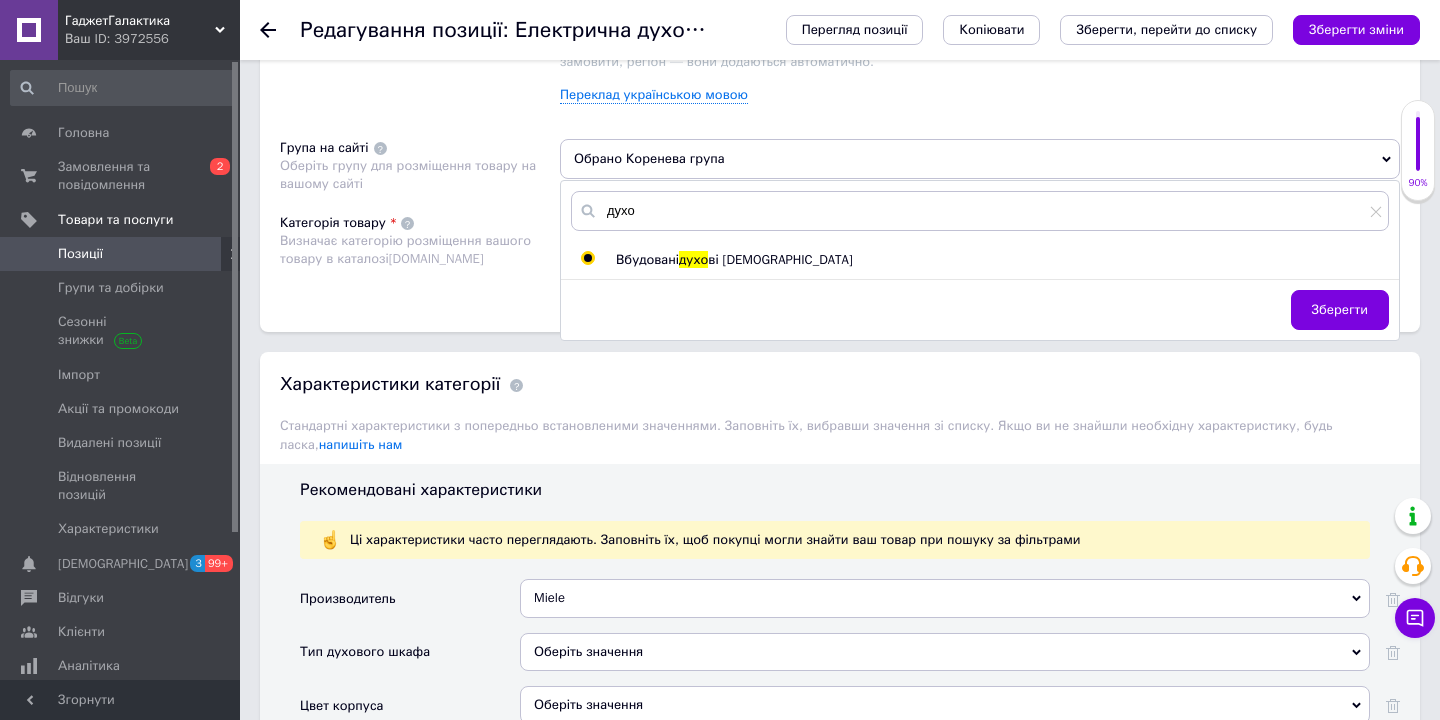 radio on "true" 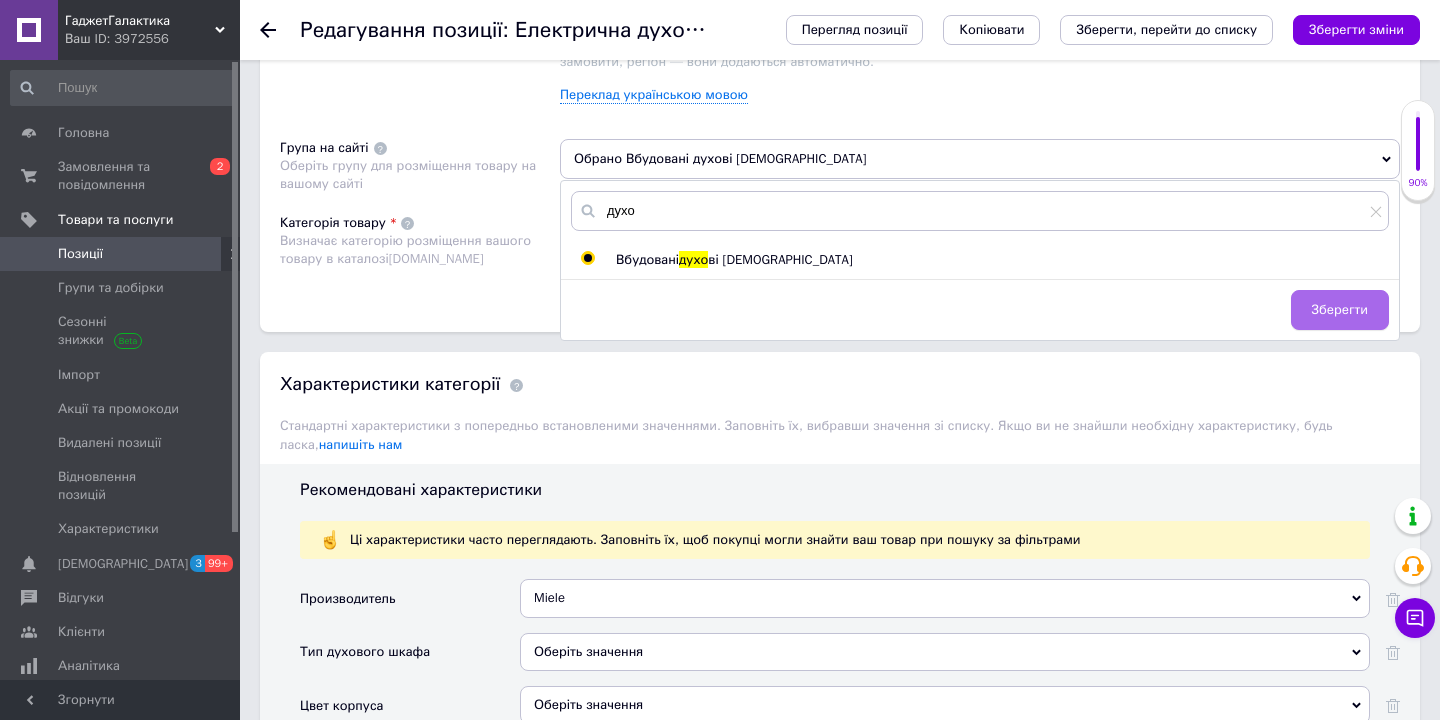 click on "Зберегти" at bounding box center (1340, 310) 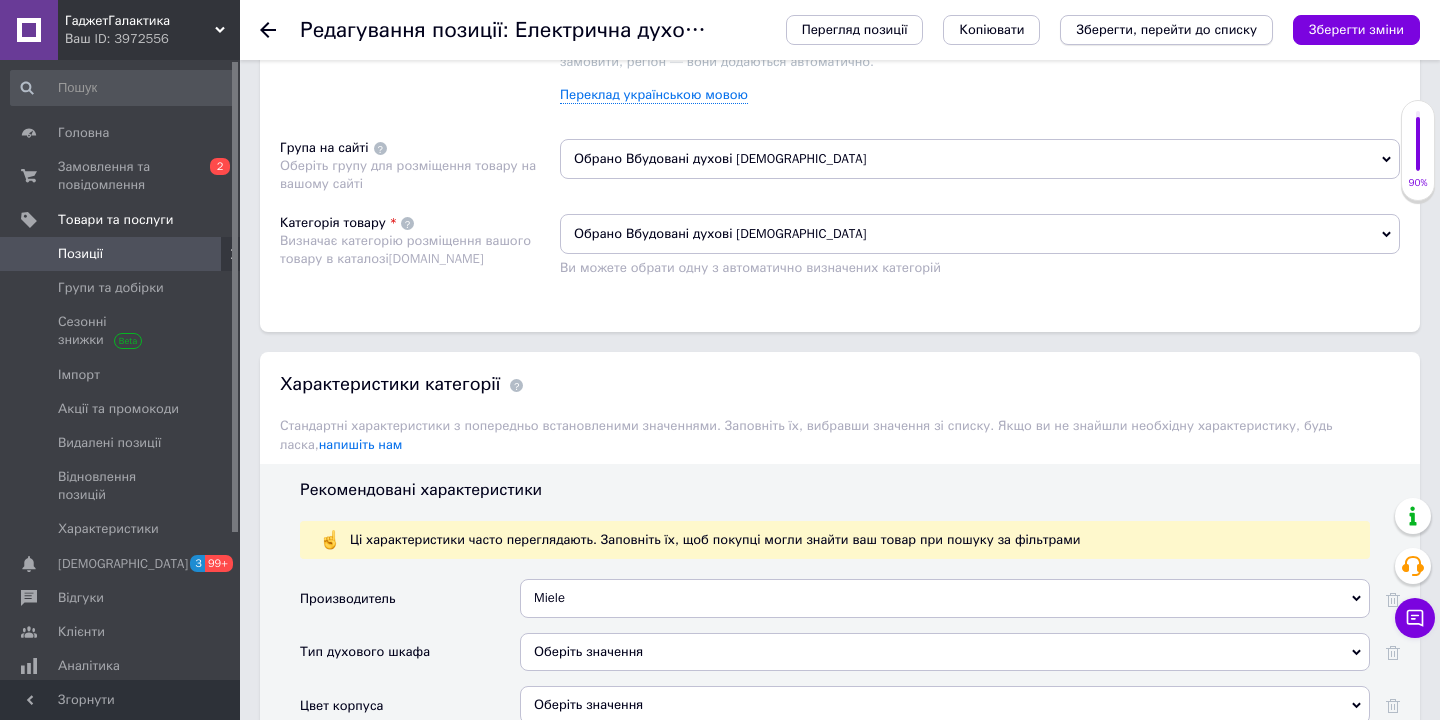 click on "Зберегти, перейти до списку" at bounding box center (1166, 30) 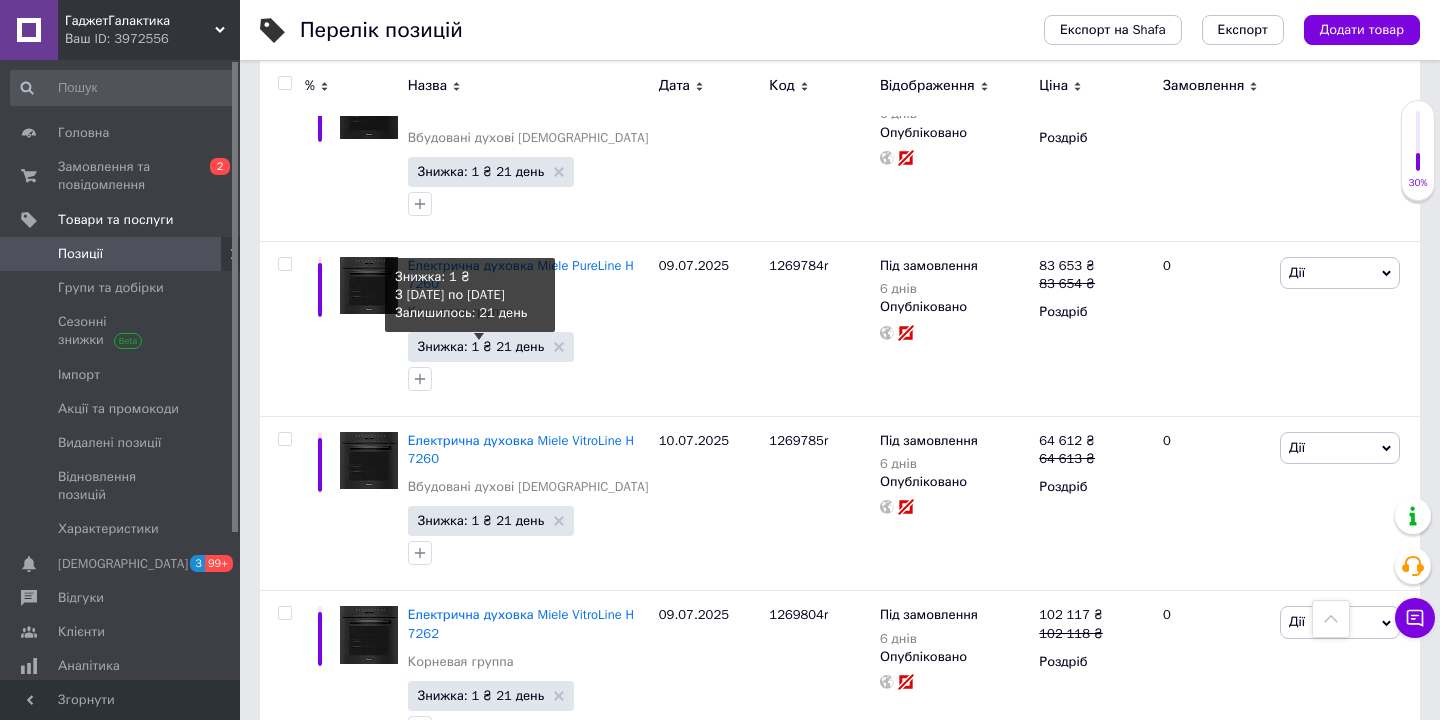 scroll, scrollTop: 1216, scrollLeft: 0, axis: vertical 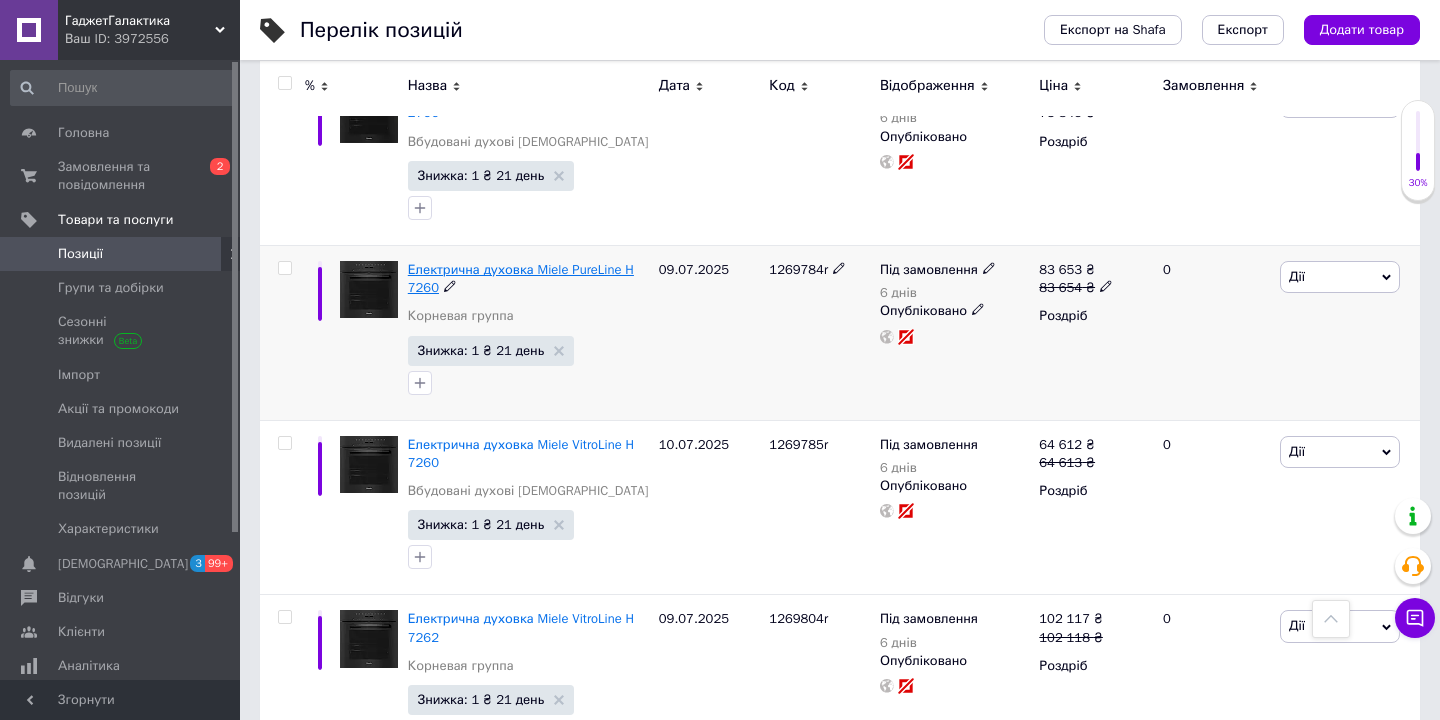 click on "Електрична духовка Miele PureLine H 7260" at bounding box center (521, 278) 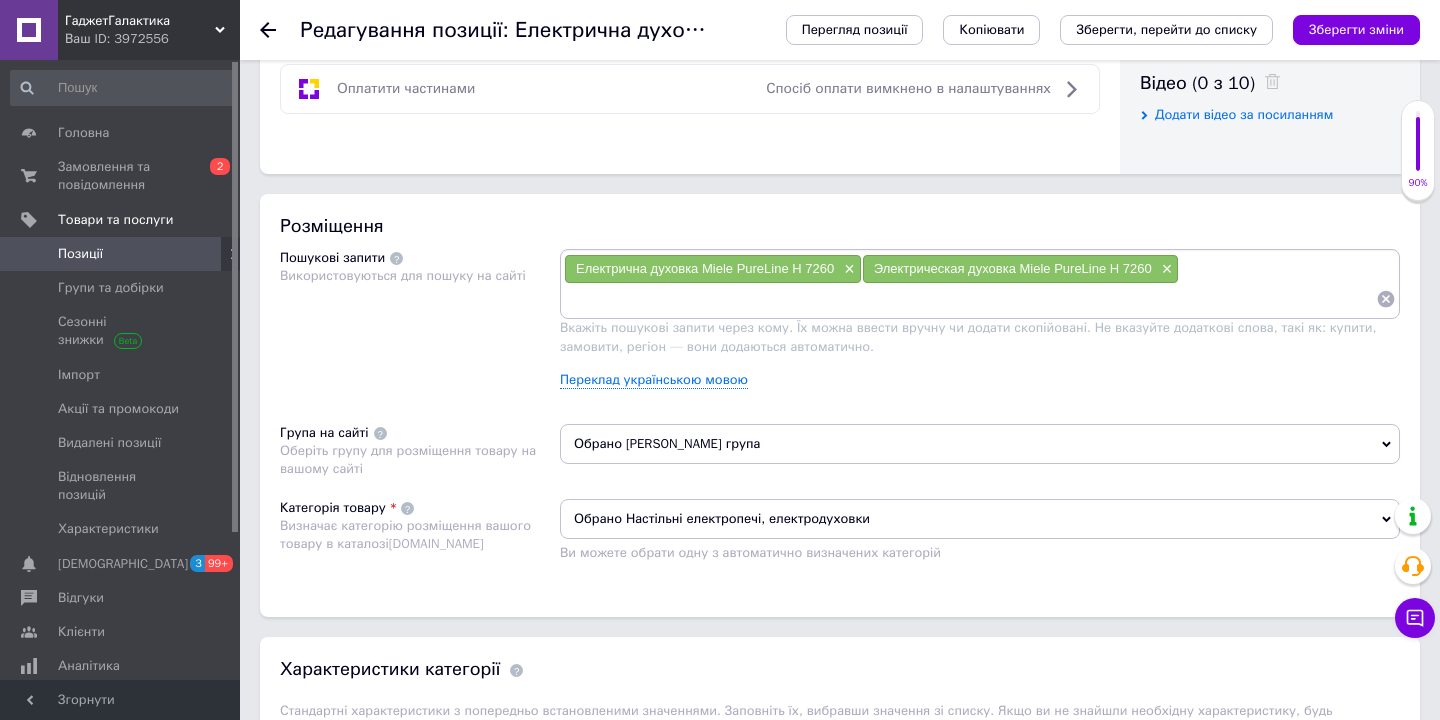 scroll, scrollTop: 1191, scrollLeft: 0, axis: vertical 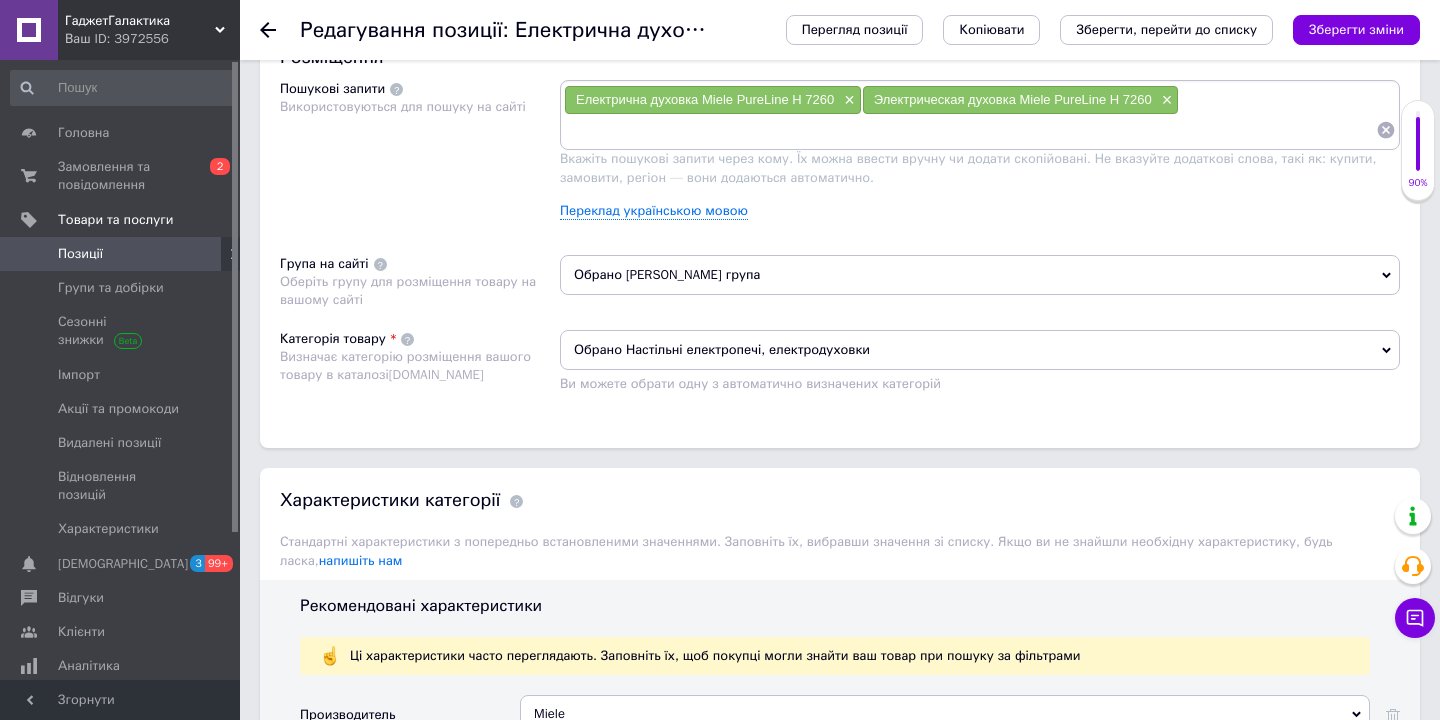 click on "Обрано [PERSON_NAME] група" at bounding box center [980, 275] 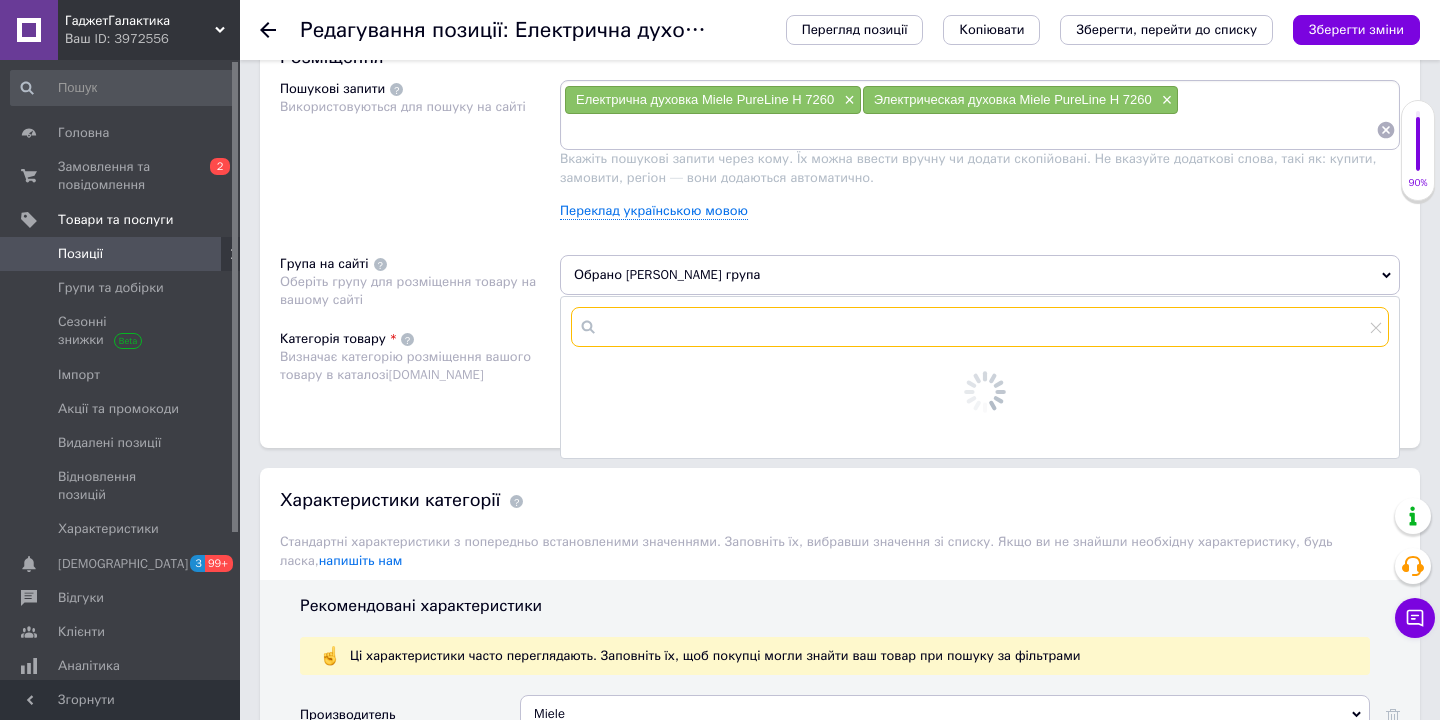 click at bounding box center (980, 327) 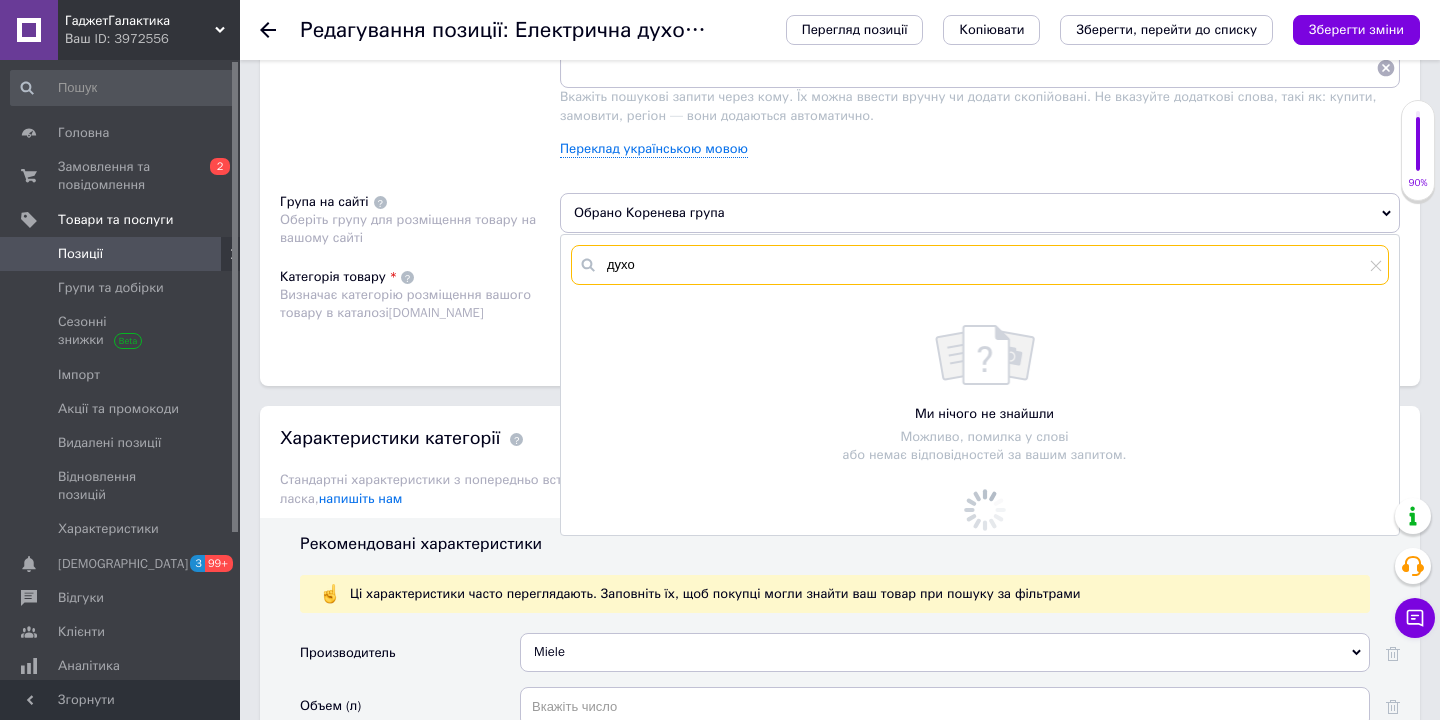 scroll, scrollTop: 1254, scrollLeft: 0, axis: vertical 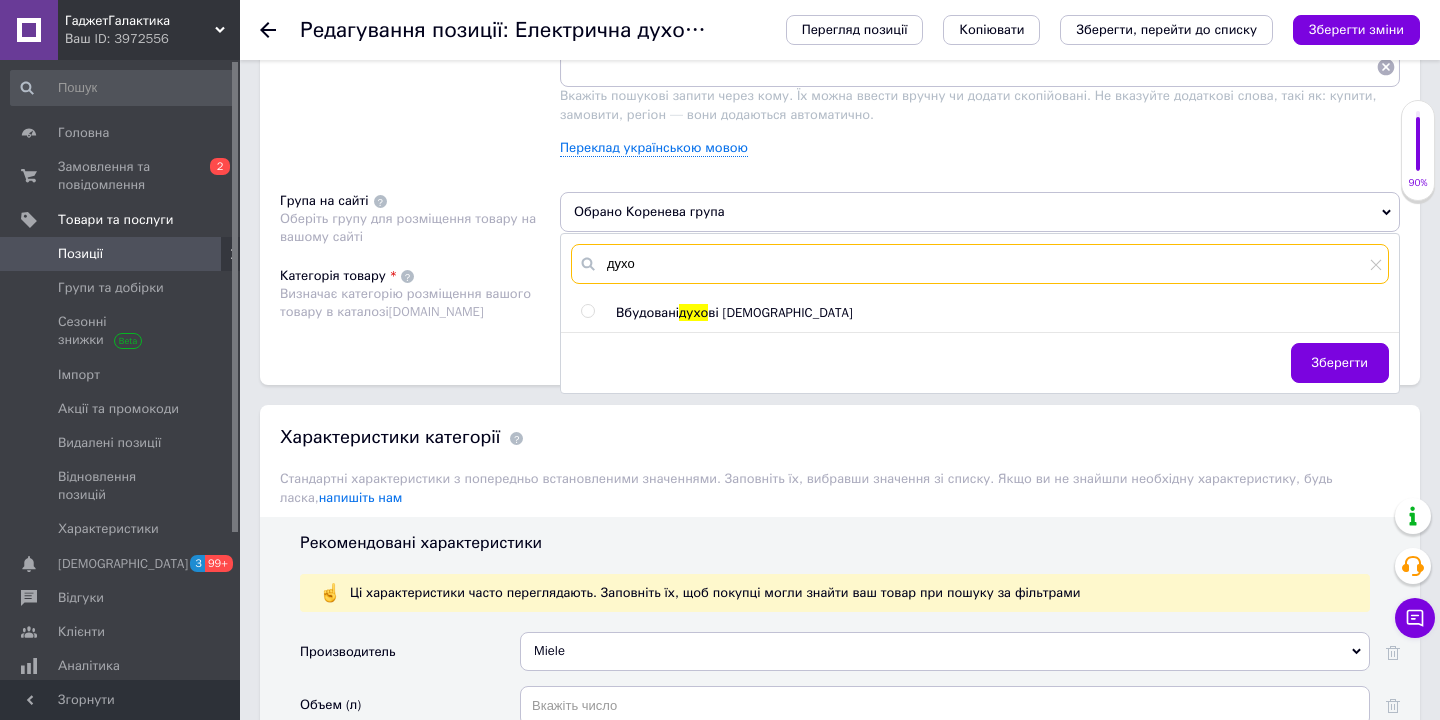 type on "духо" 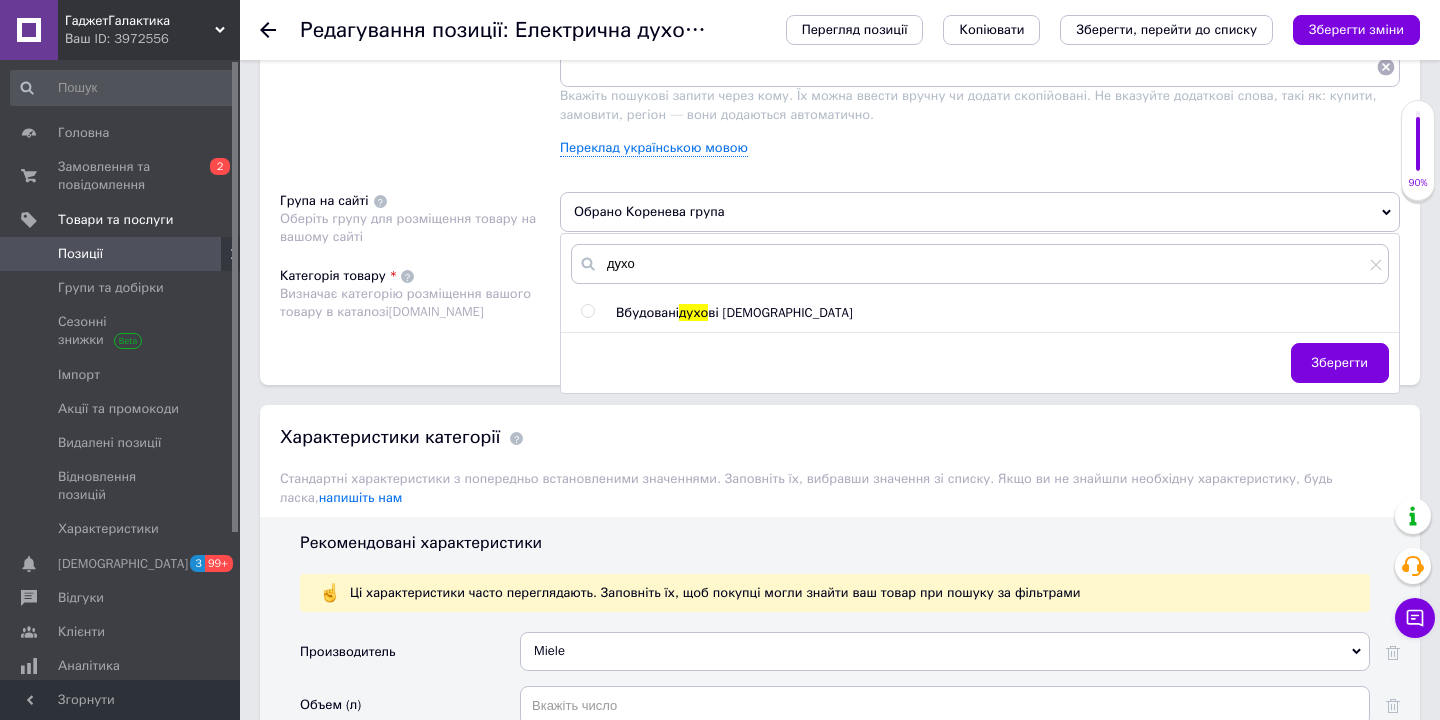 click at bounding box center [587, 311] 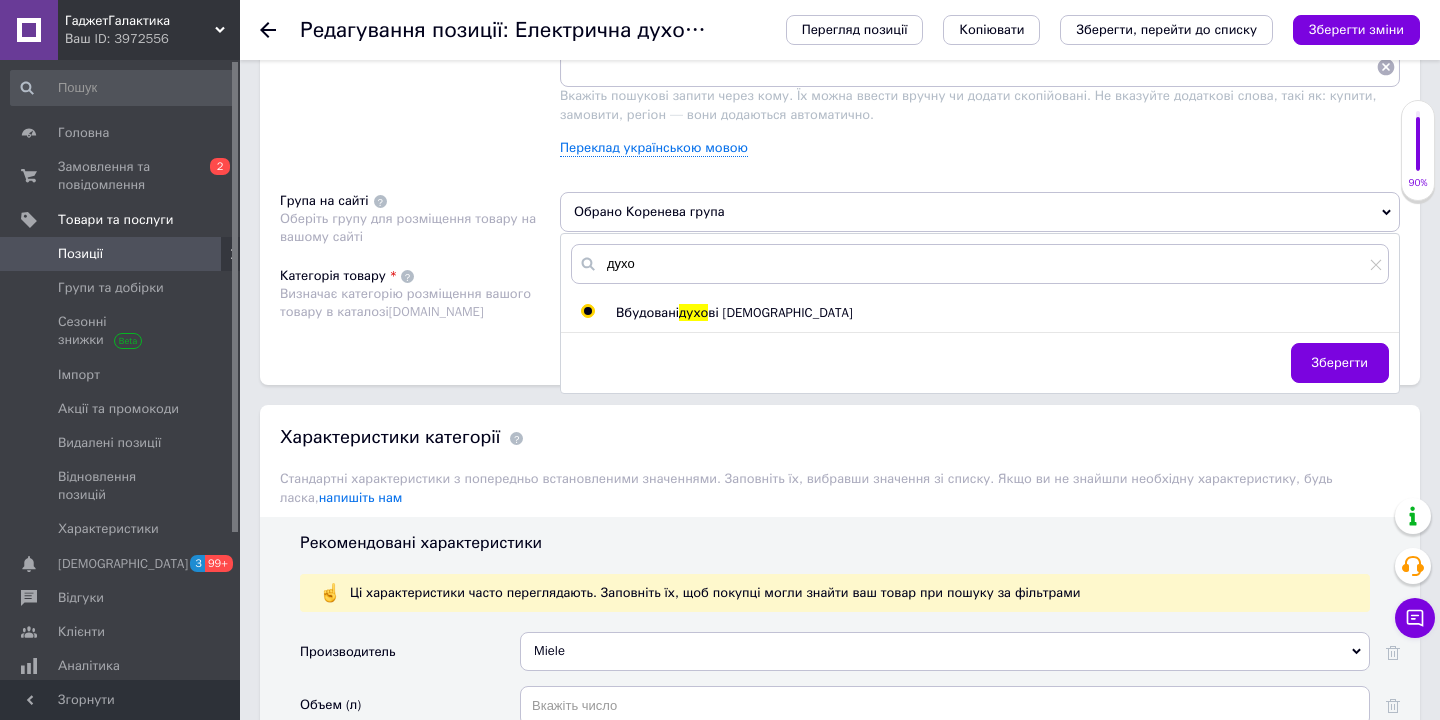 radio on "true" 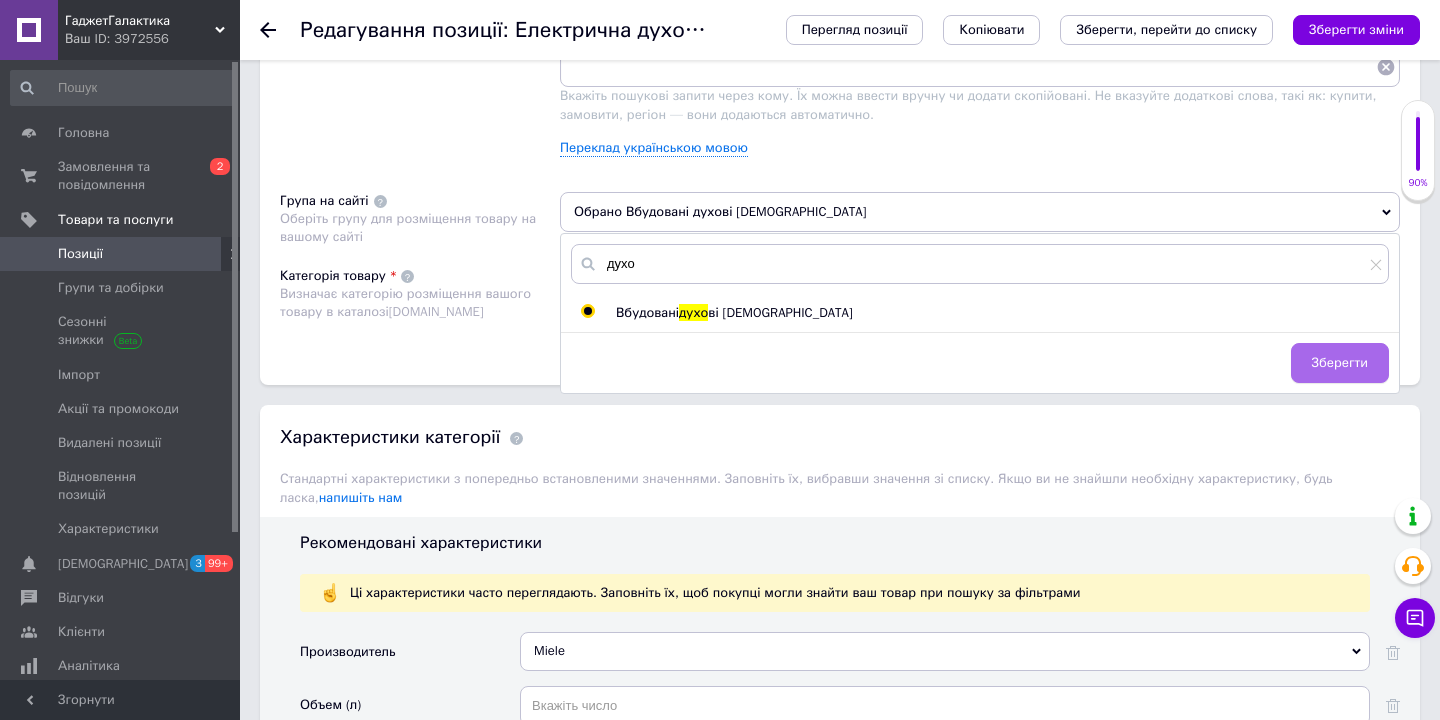 click on "Зберегти" at bounding box center (1340, 363) 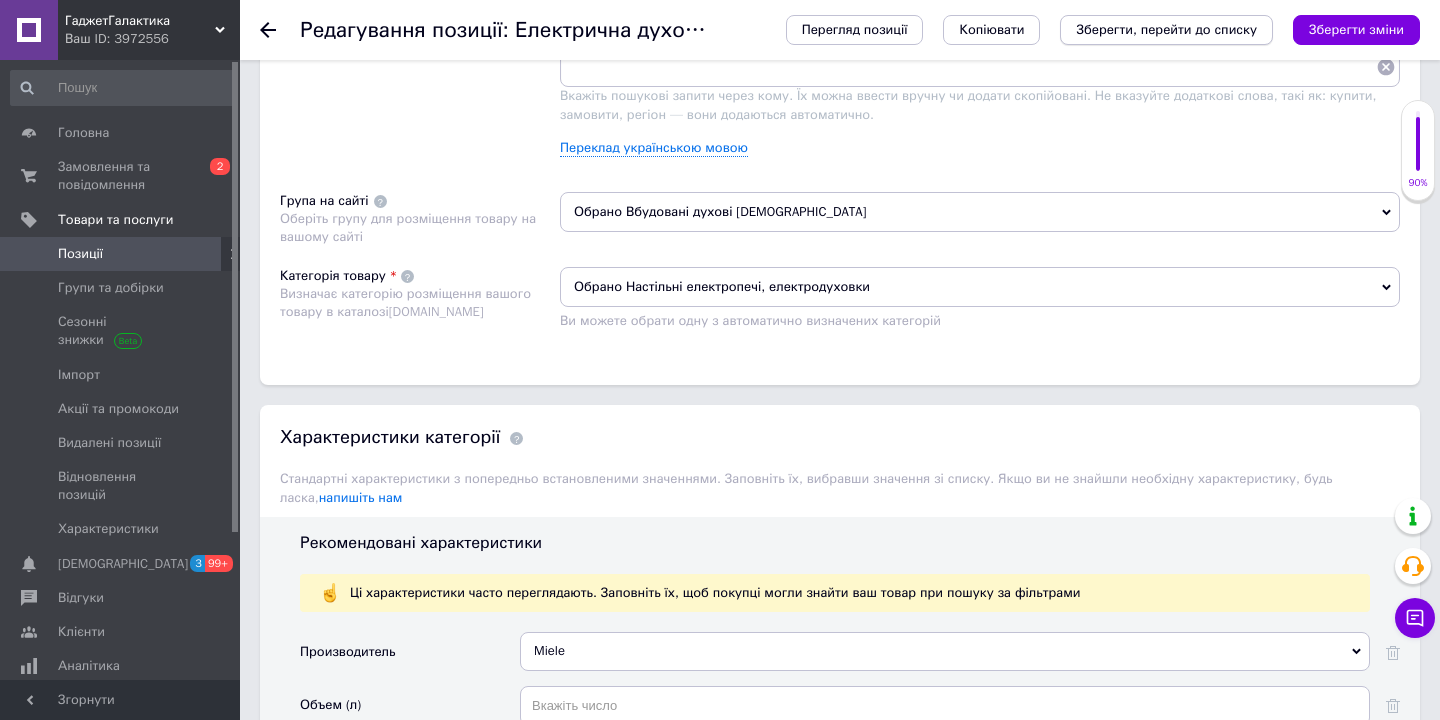 click on "Зберегти, перейти до списку" at bounding box center (1166, 30) 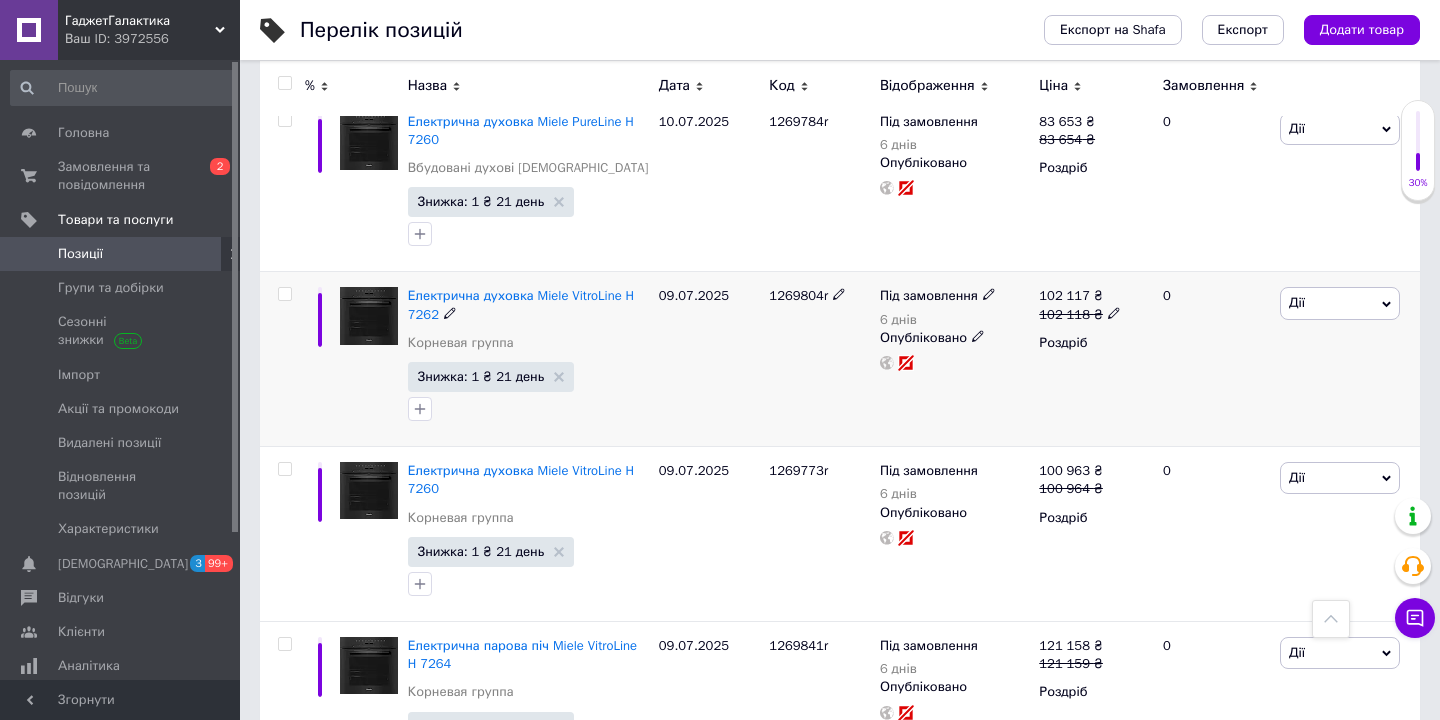 scroll, scrollTop: 1540, scrollLeft: 0, axis: vertical 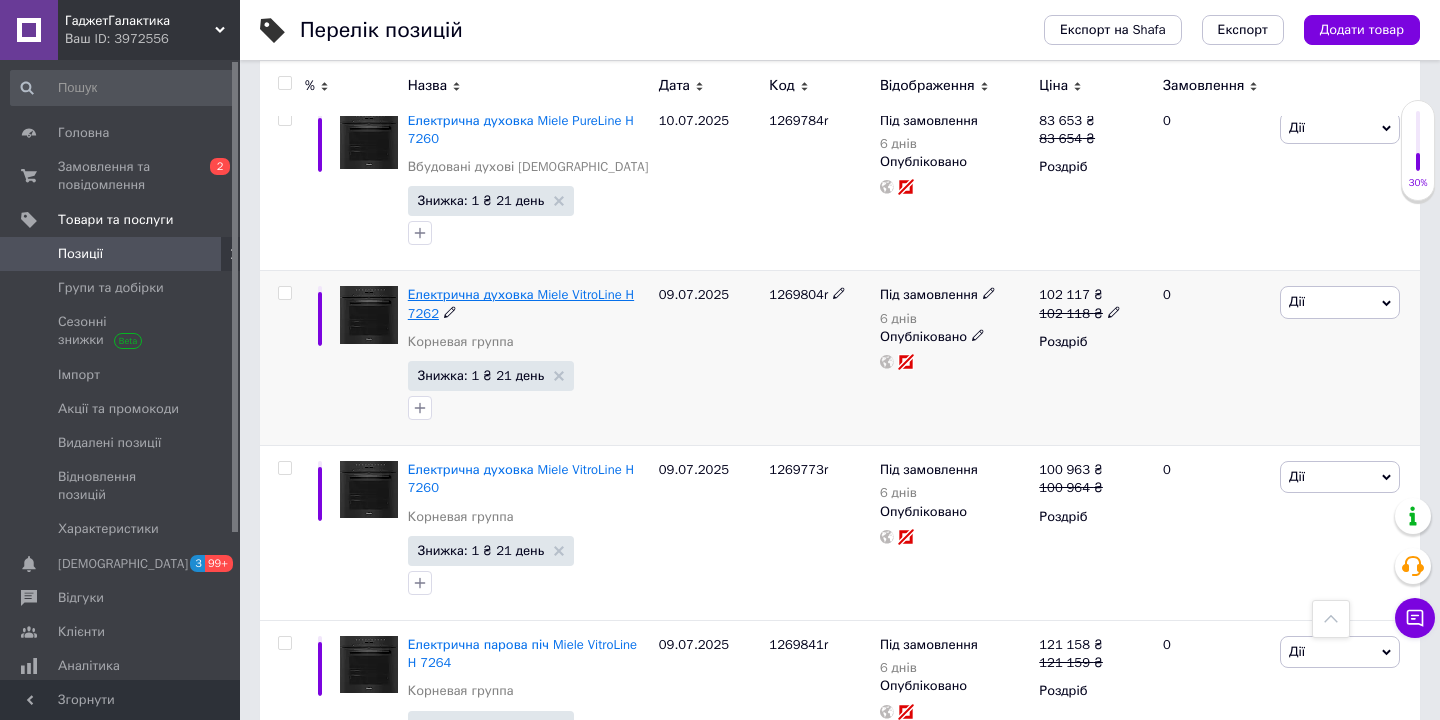 click on "Електрична духовка Miele VitroLine H 7262" at bounding box center [521, 303] 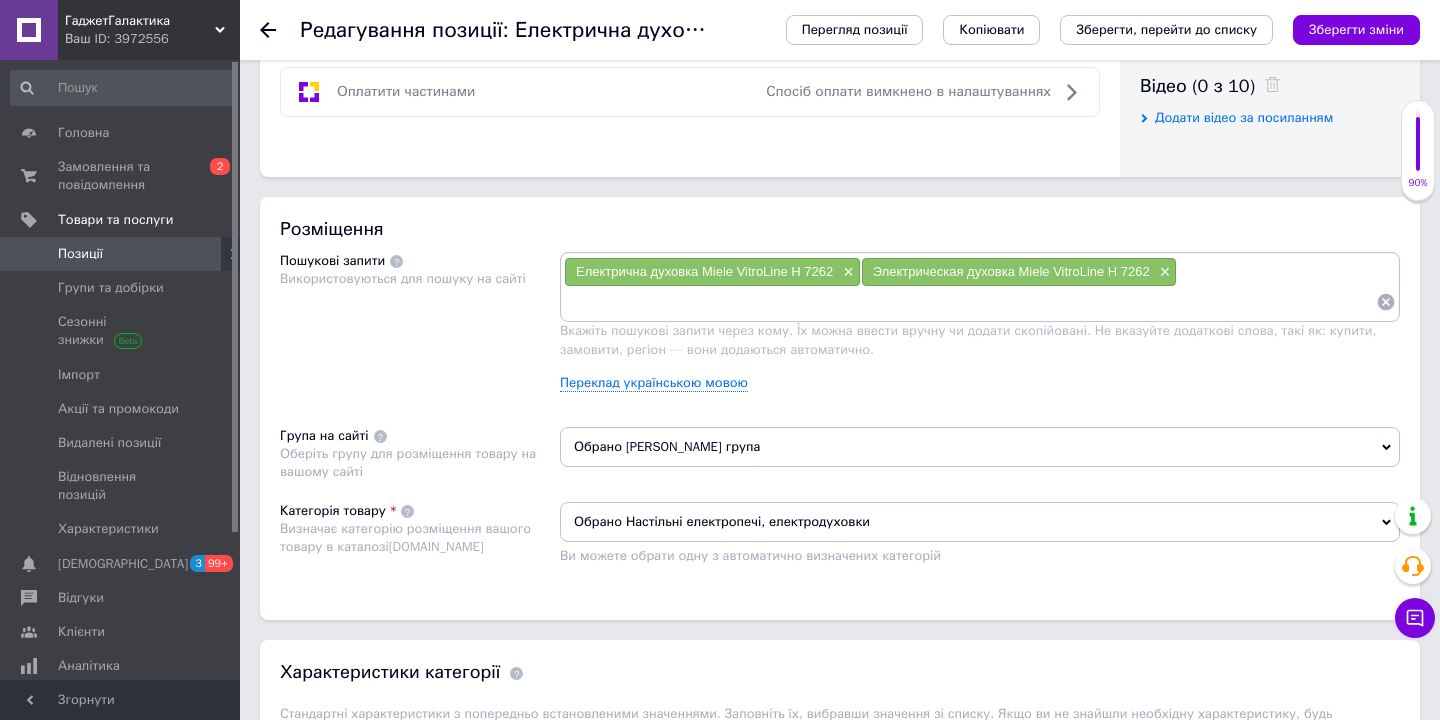 scroll, scrollTop: 1283, scrollLeft: 0, axis: vertical 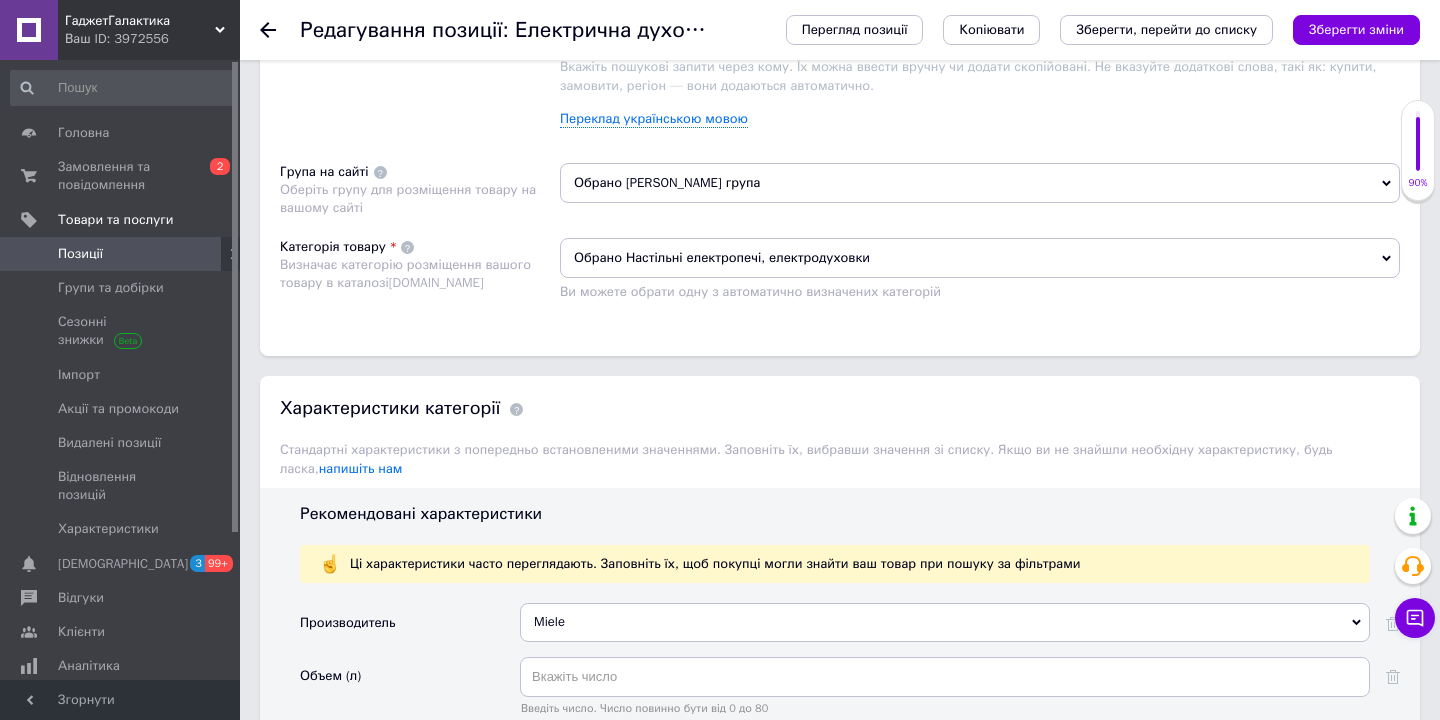 click on "Обрано [PERSON_NAME] група" at bounding box center (980, 183) 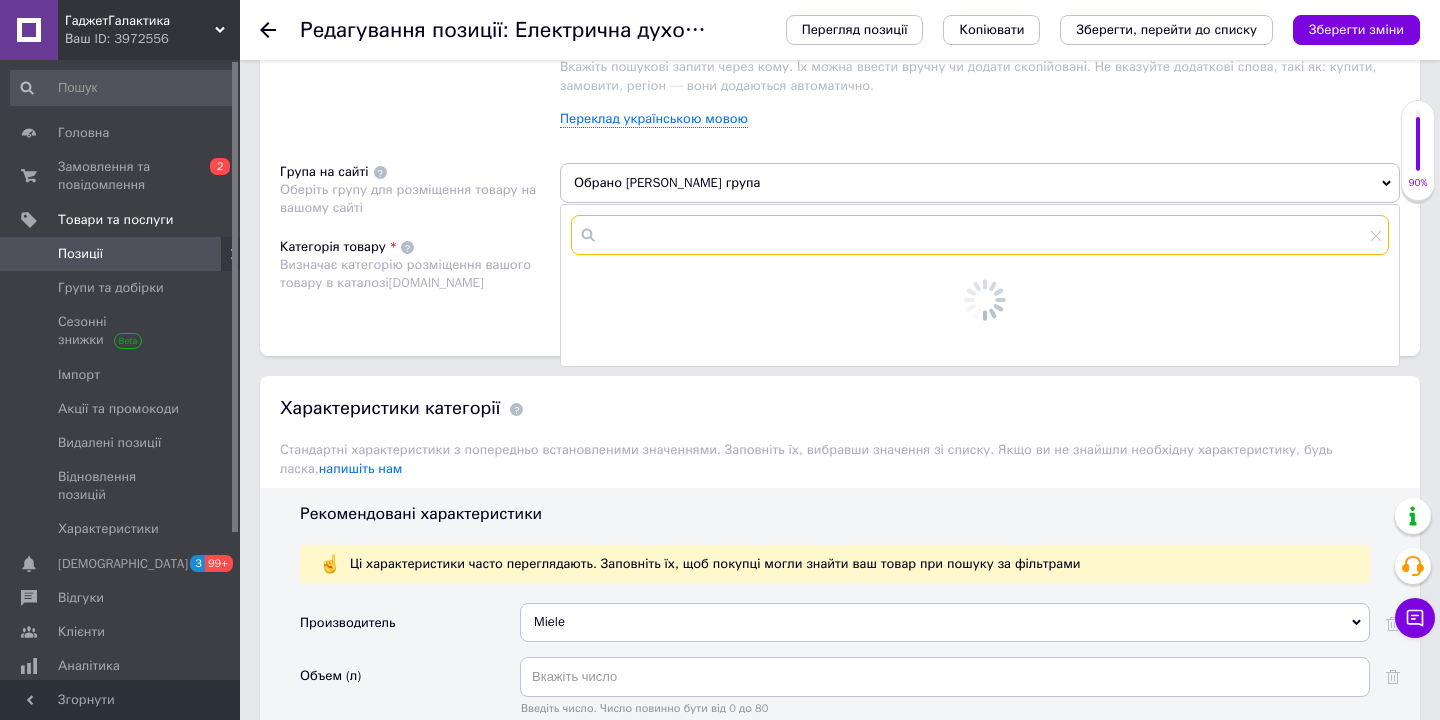 click at bounding box center [980, 235] 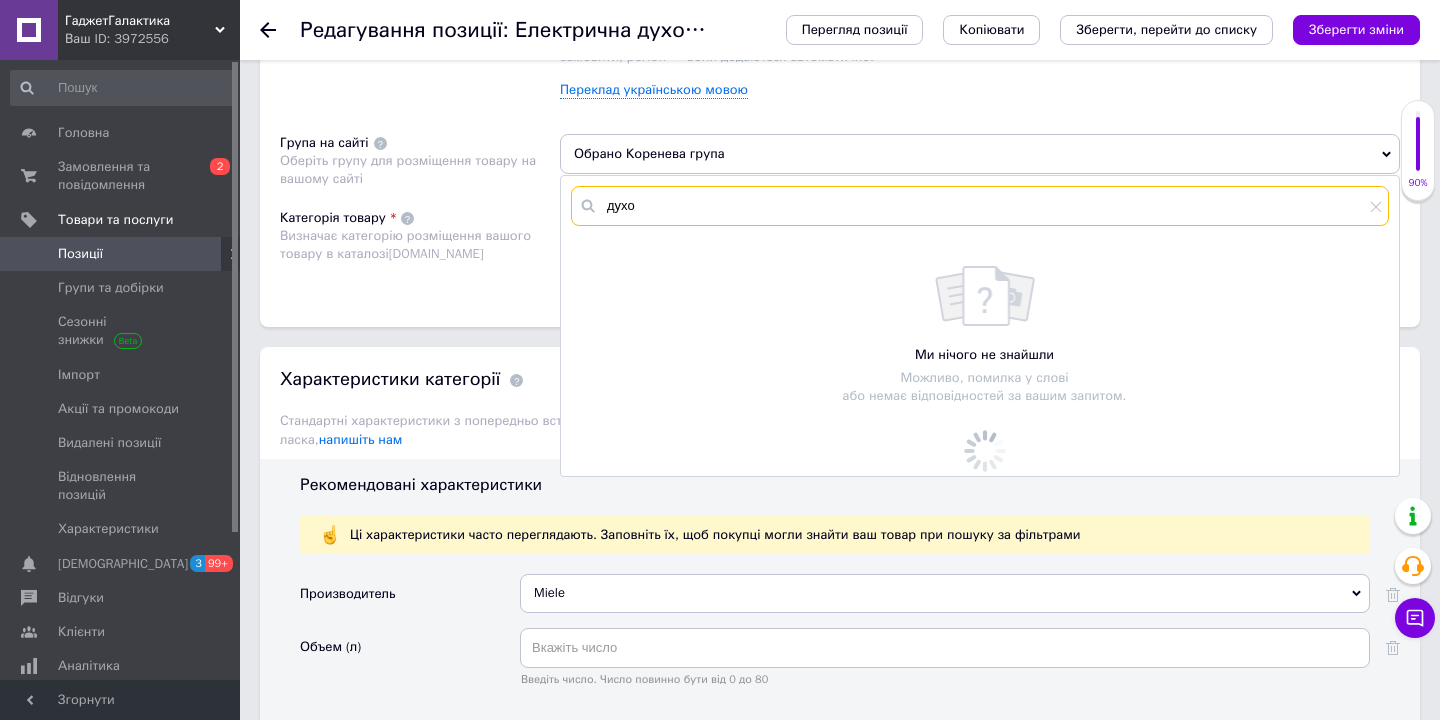 scroll, scrollTop: 1314, scrollLeft: 0, axis: vertical 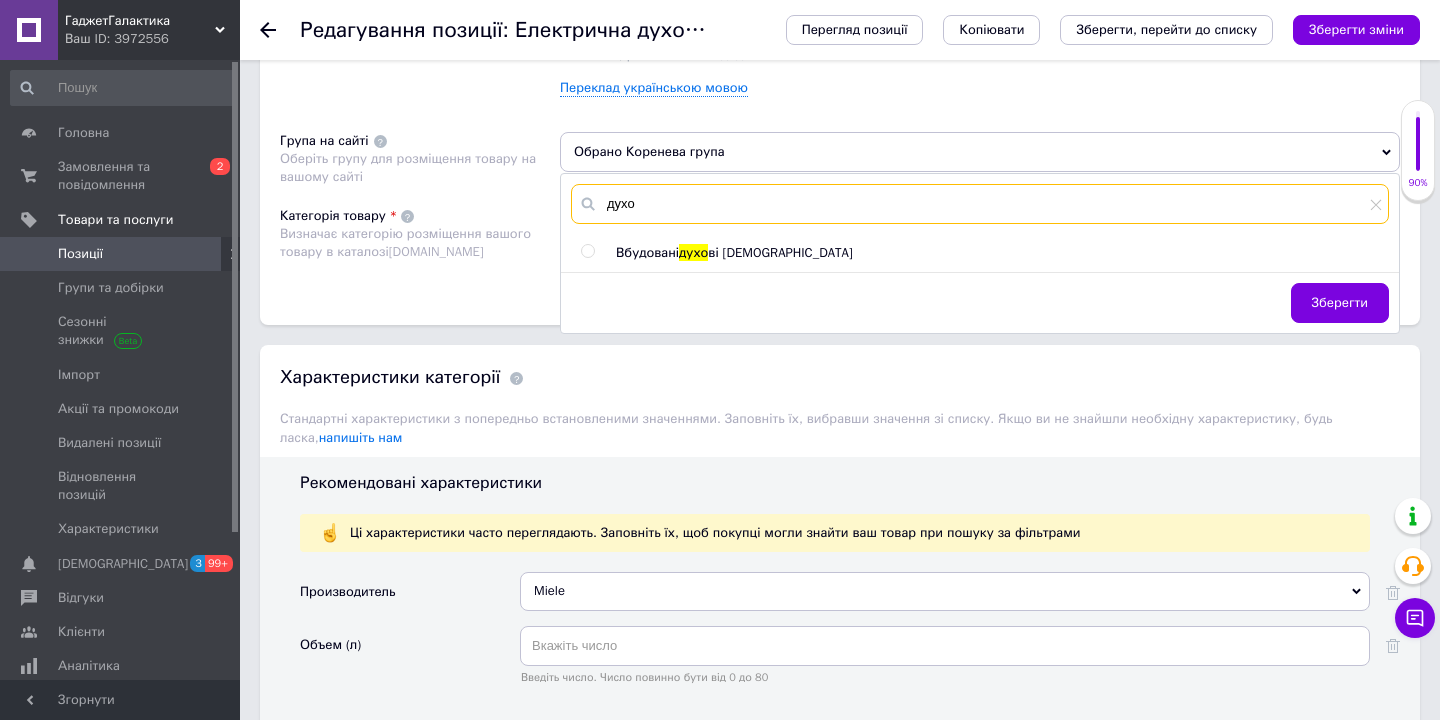 type on "духо" 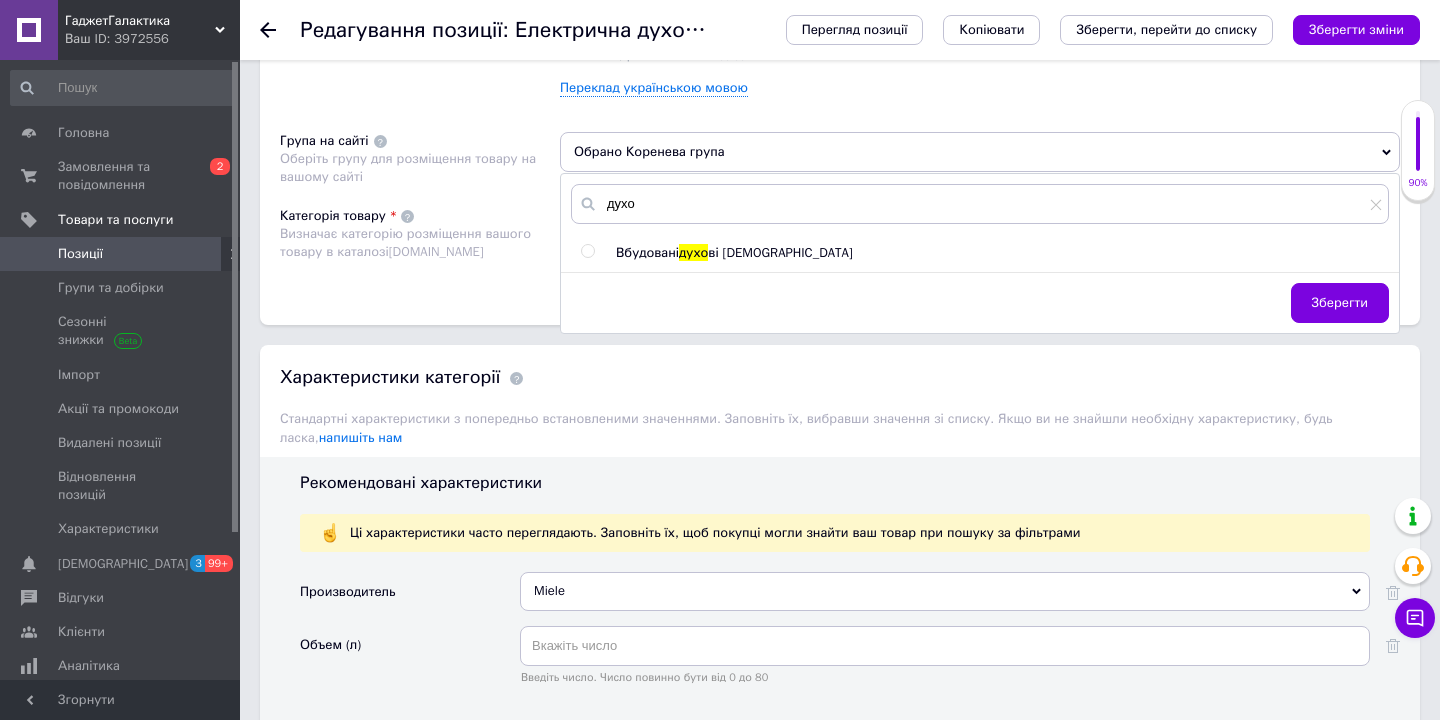 click at bounding box center (588, 251) 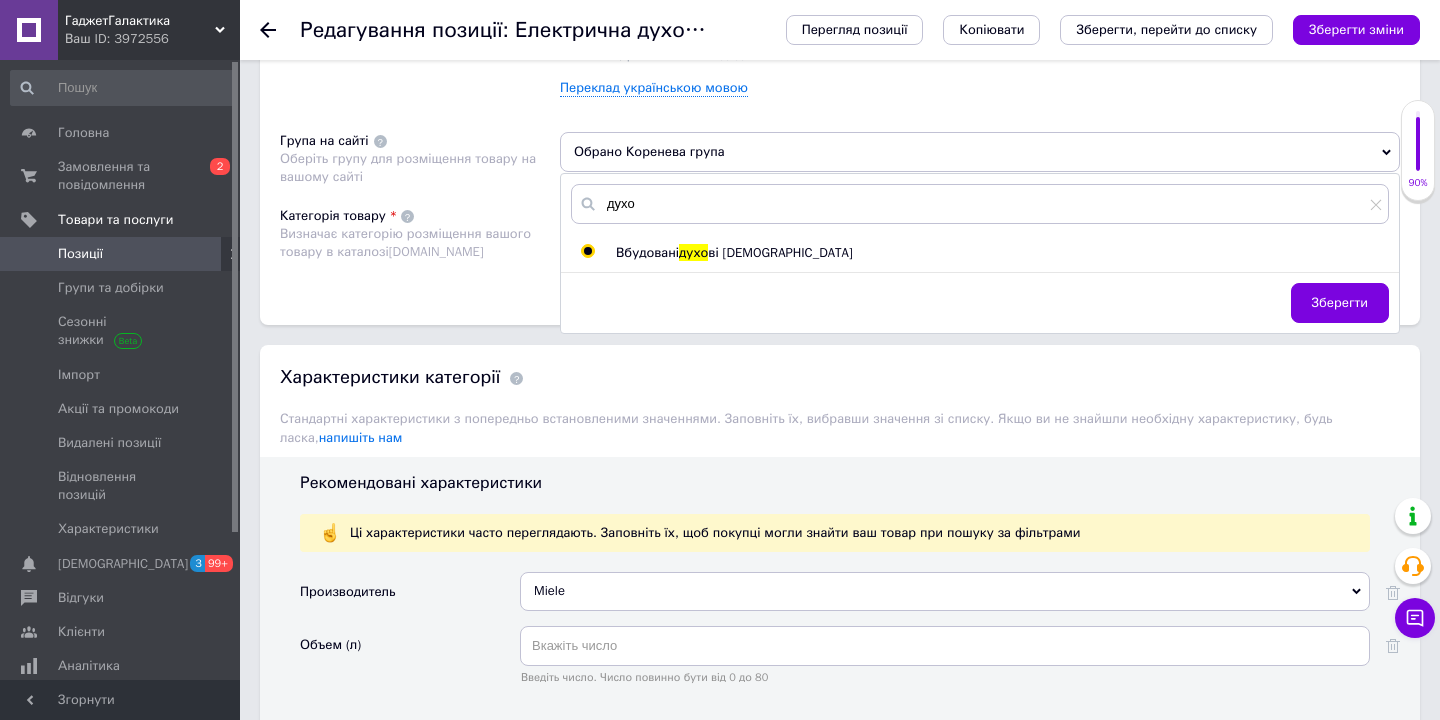 radio on "true" 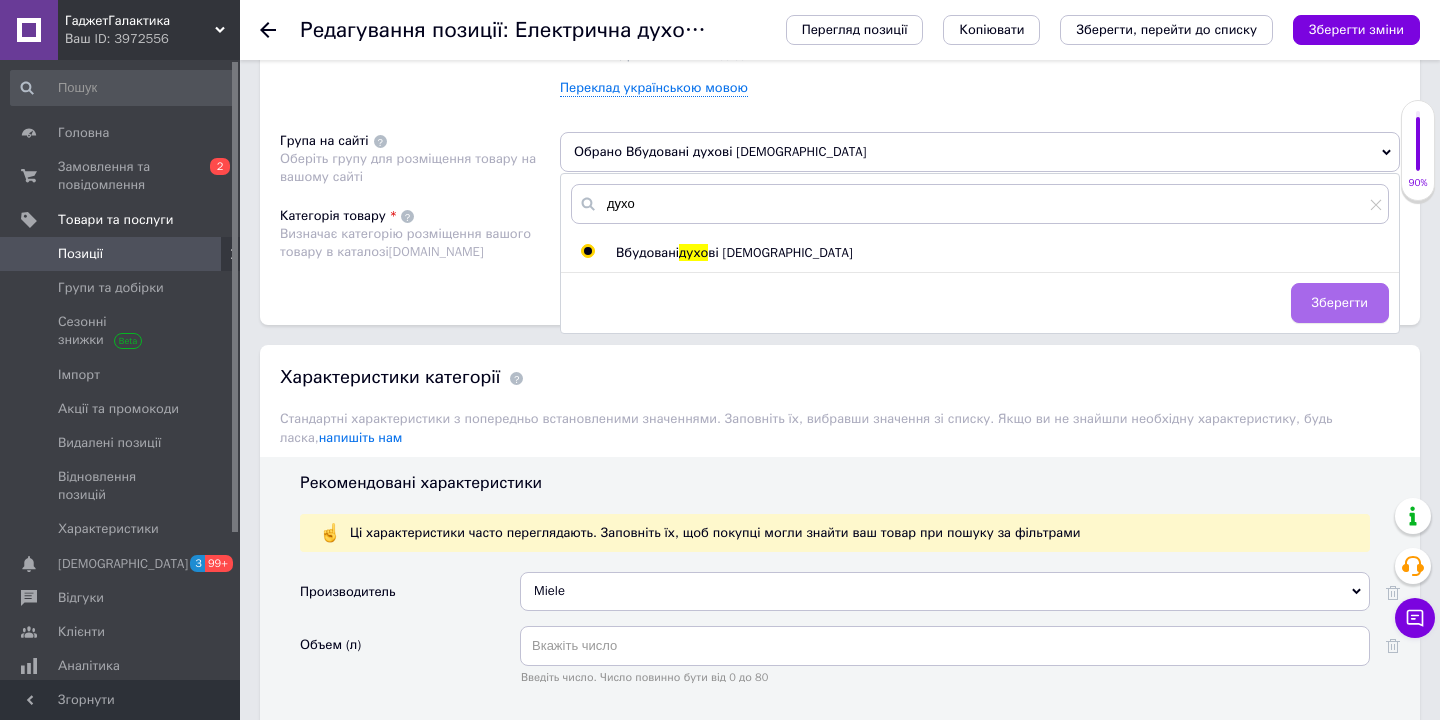 click on "Зберегти" at bounding box center [1340, 303] 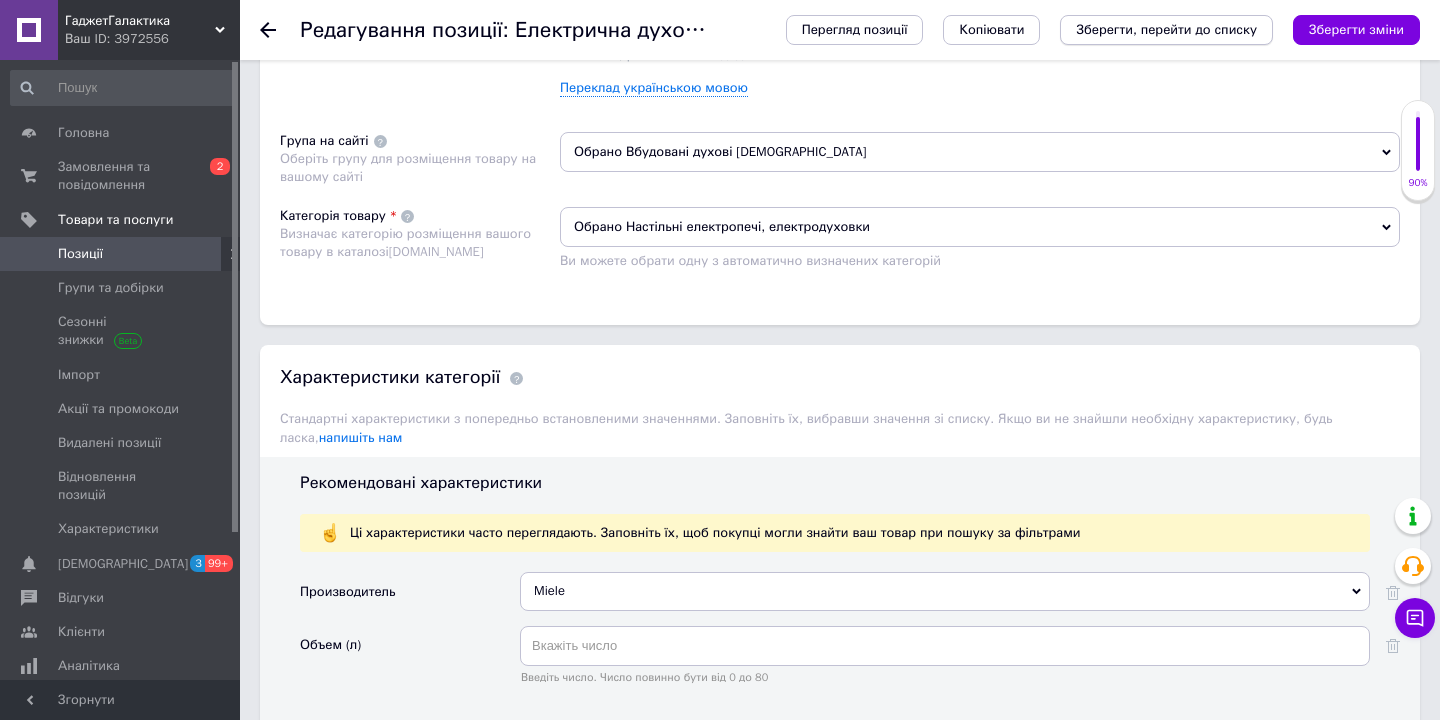 click on "Зберегти, перейти до списку" at bounding box center (1166, 30) 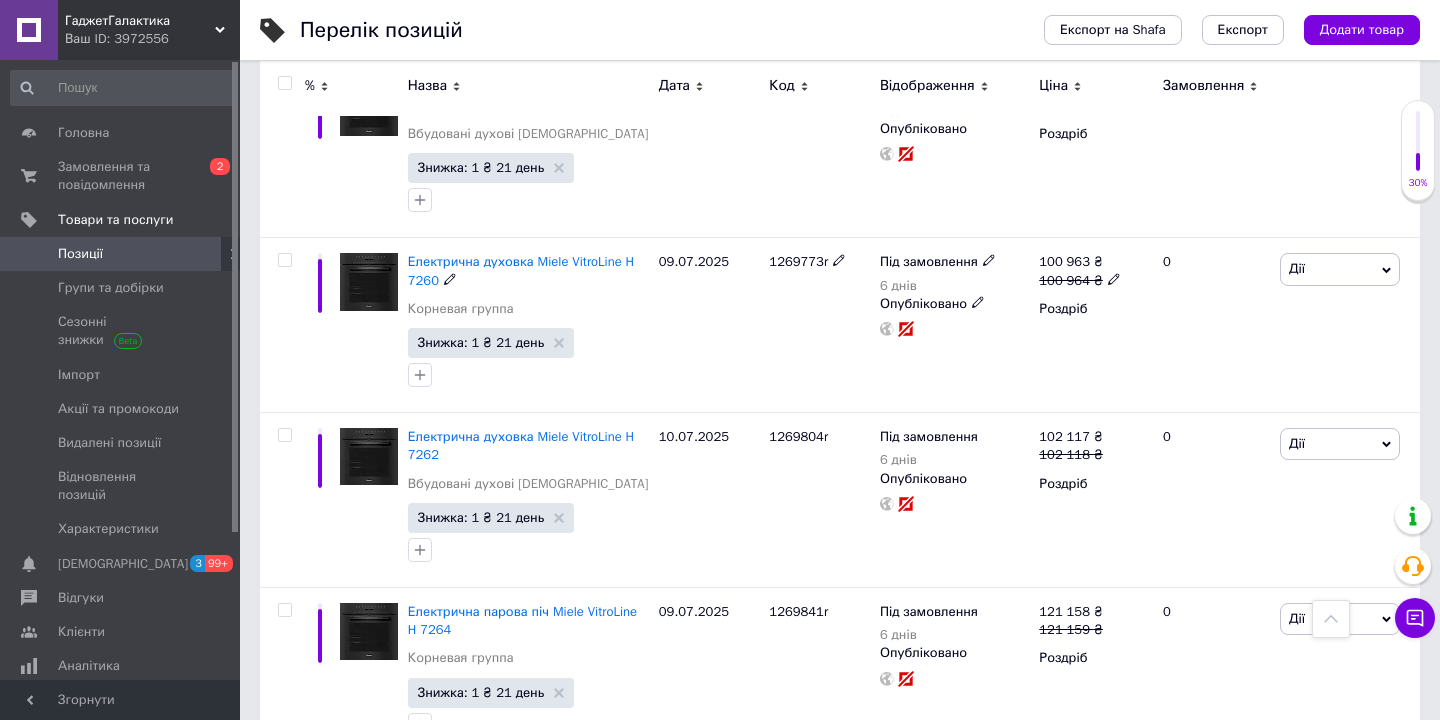scroll, scrollTop: 1619, scrollLeft: 0, axis: vertical 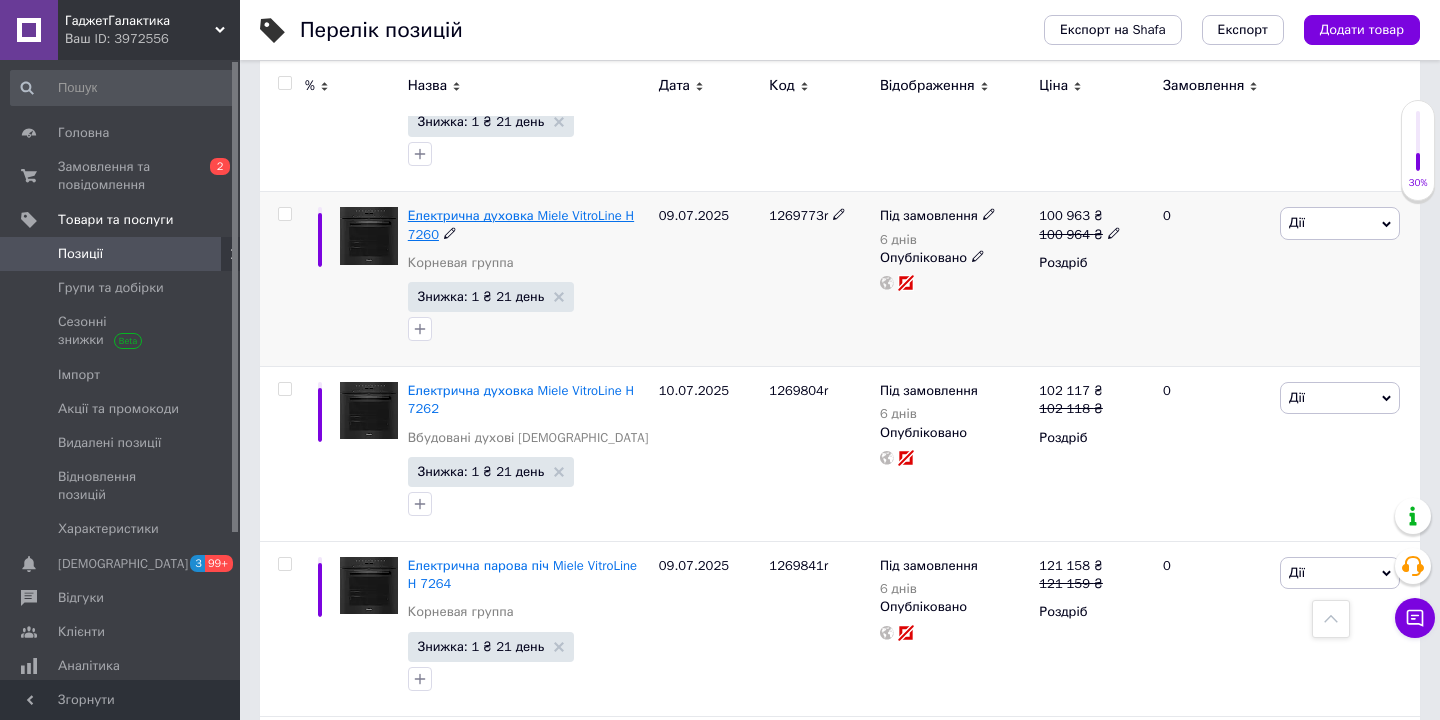 click on "Електрична духовка Miele VitroLine H 7260" at bounding box center [521, 224] 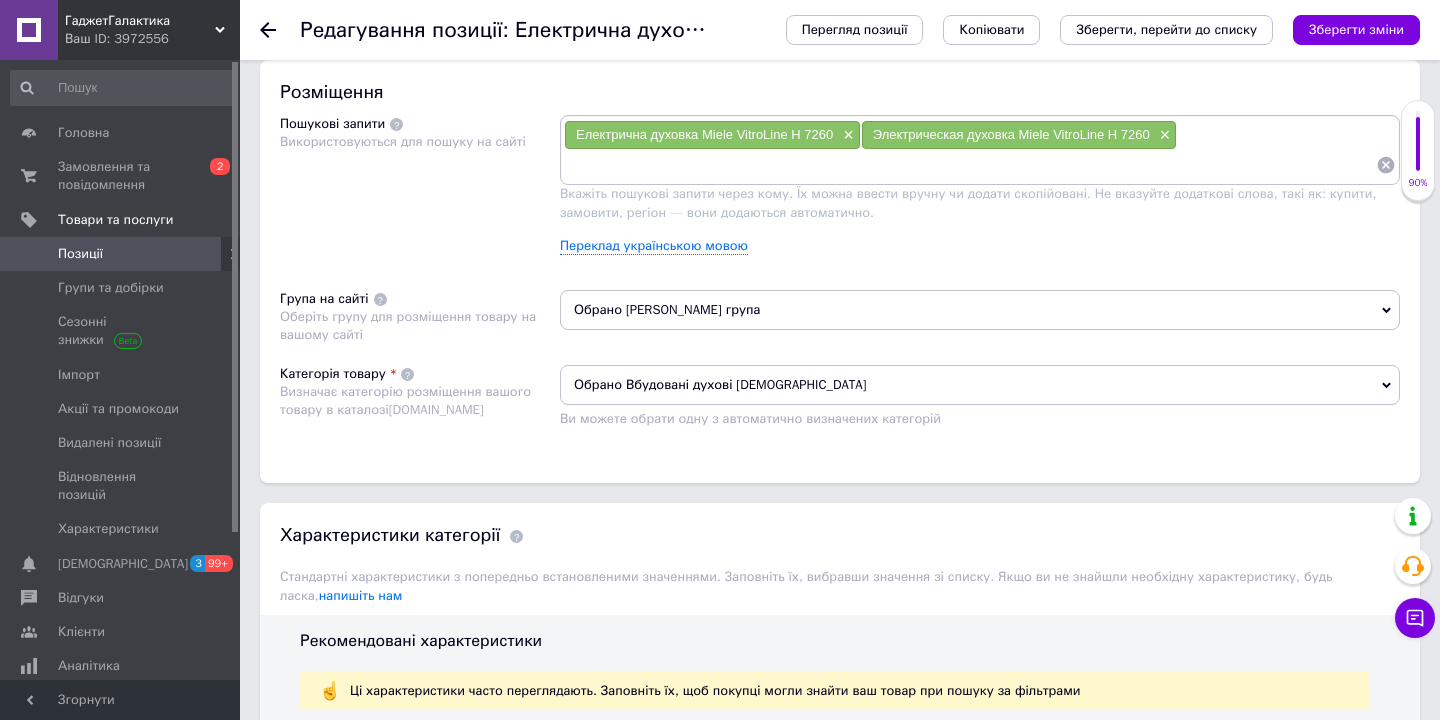 scroll, scrollTop: 1176, scrollLeft: 0, axis: vertical 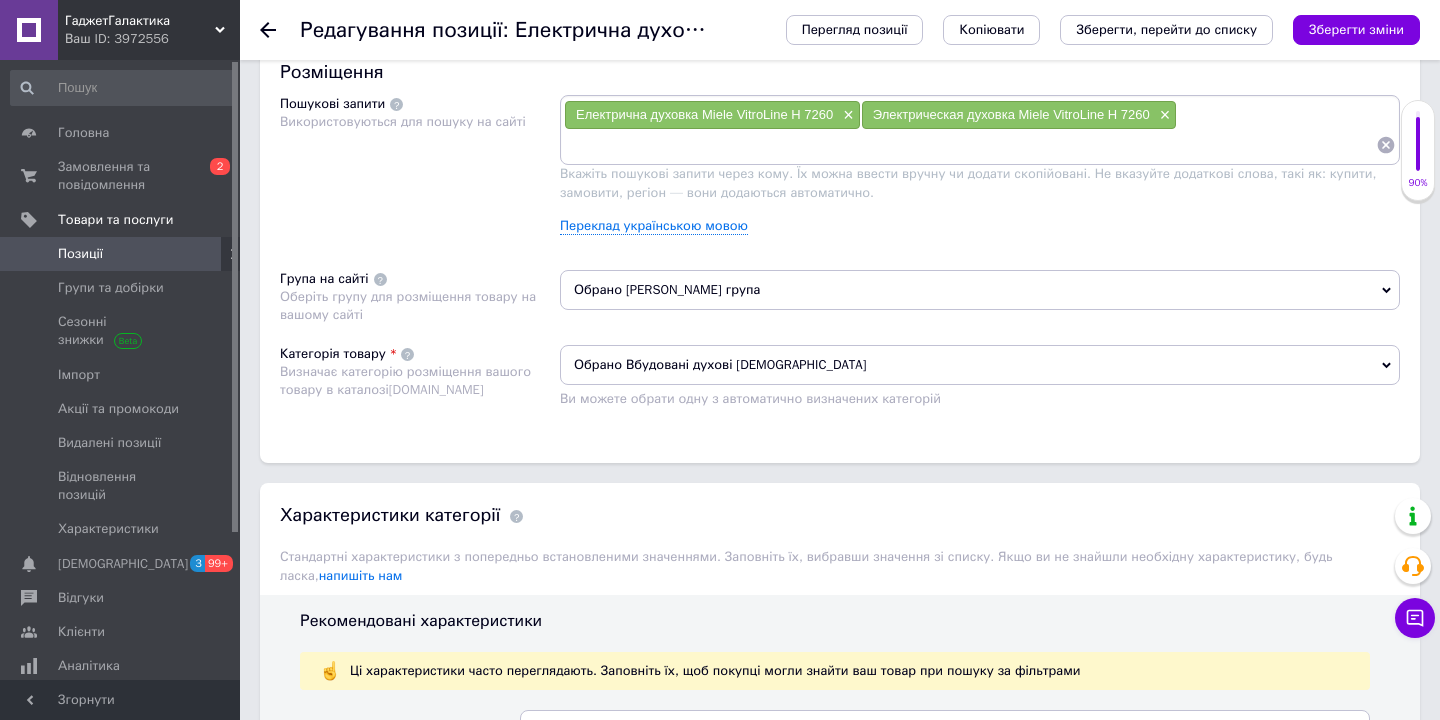 click on "Обрано [PERSON_NAME] група" at bounding box center [980, 290] 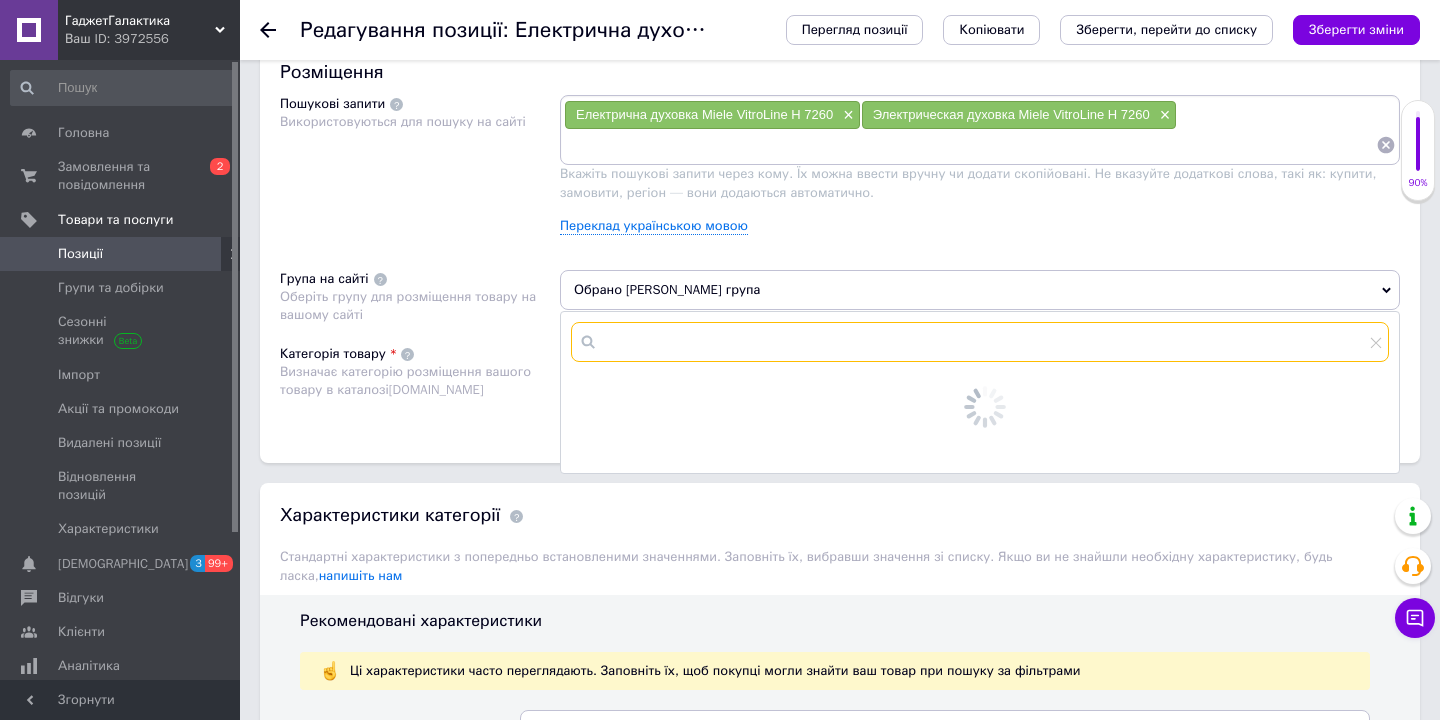 click at bounding box center (980, 342) 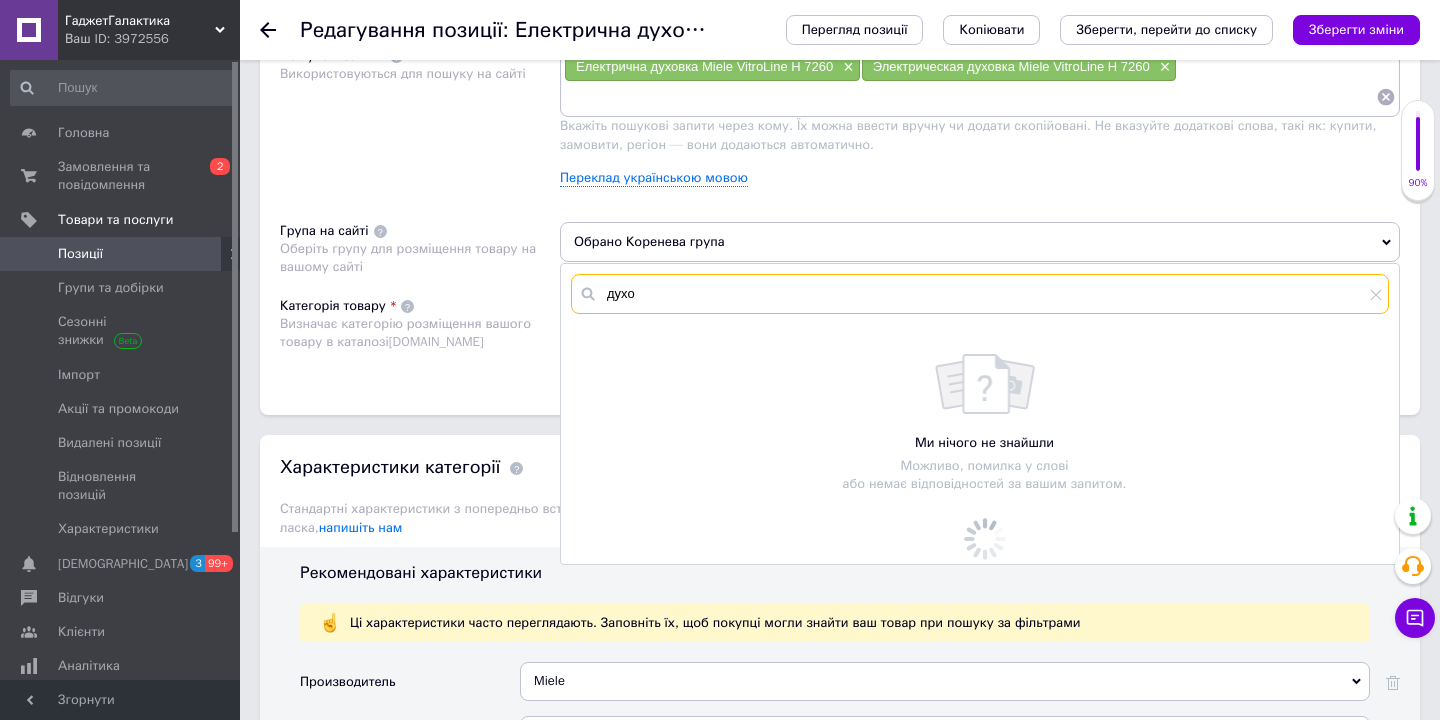 scroll, scrollTop: 1227, scrollLeft: 0, axis: vertical 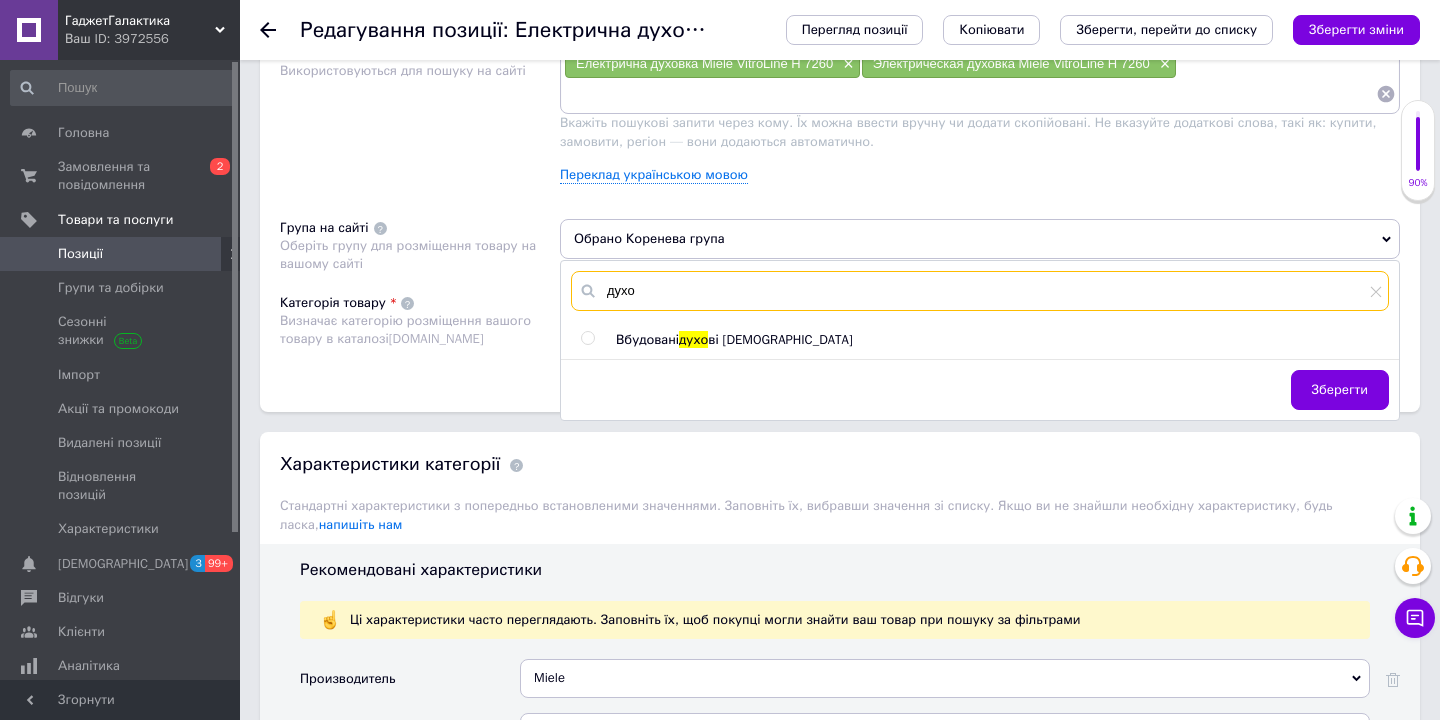 type on "духо" 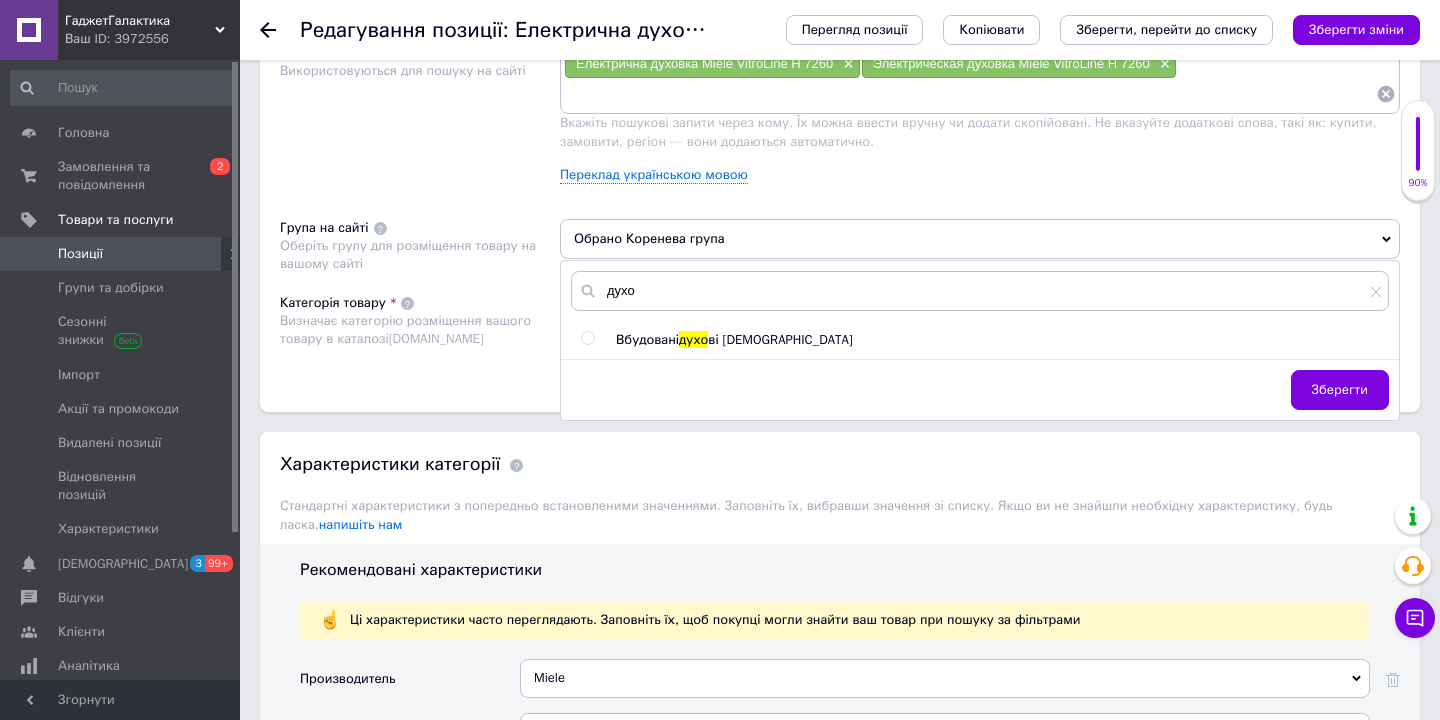click at bounding box center [587, 338] 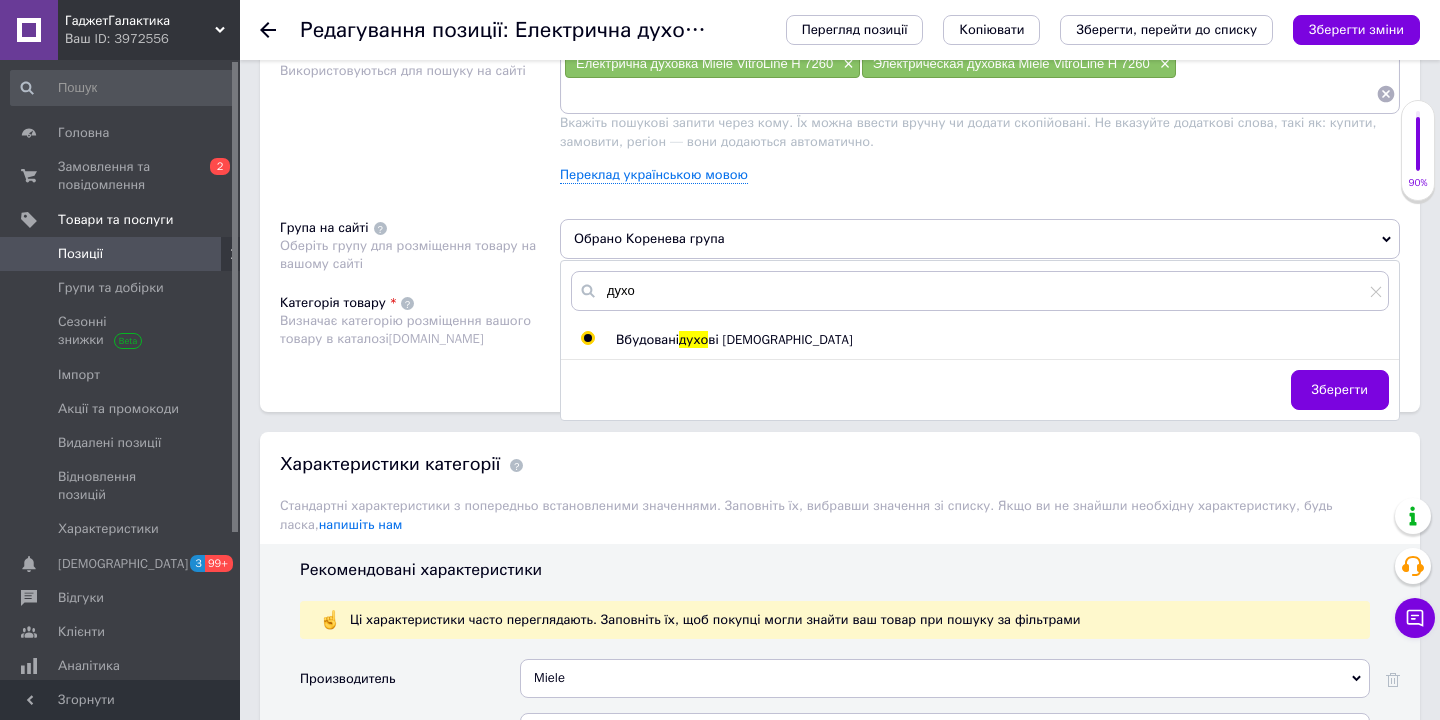 radio on "true" 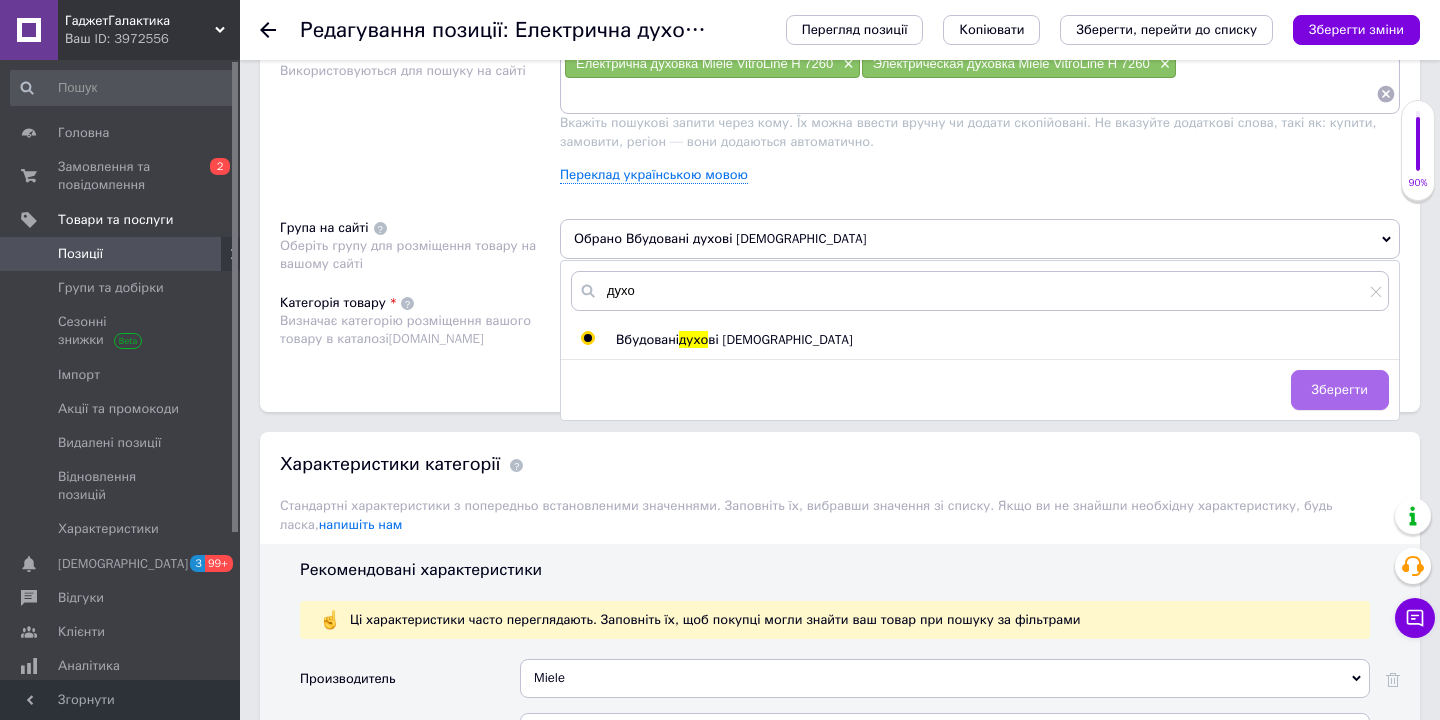 click on "Зберегти" at bounding box center (1340, 390) 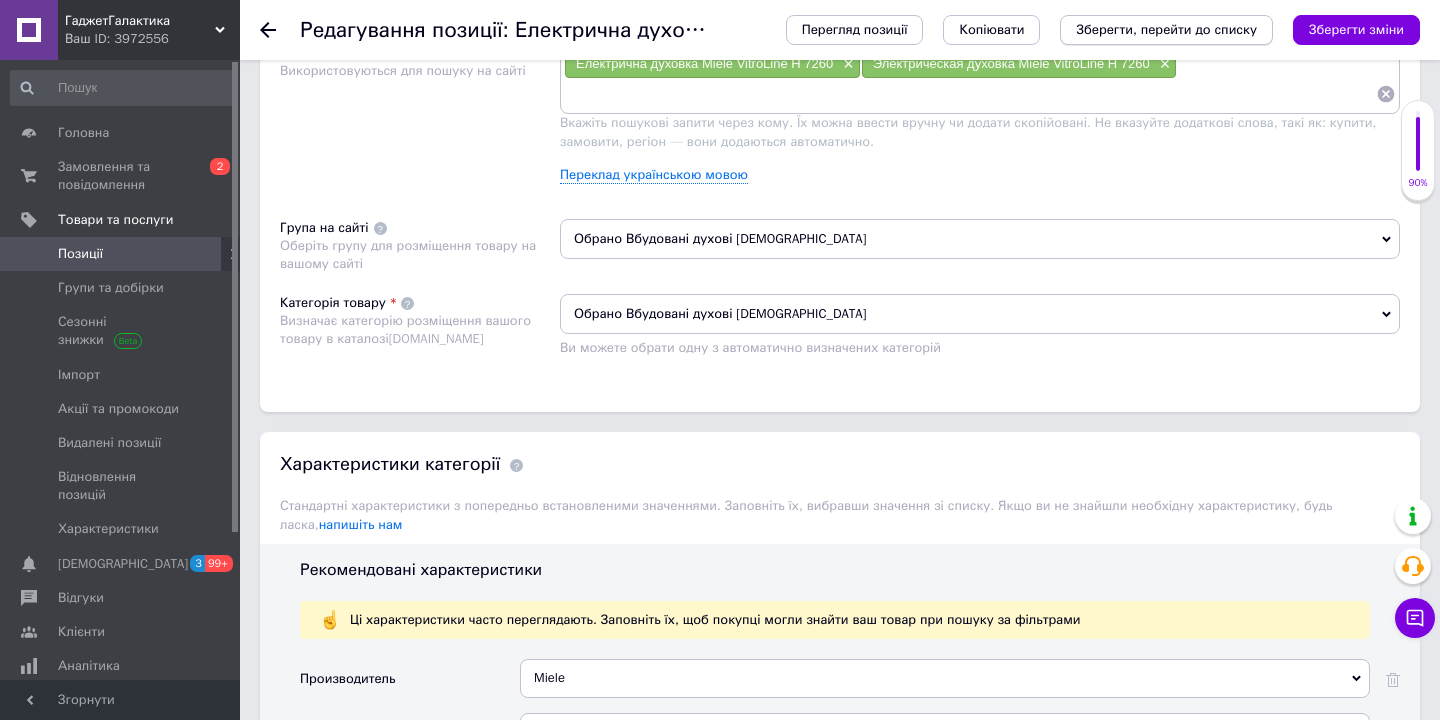 click on "Зберегти, перейти до списку" at bounding box center (1166, 29) 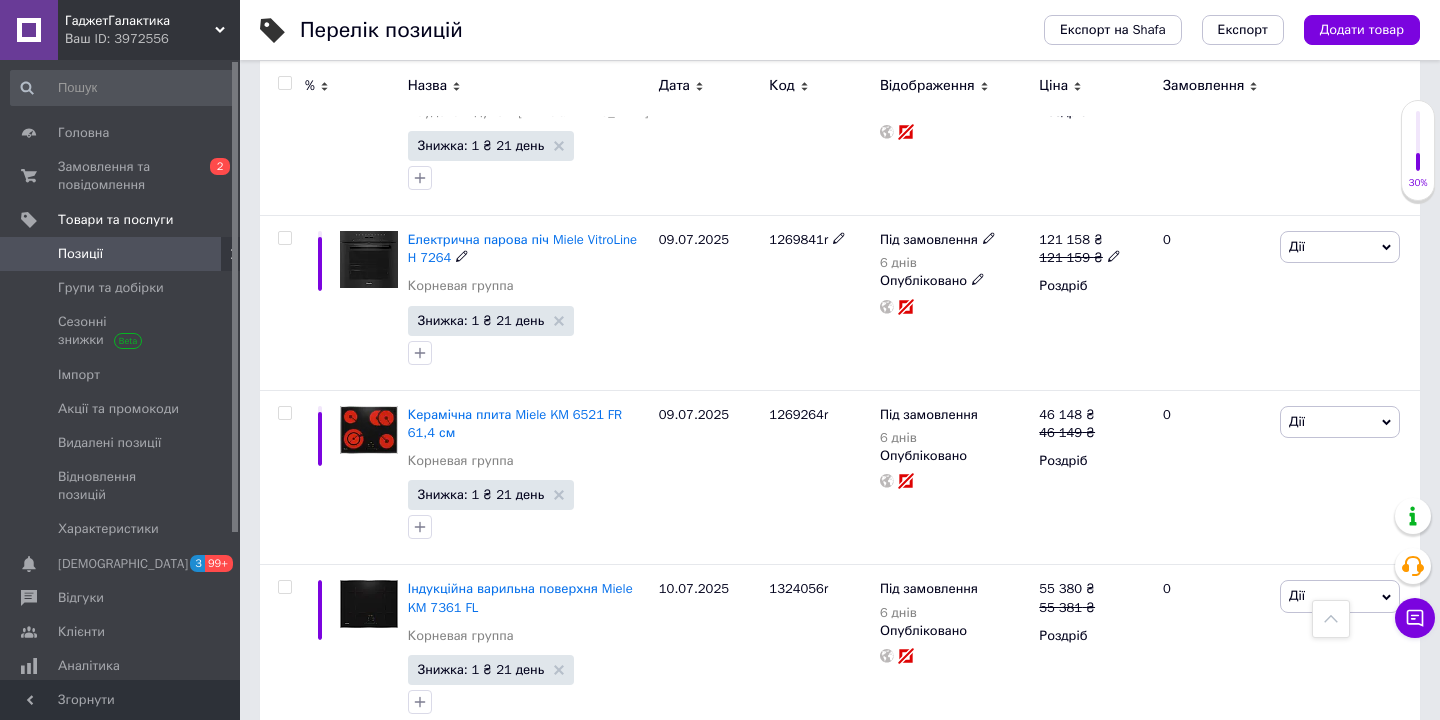 scroll, scrollTop: 1956, scrollLeft: 0, axis: vertical 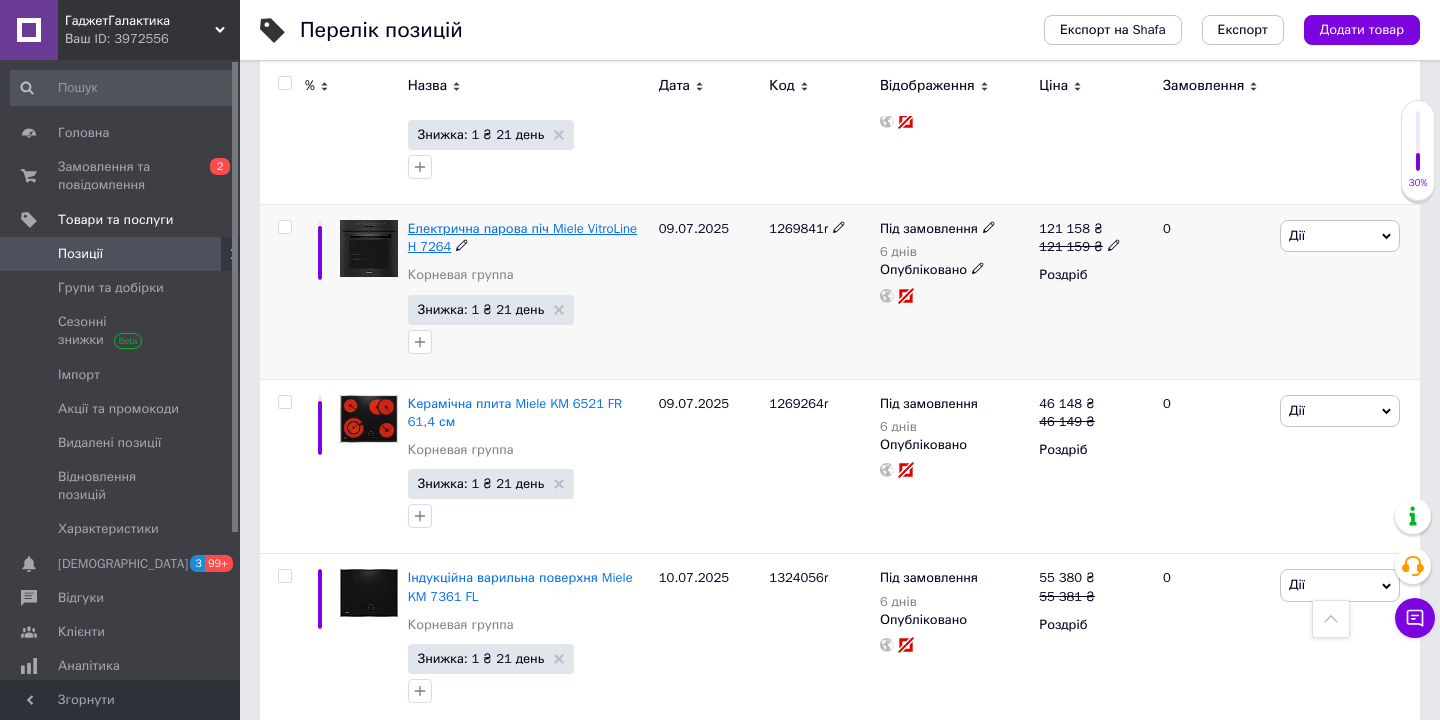 click on "Електрична парова піч Miele VitroLine H 7264" at bounding box center [522, 237] 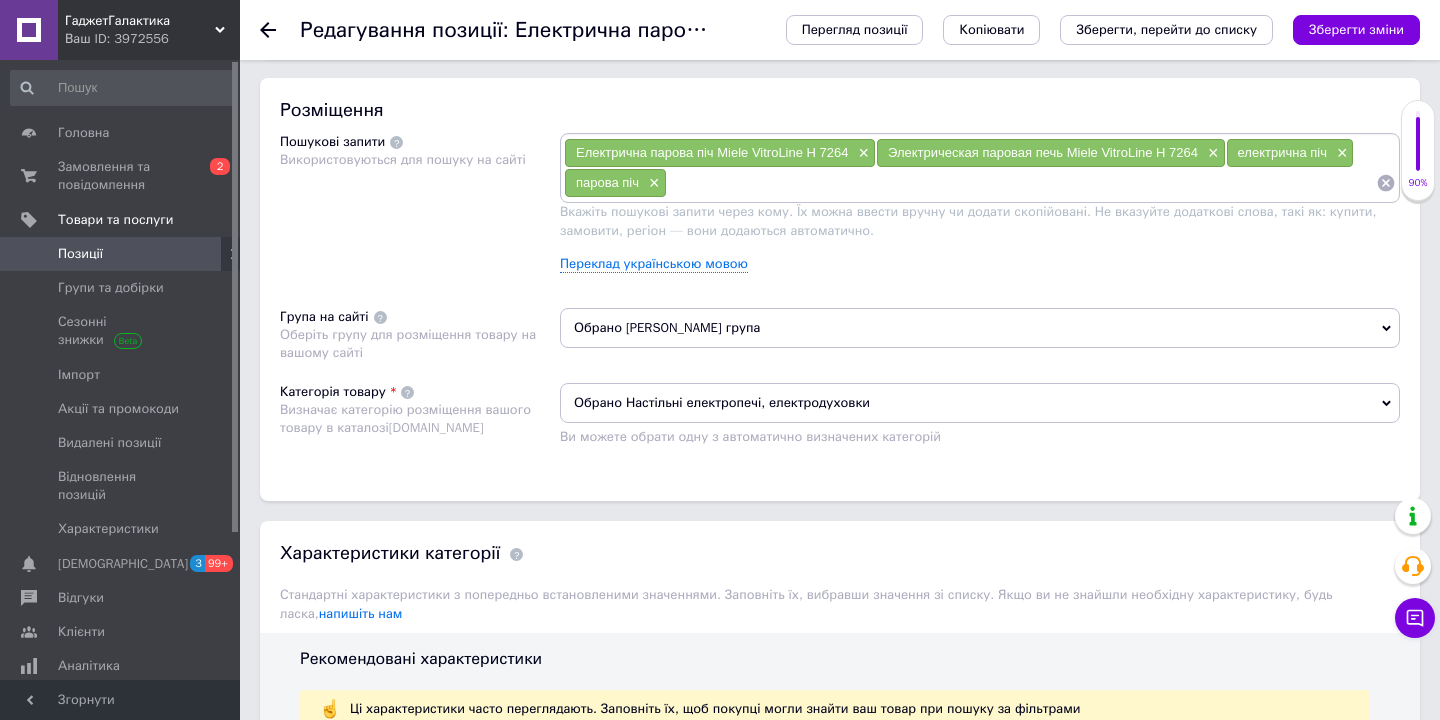 scroll, scrollTop: 1203, scrollLeft: 0, axis: vertical 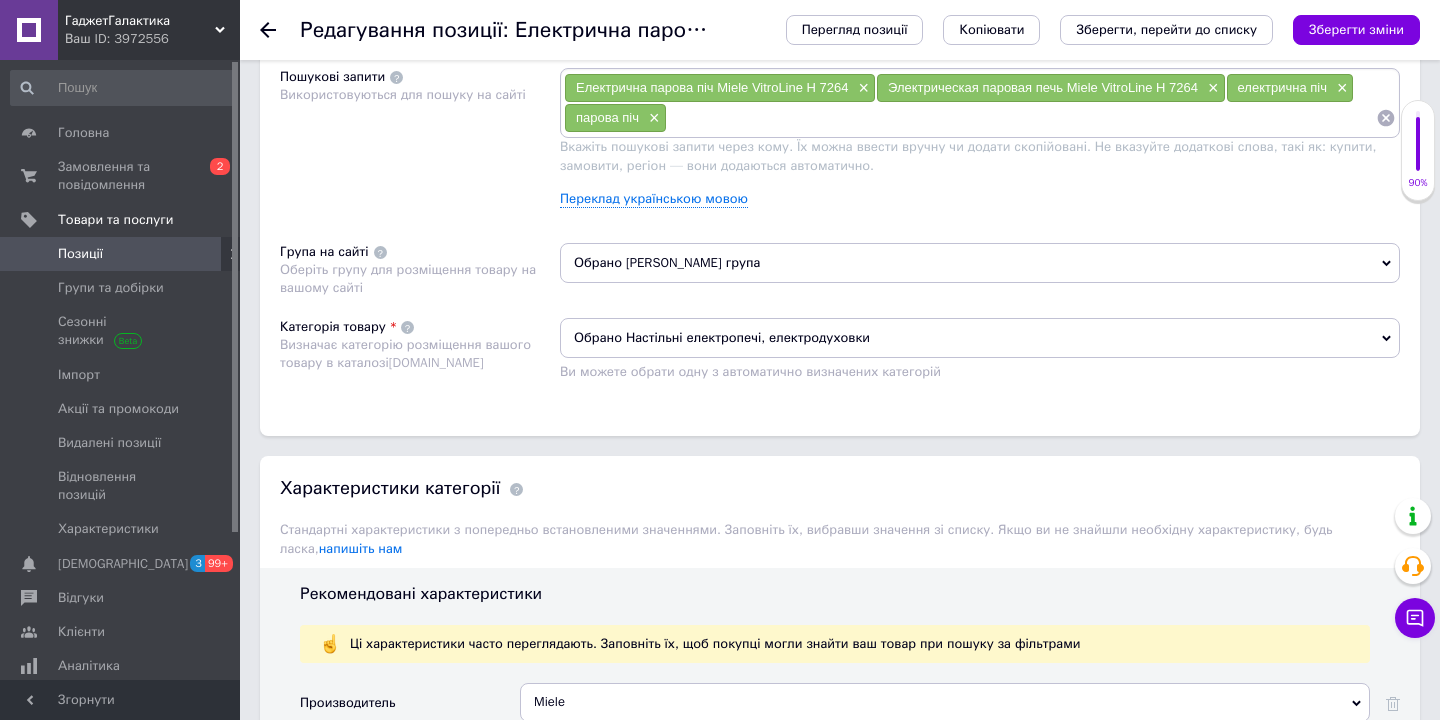 click on "Обрано [PERSON_NAME] група" at bounding box center [980, 263] 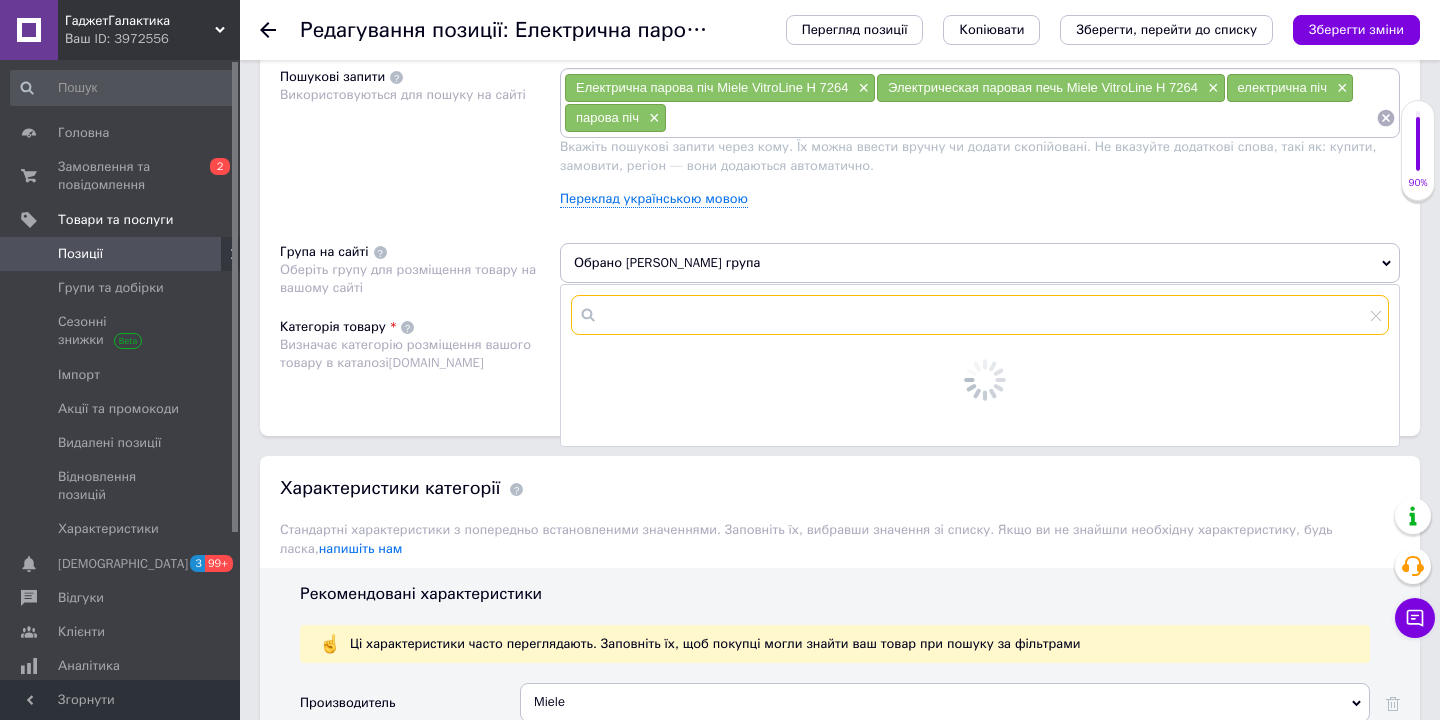 click at bounding box center [980, 315] 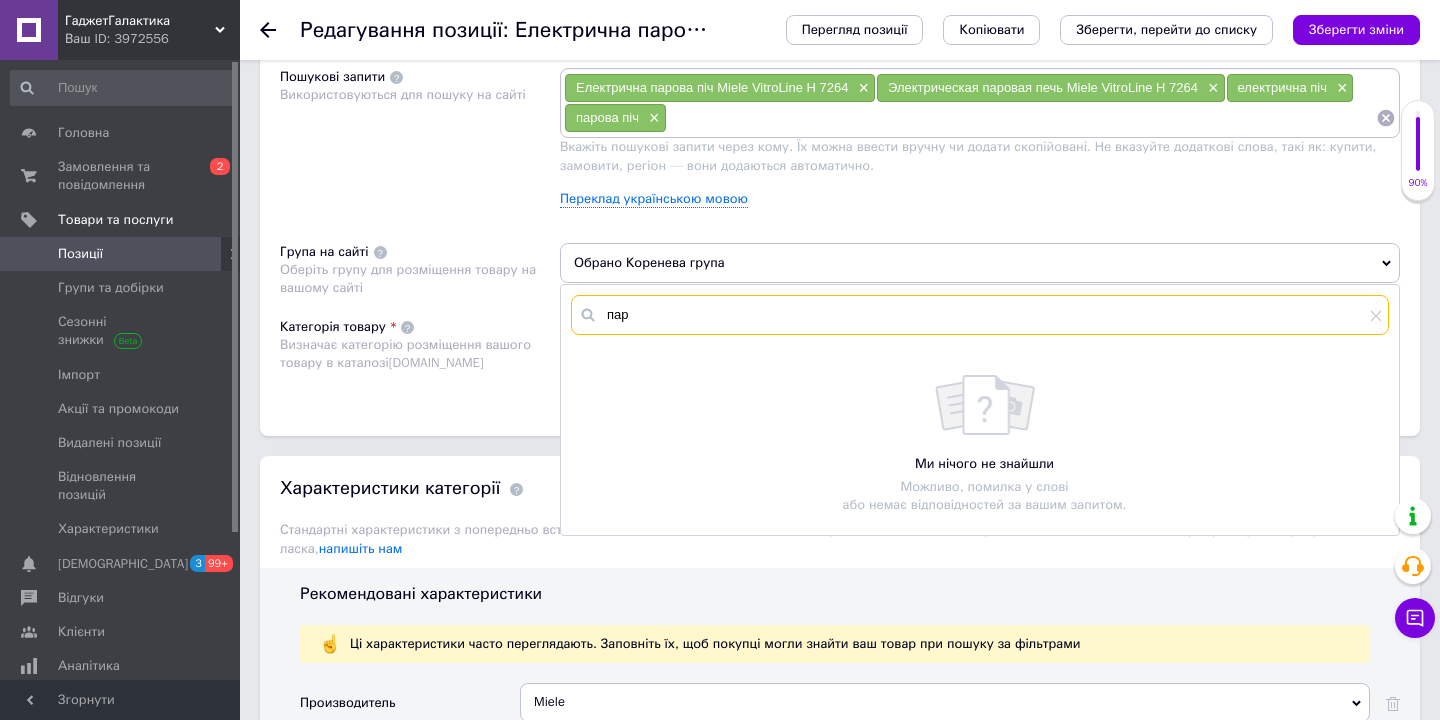 type on "паро" 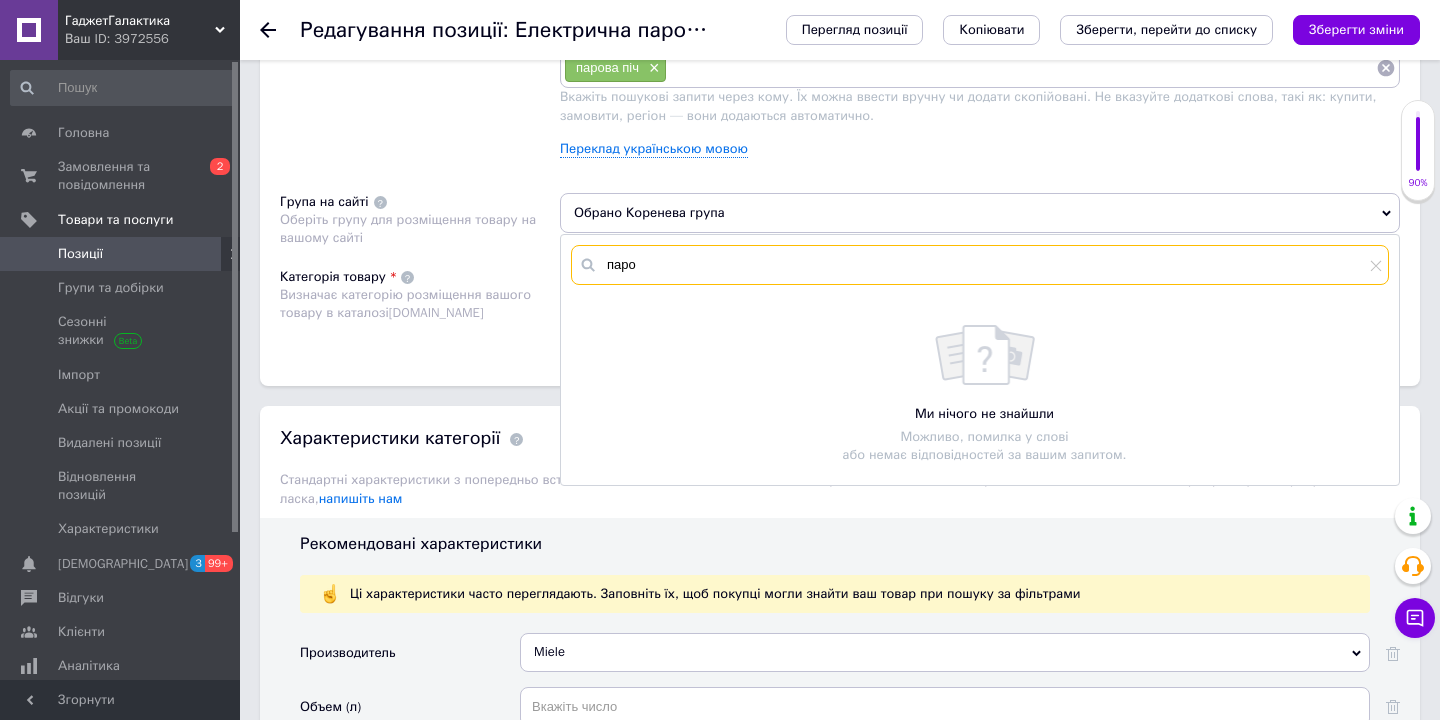 scroll, scrollTop: 1250, scrollLeft: 0, axis: vertical 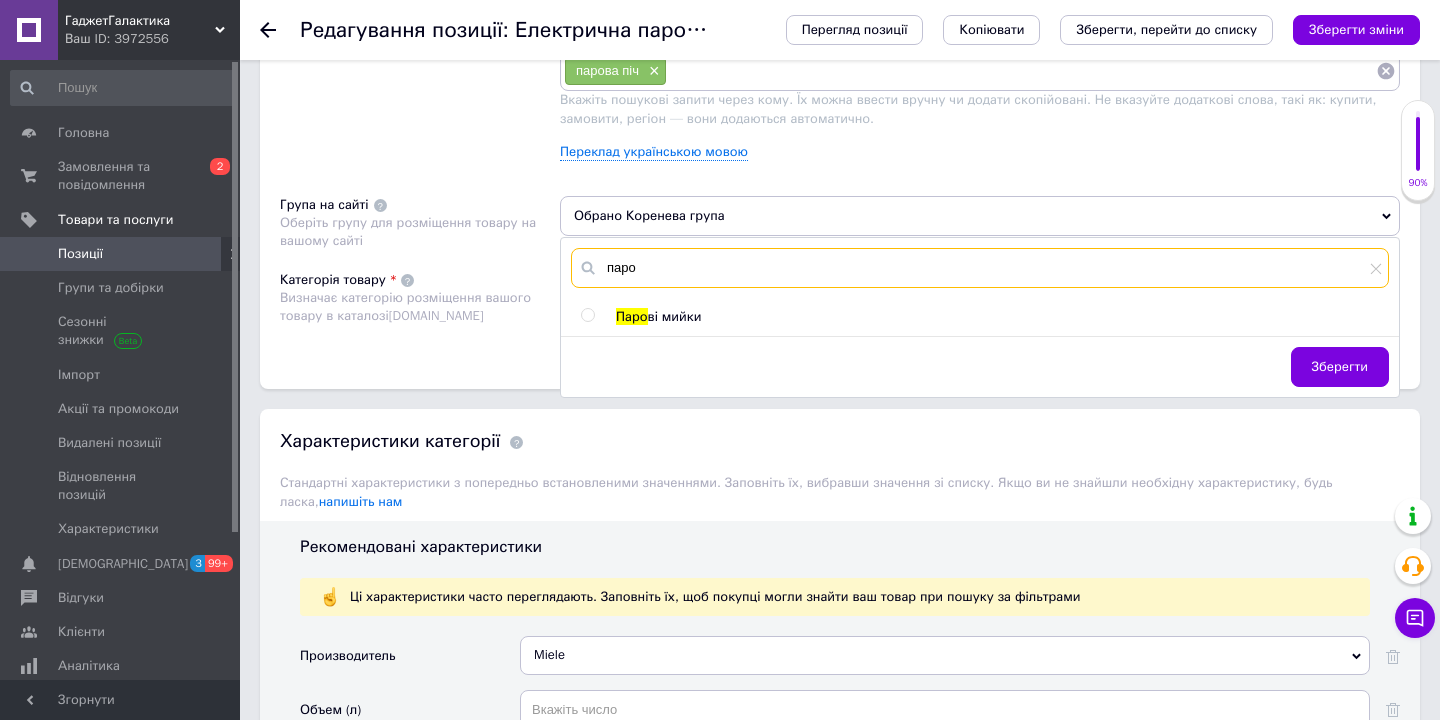 click on "паро" at bounding box center [980, 268] 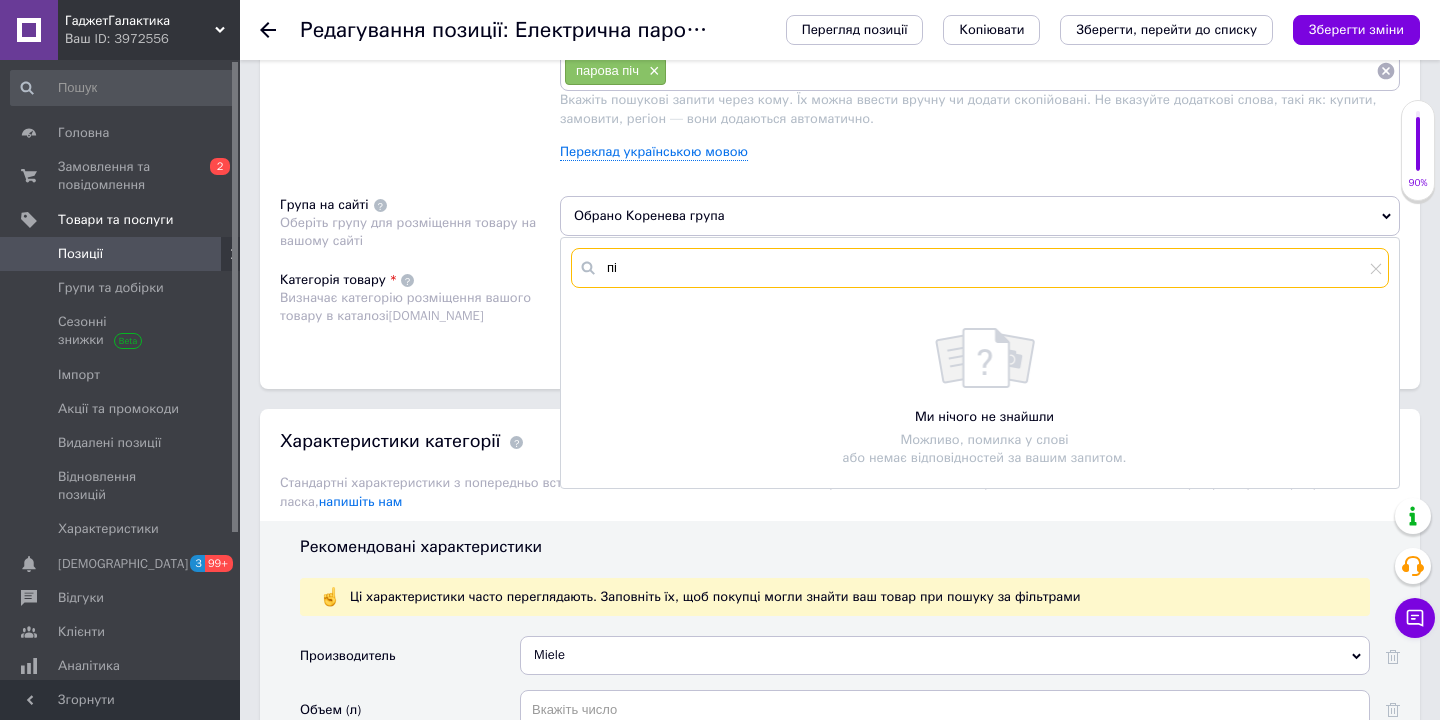 type on "піч" 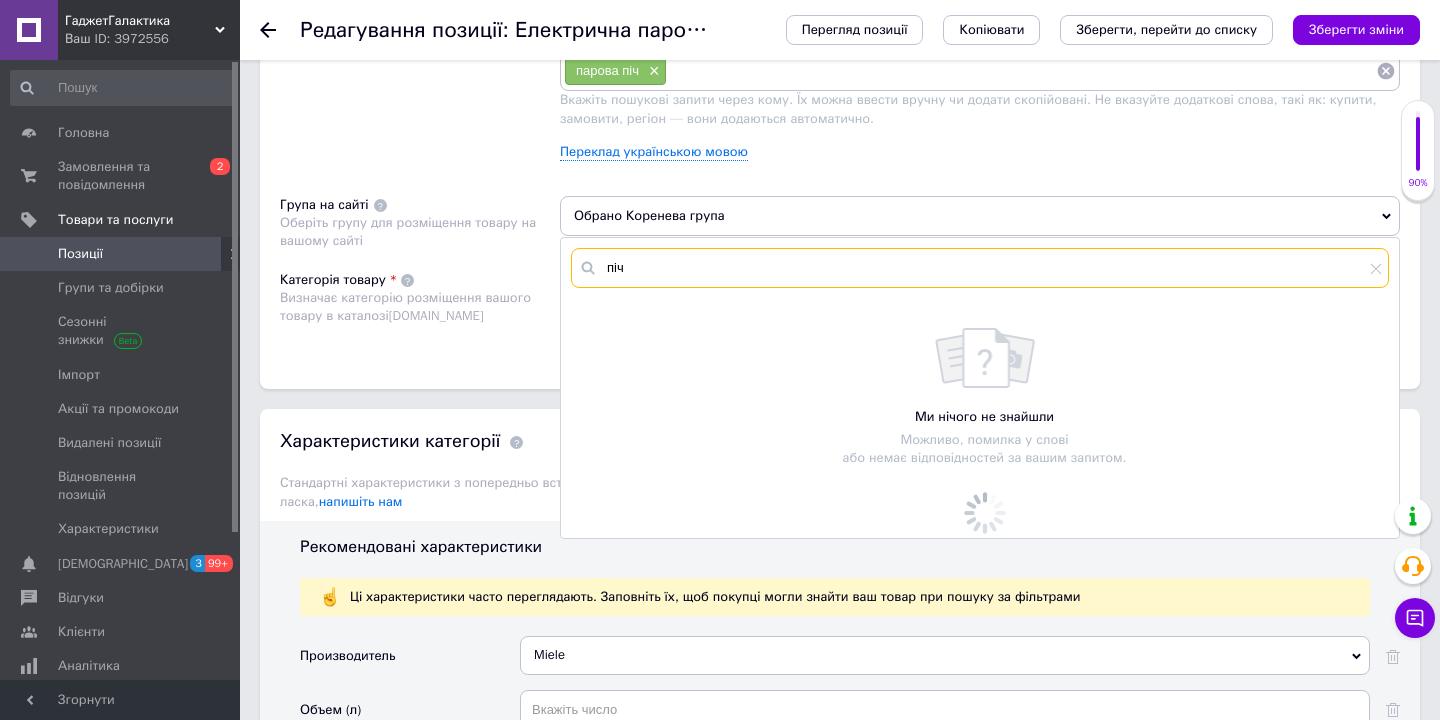click on "піч" at bounding box center [980, 268] 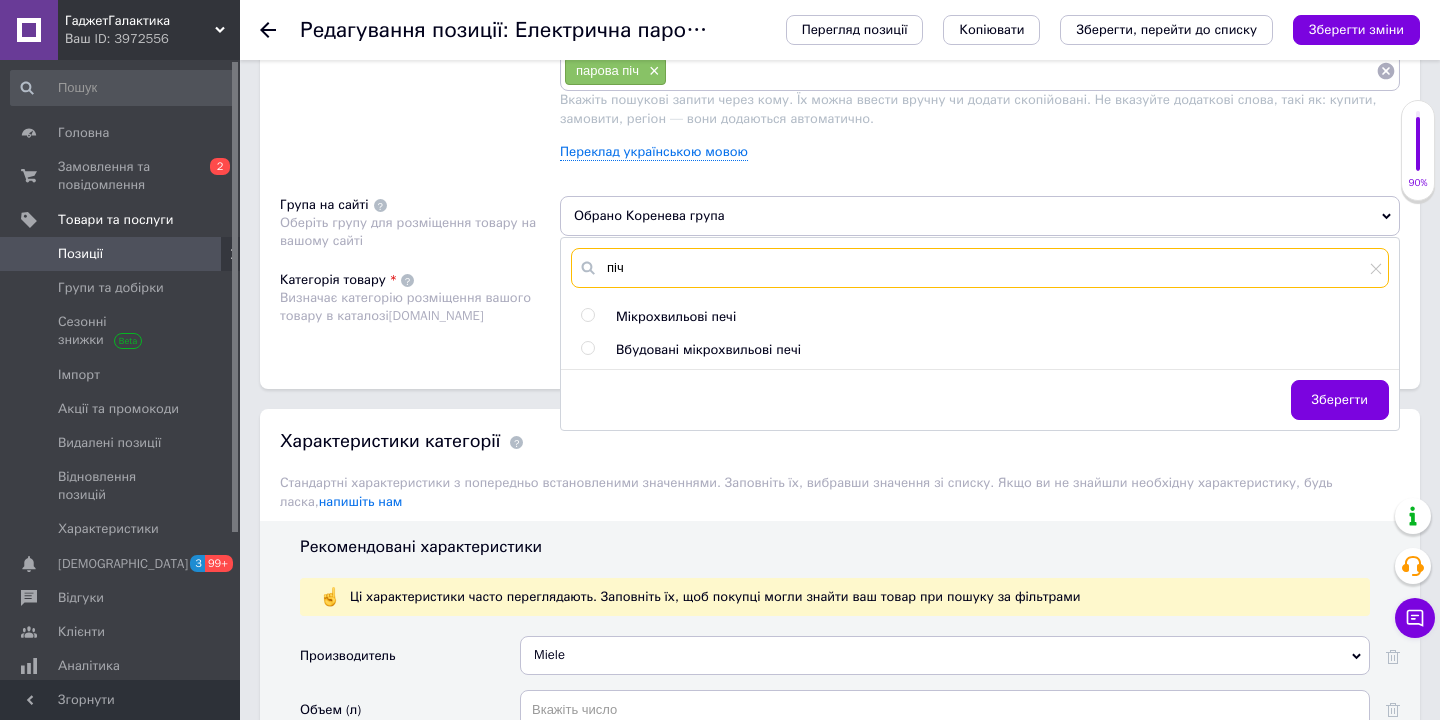 click on "піч" at bounding box center [980, 268] 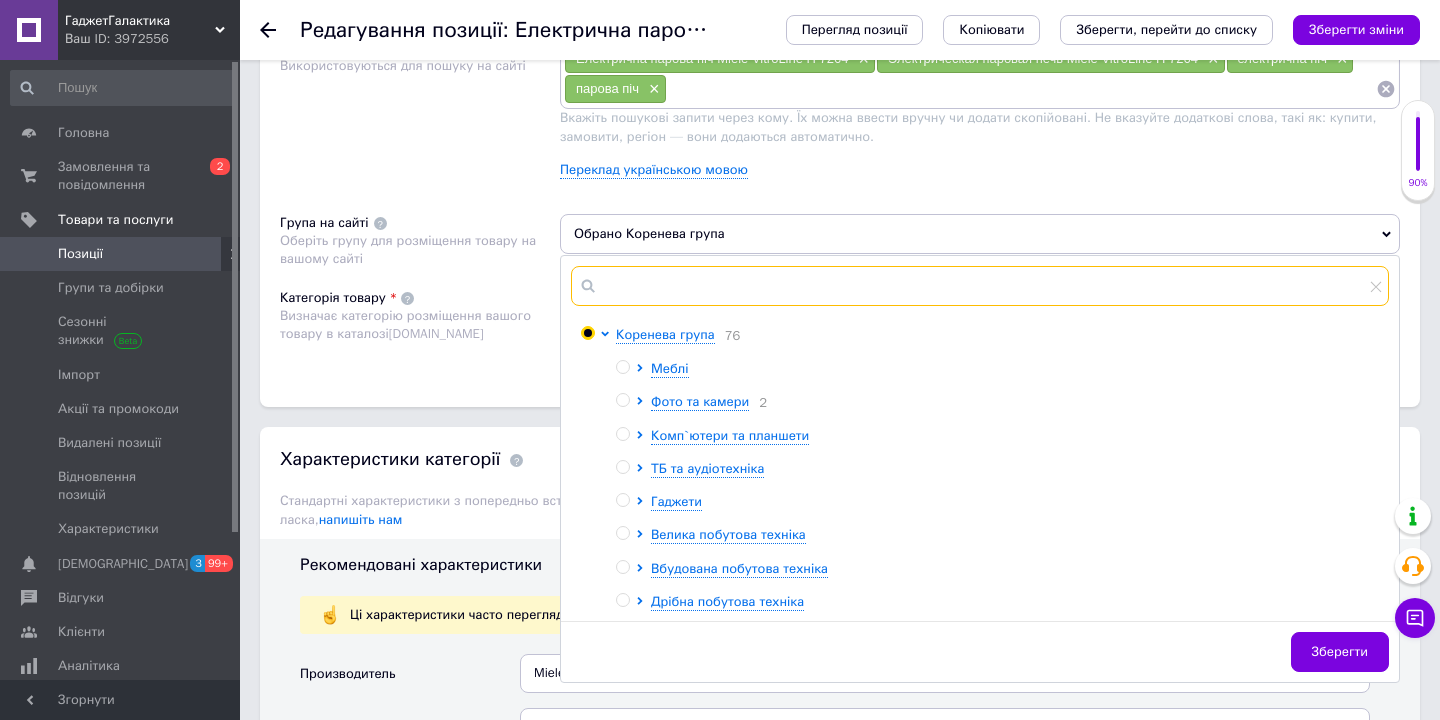 scroll, scrollTop: 1280, scrollLeft: 0, axis: vertical 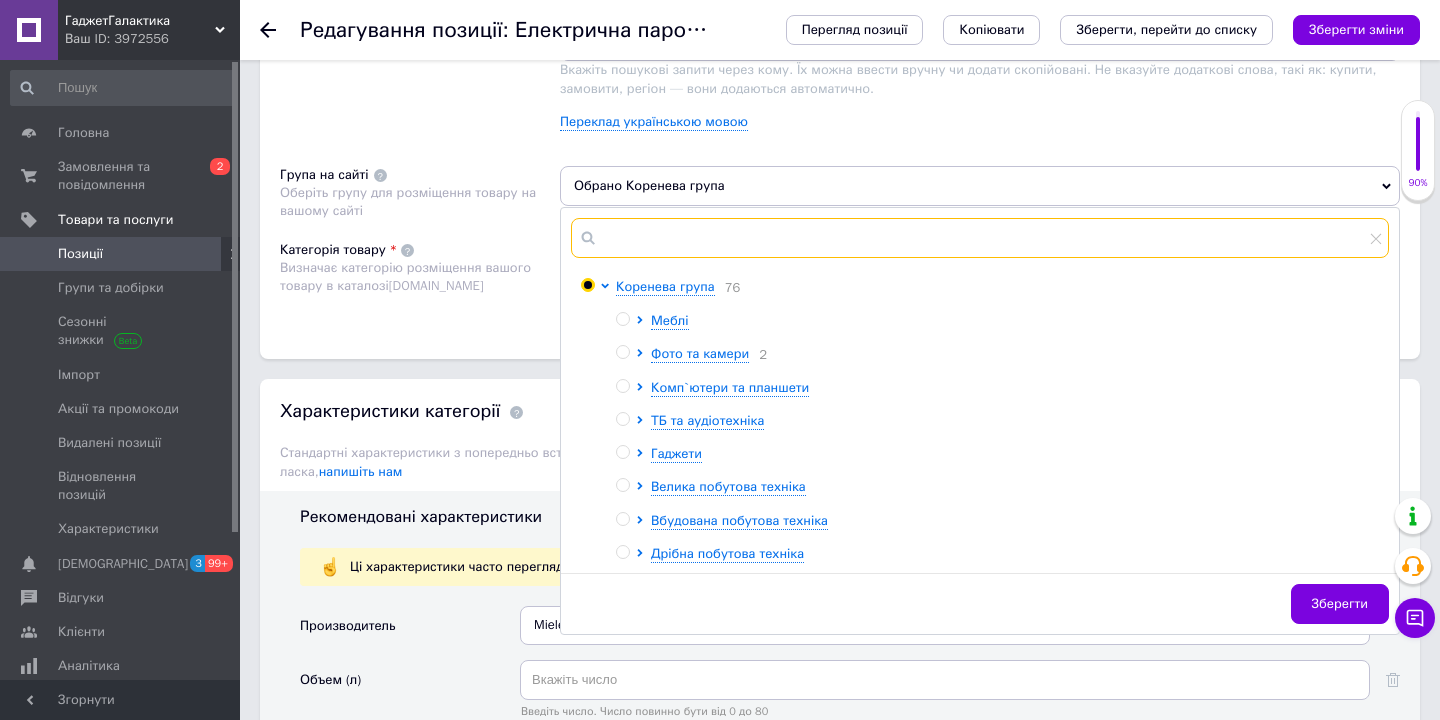 click at bounding box center [980, 238] 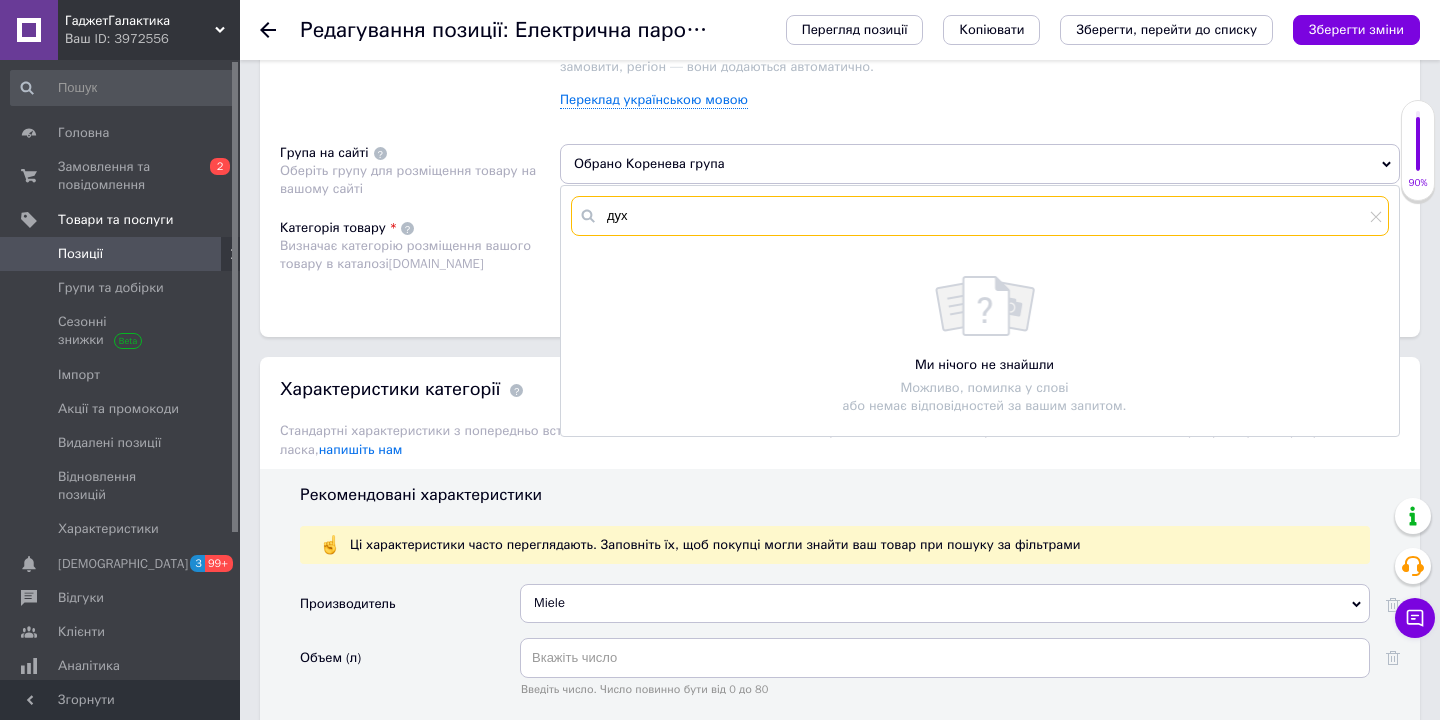 scroll, scrollTop: 1304, scrollLeft: 0, axis: vertical 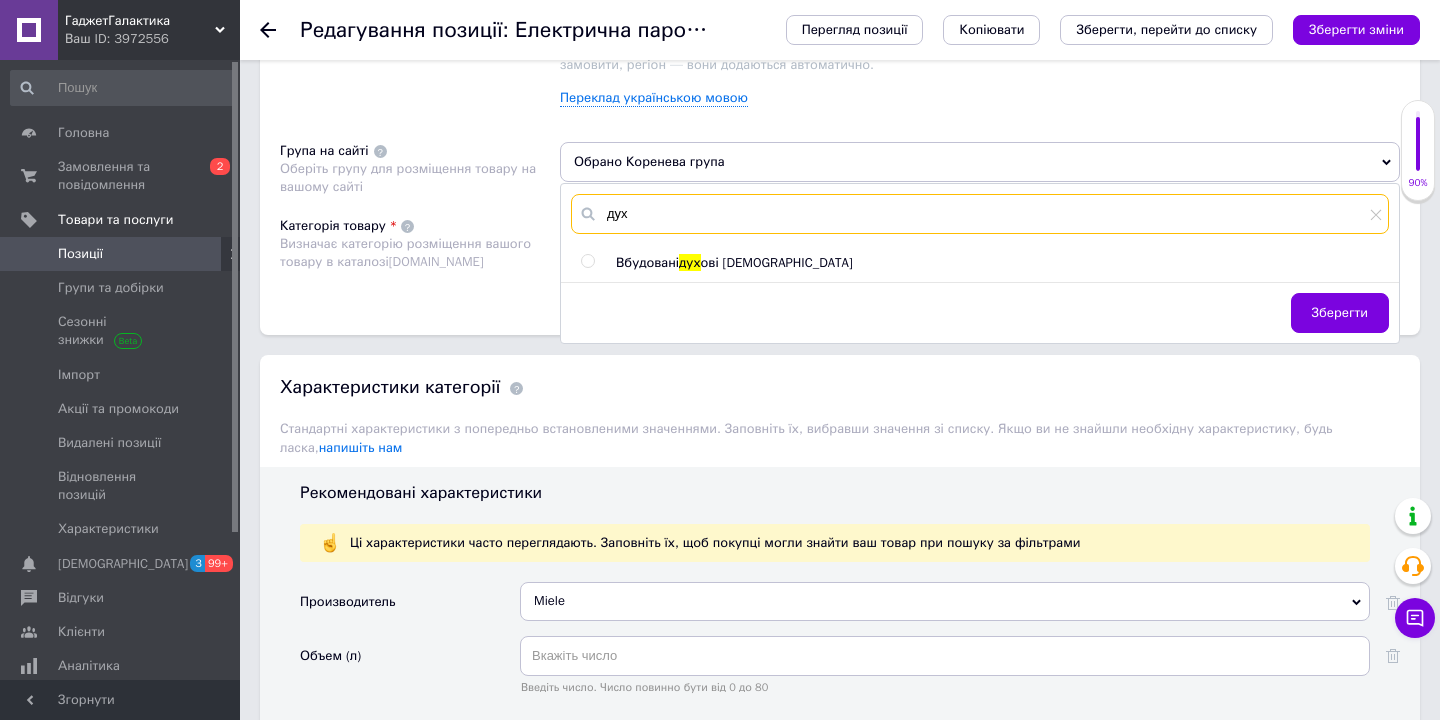 type on "дух" 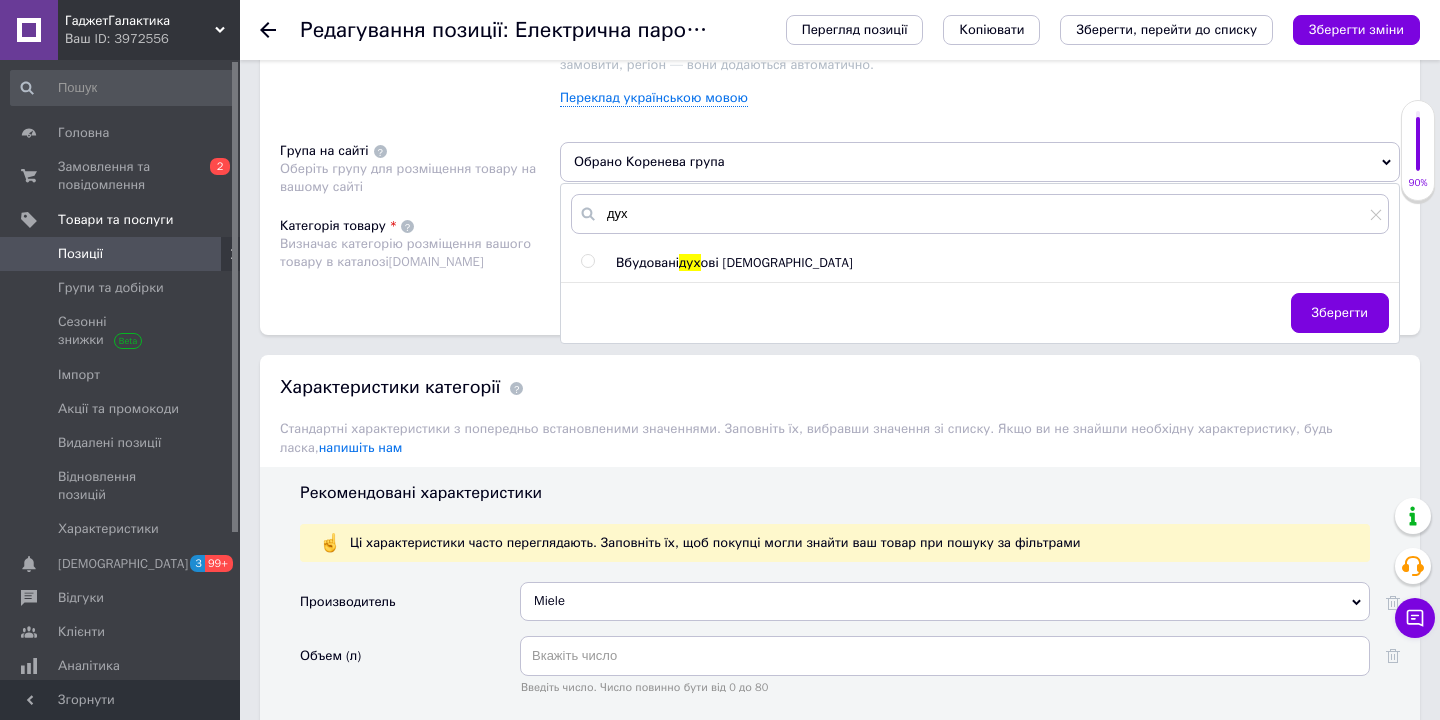 click at bounding box center [587, 261] 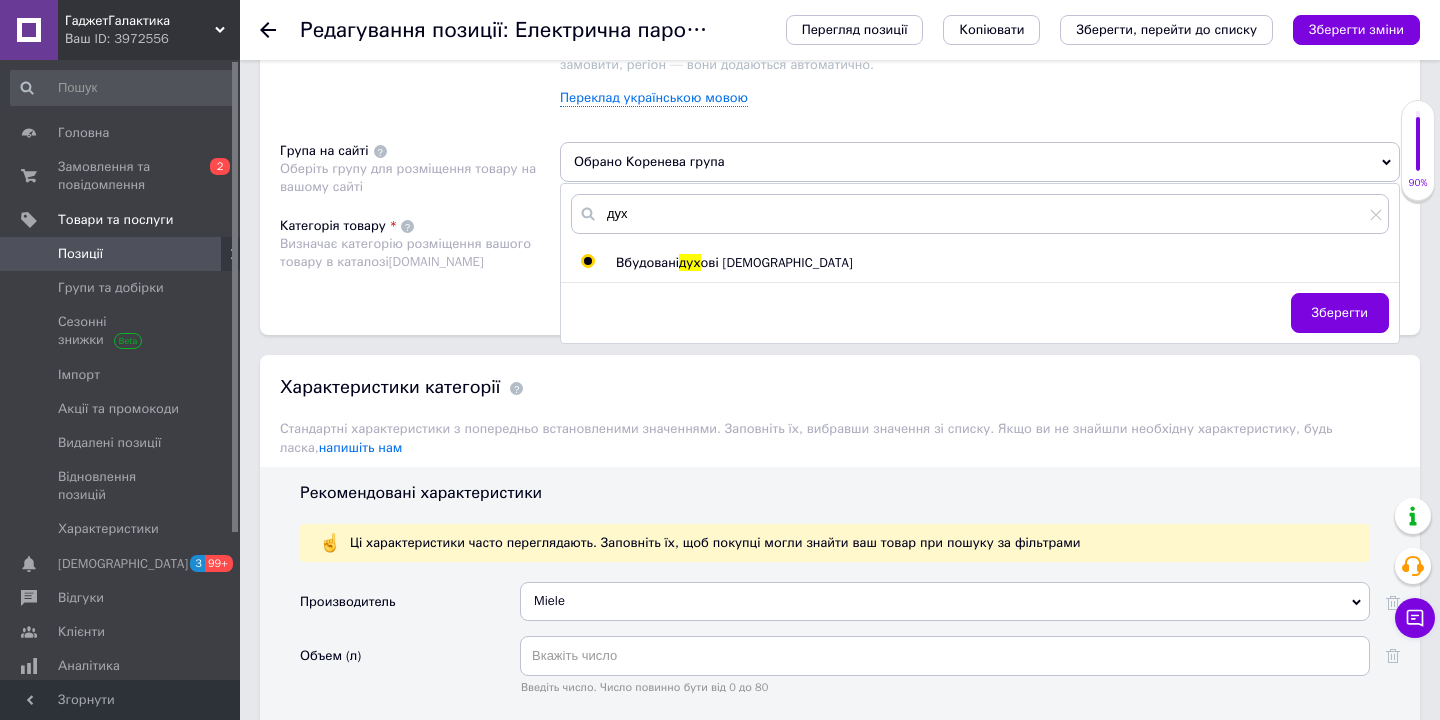 radio on "true" 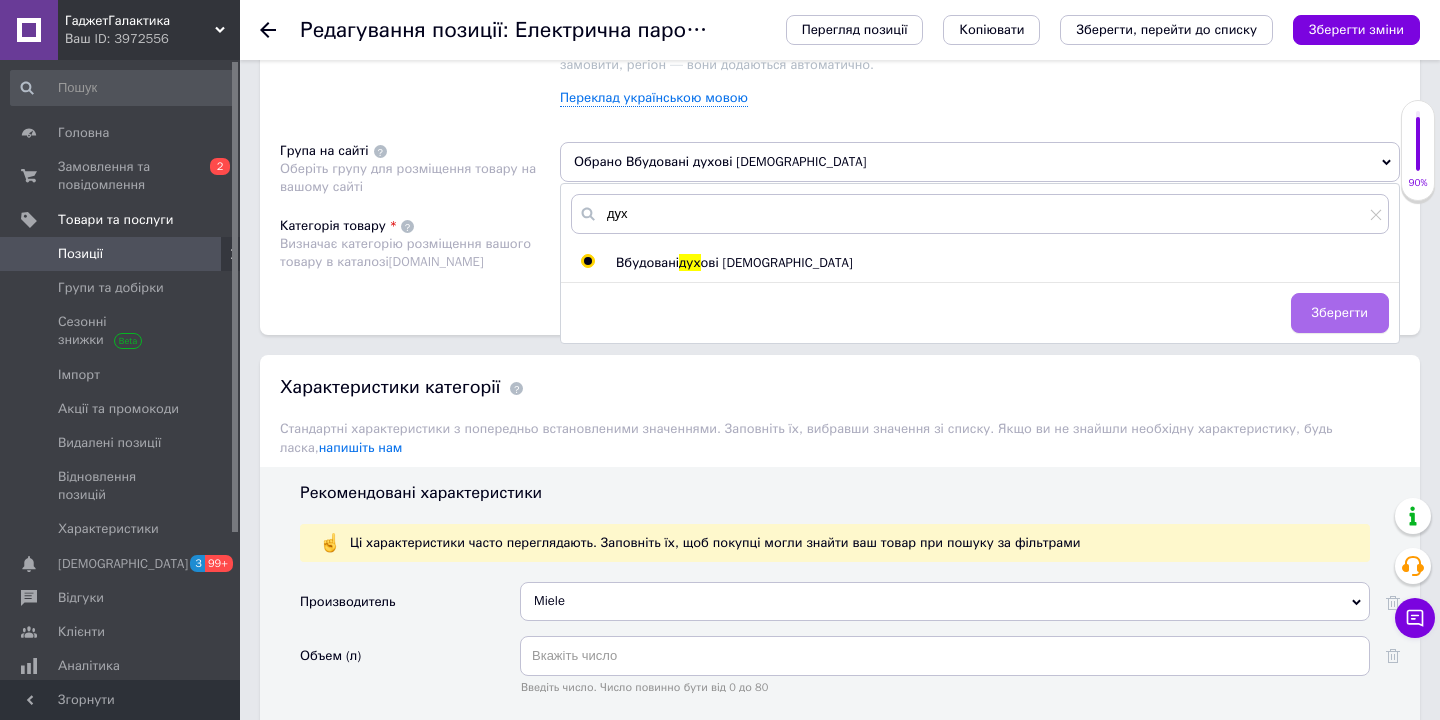 click on "Зберегти" at bounding box center (1340, 313) 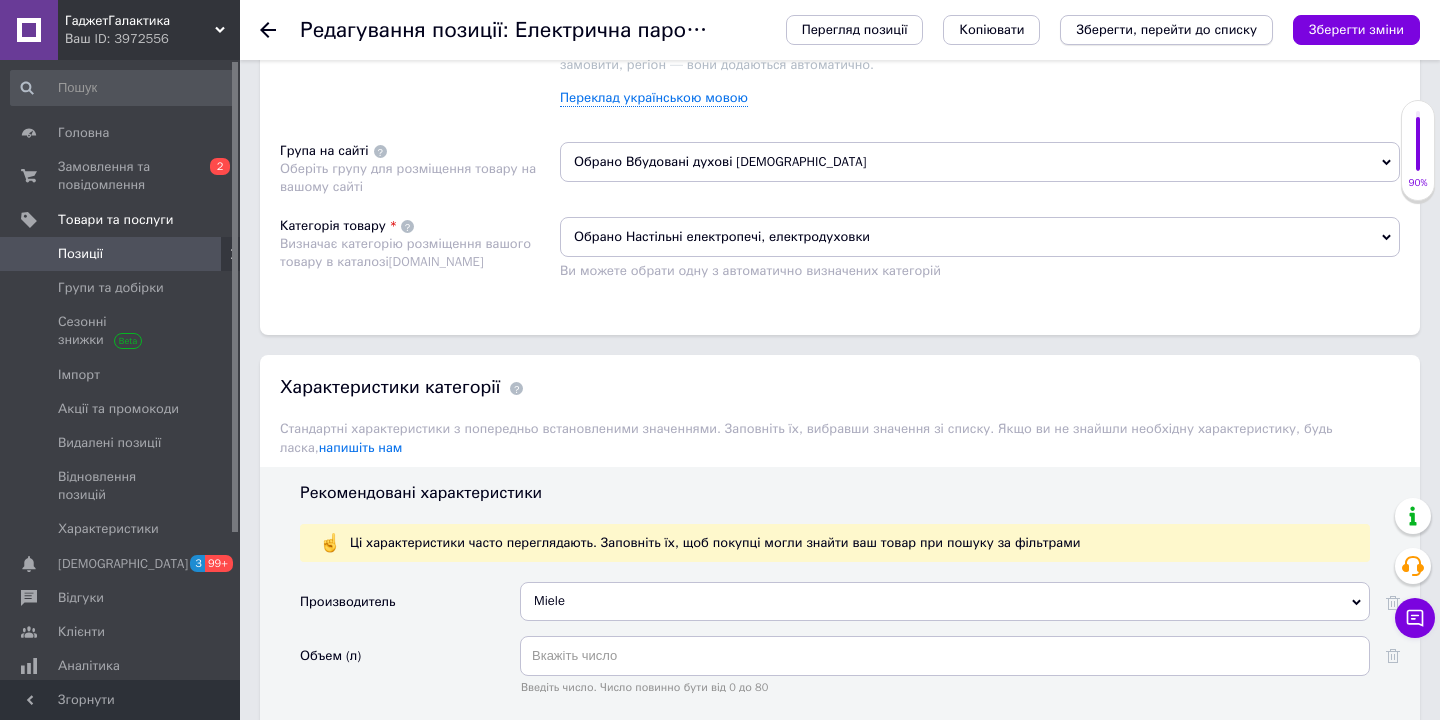 click on "Зберегти, перейти до списку" at bounding box center (1166, 29) 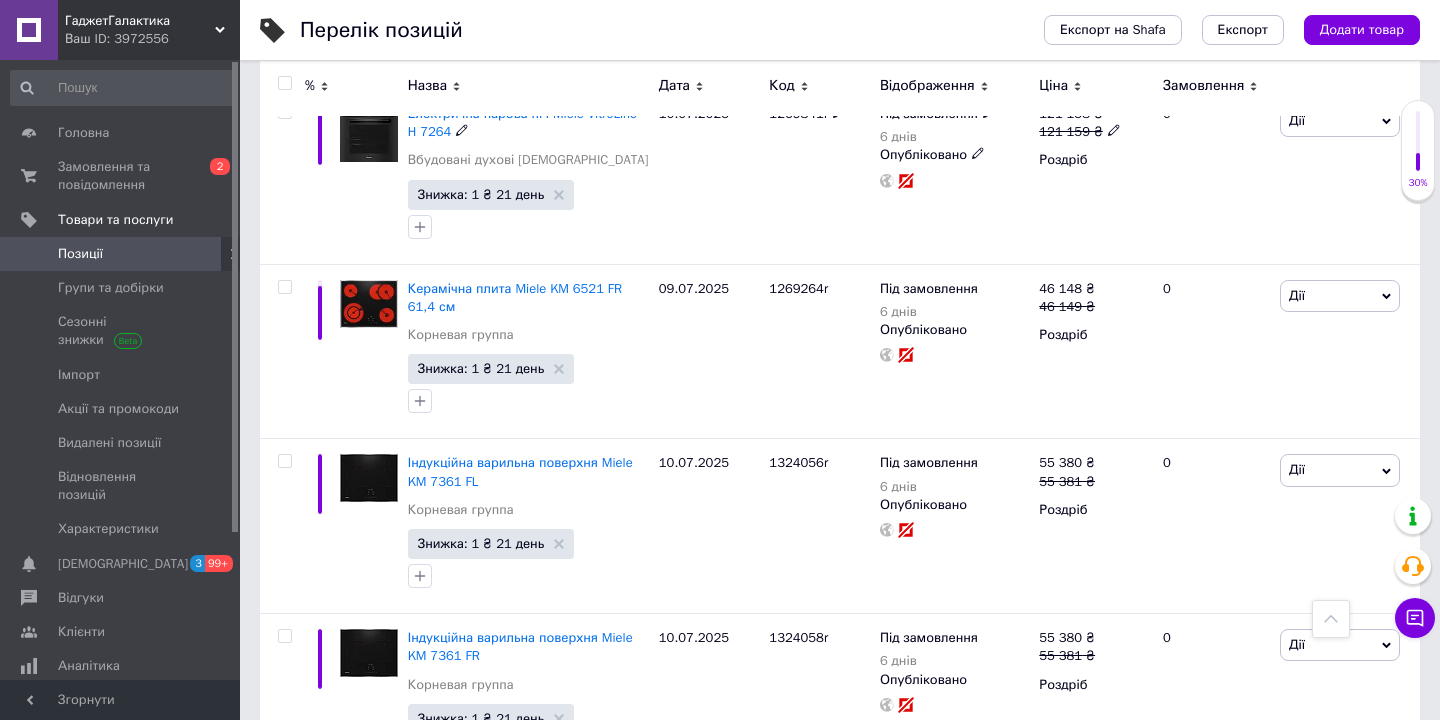 scroll, scrollTop: 2129, scrollLeft: 0, axis: vertical 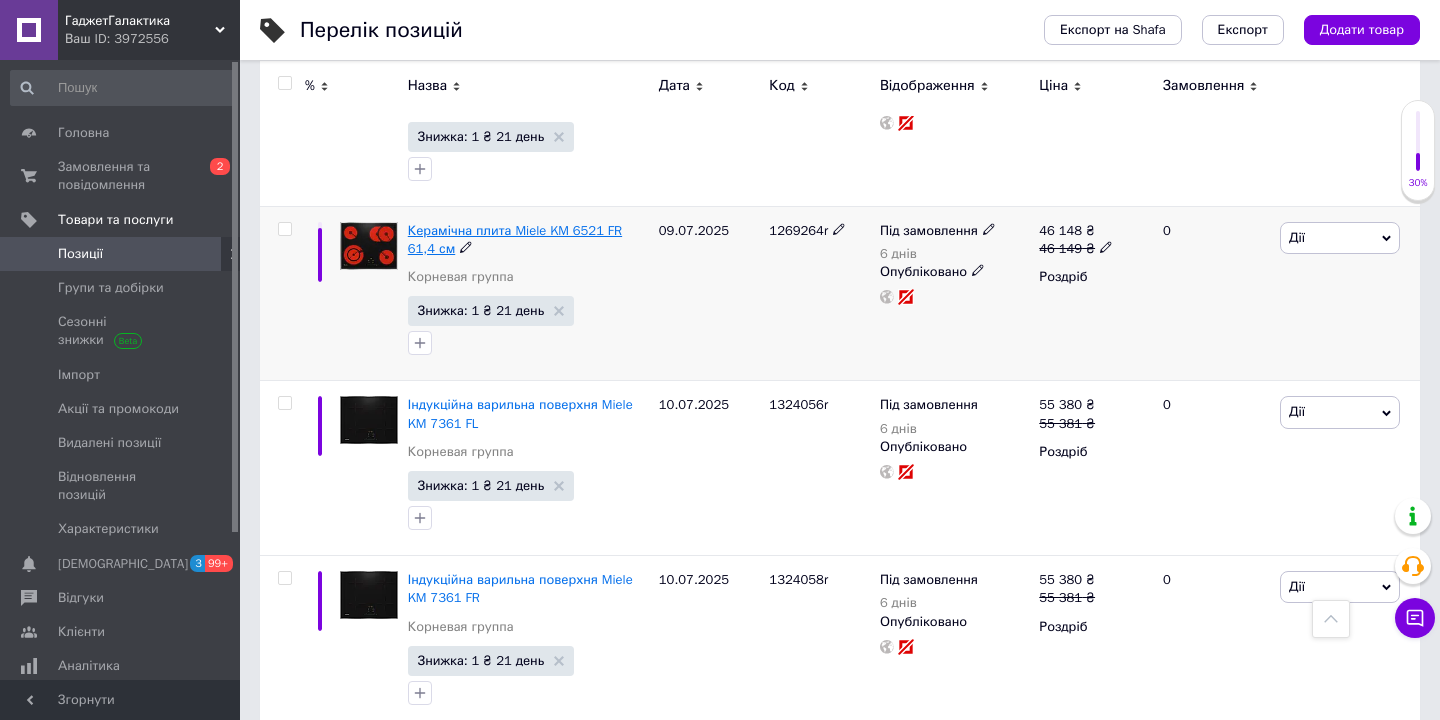 click on "Керамічна плита Miele KM 6521 FR 61,4 см" at bounding box center (515, 239) 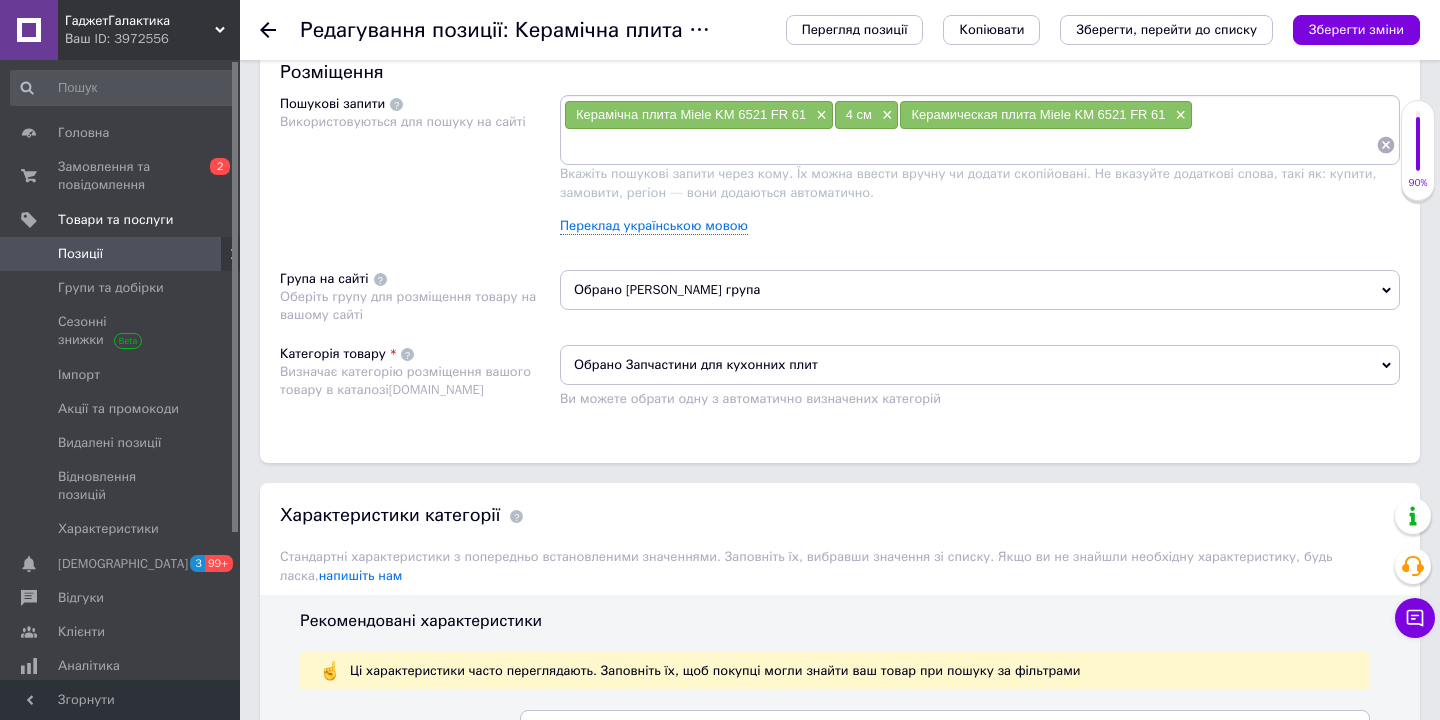 scroll, scrollTop: 1195, scrollLeft: 0, axis: vertical 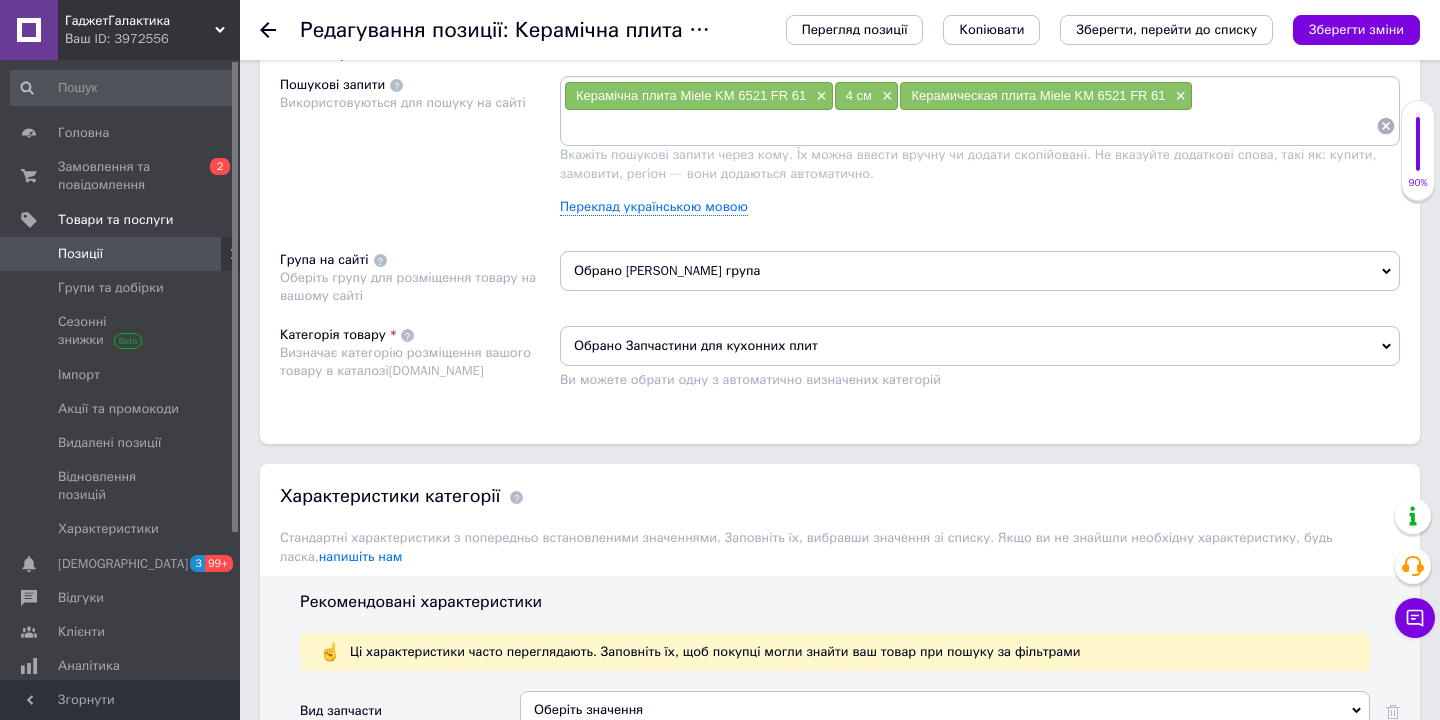 click on "Обрано [PERSON_NAME] група" at bounding box center [980, 271] 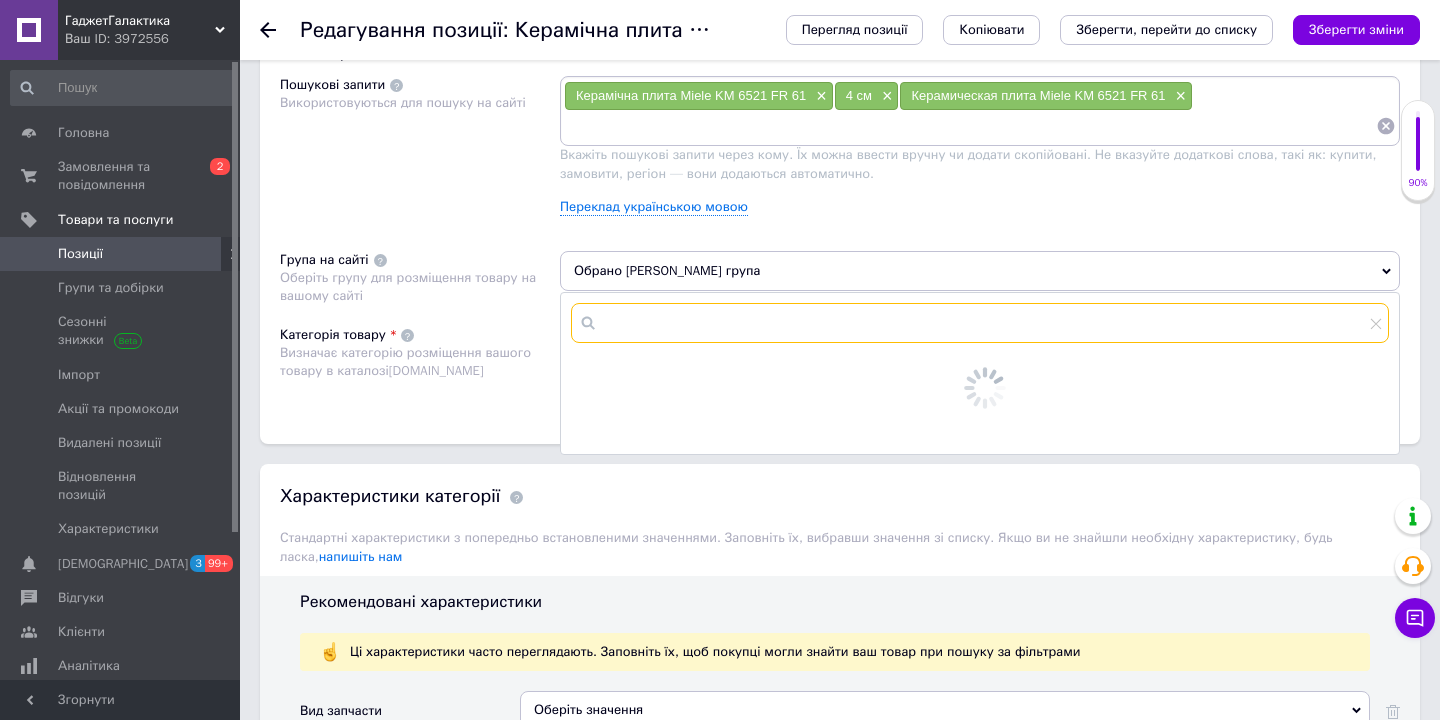 click at bounding box center [980, 323] 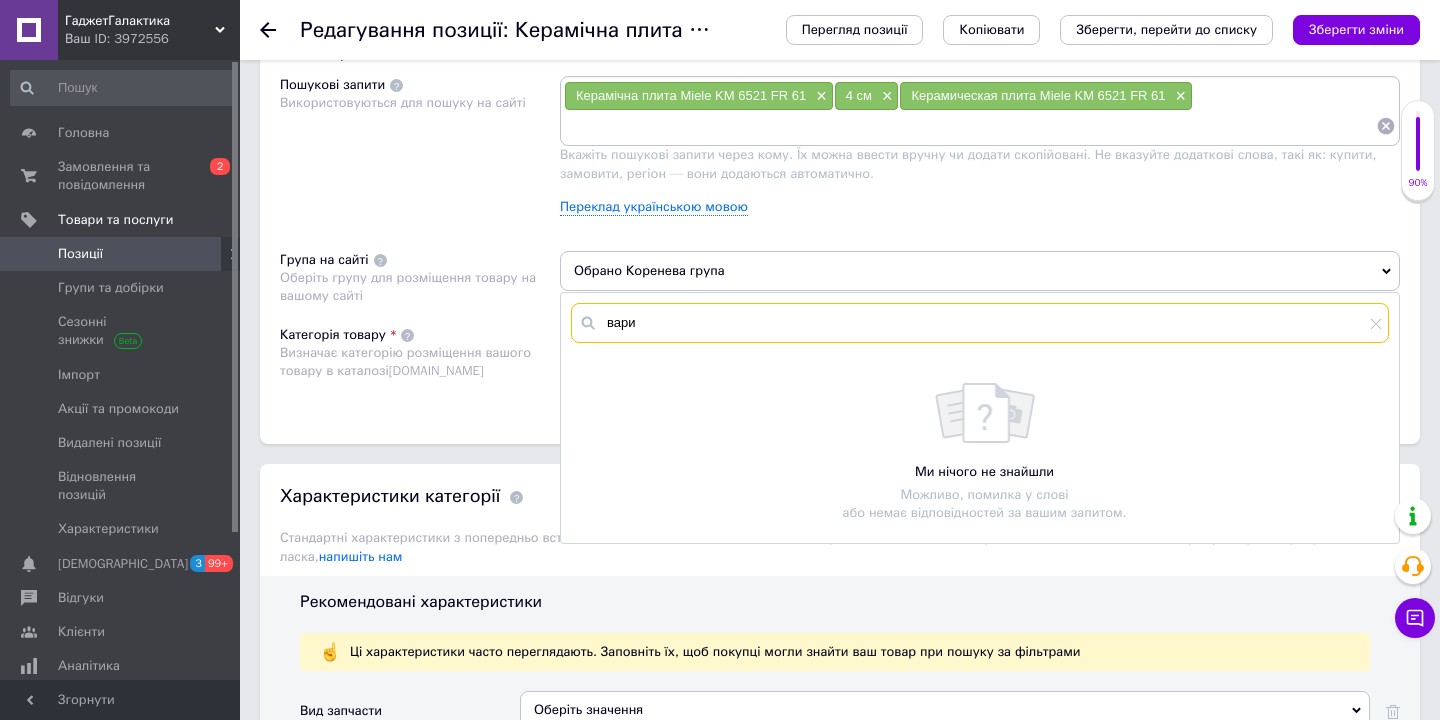 scroll, scrollTop: 1243, scrollLeft: 0, axis: vertical 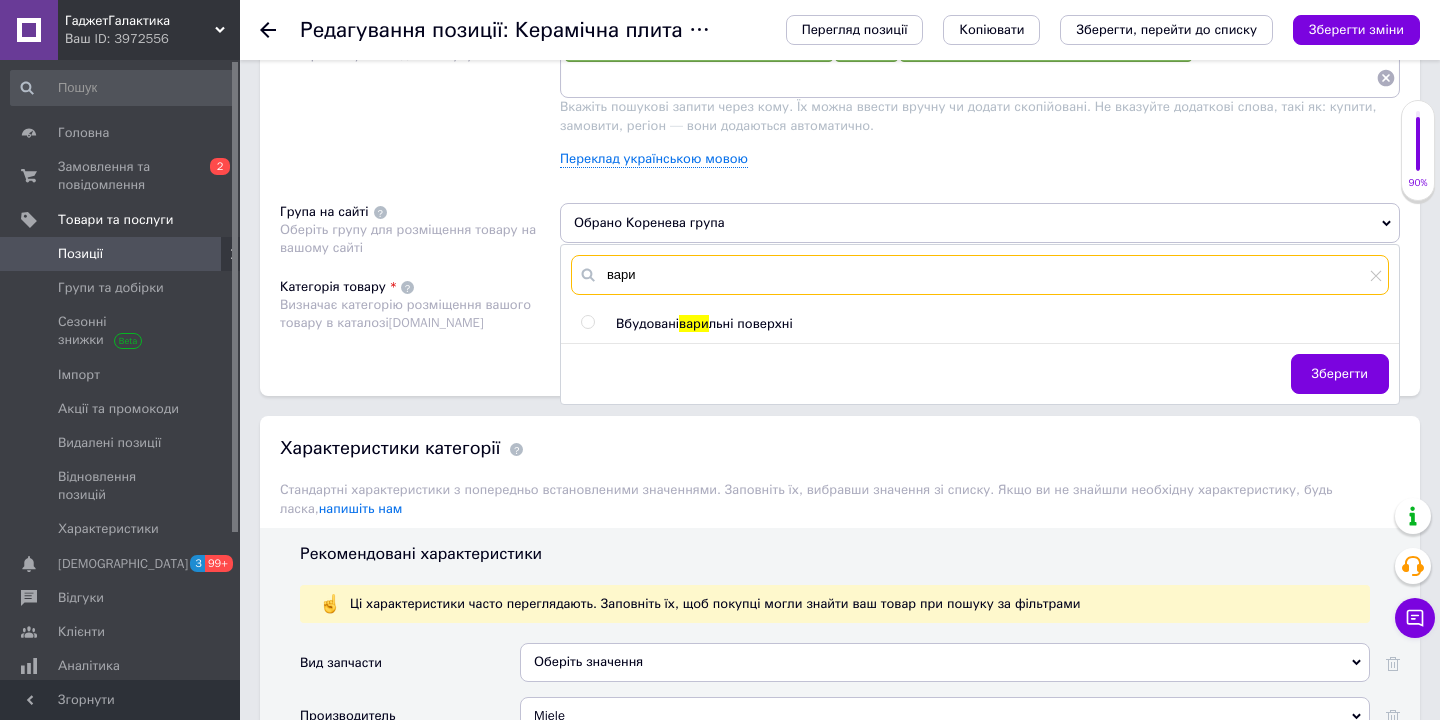 type on "вари" 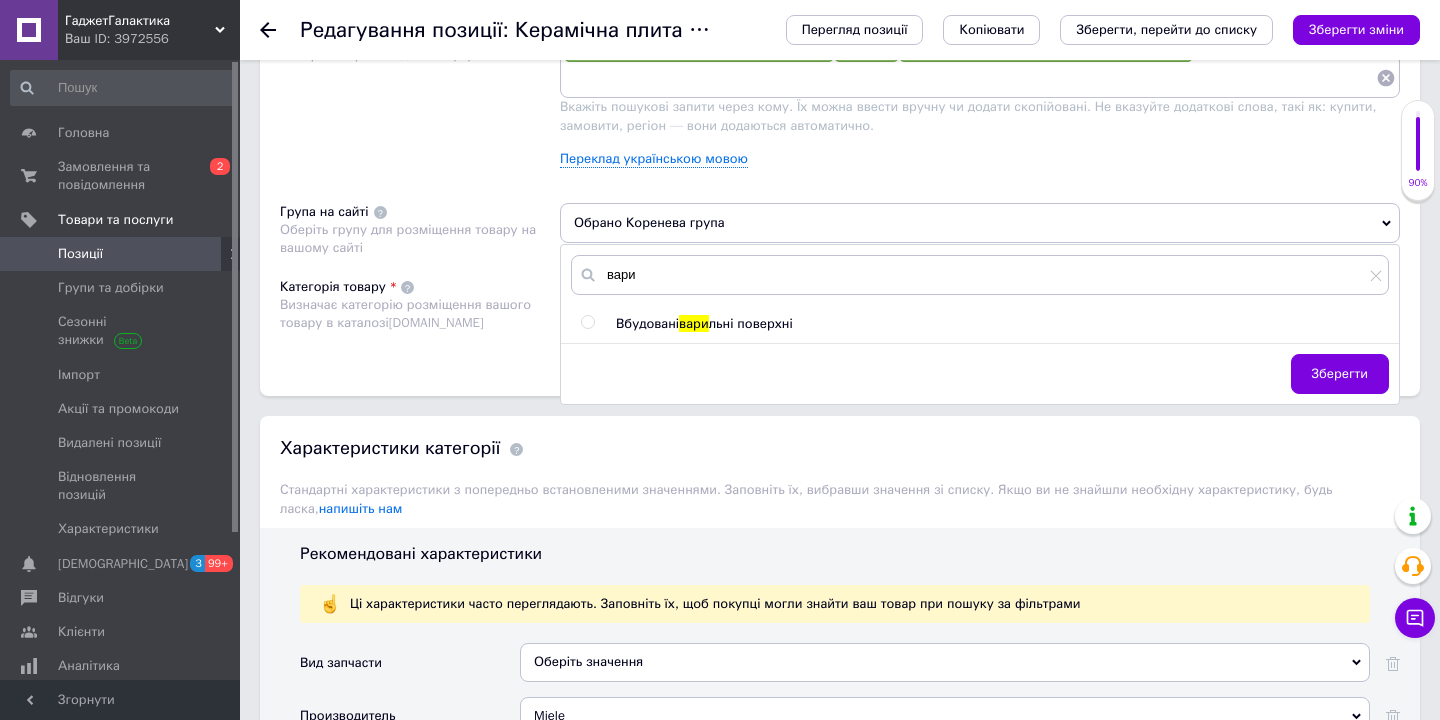 click at bounding box center [587, 322] 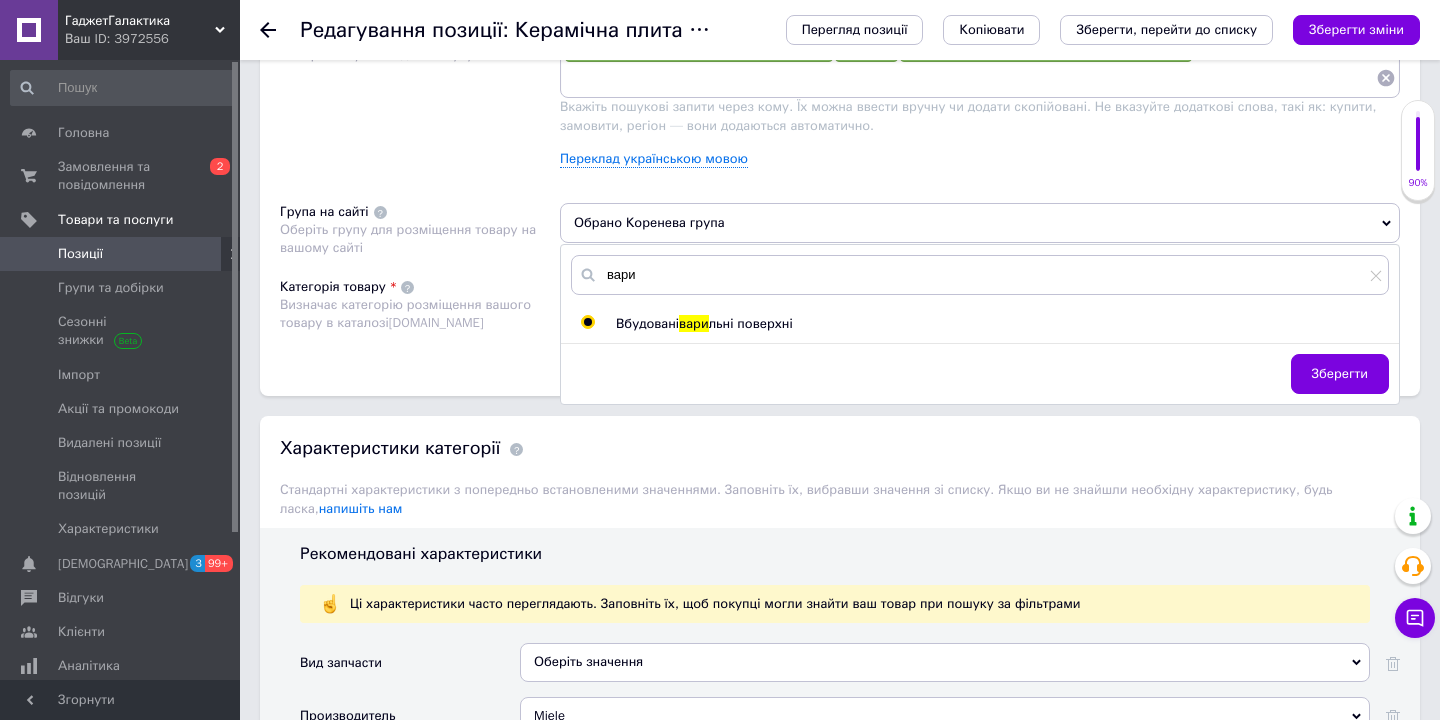 radio on "true" 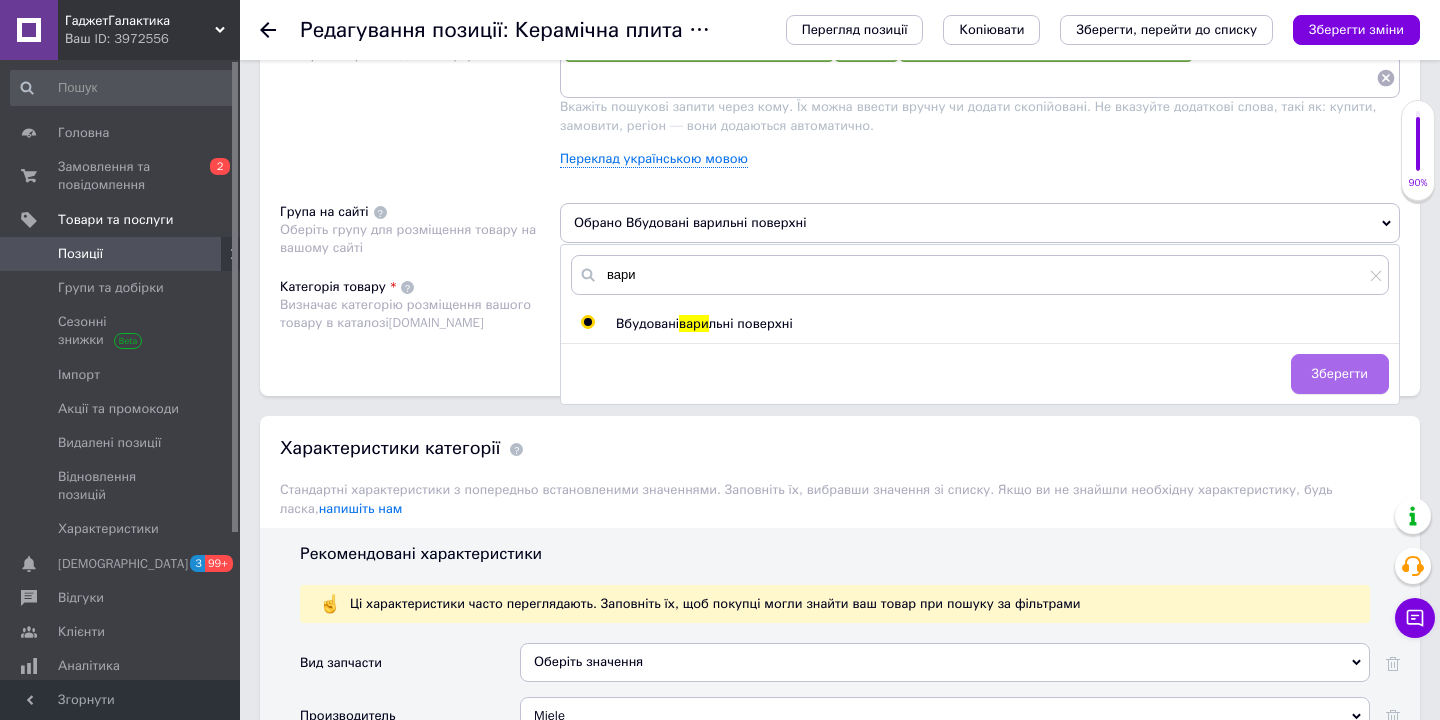 click on "Зберегти" at bounding box center (1340, 374) 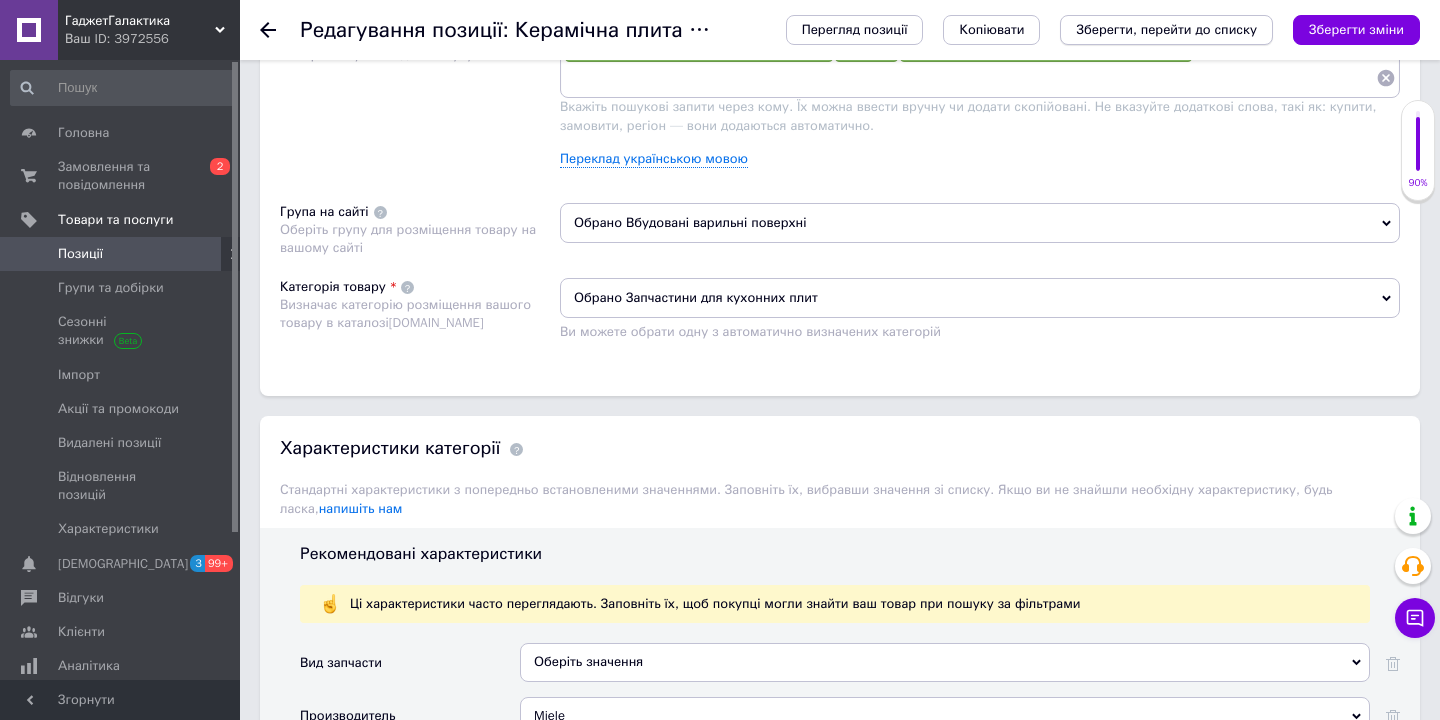 click on "Зберегти, перейти до списку" at bounding box center (1166, 29) 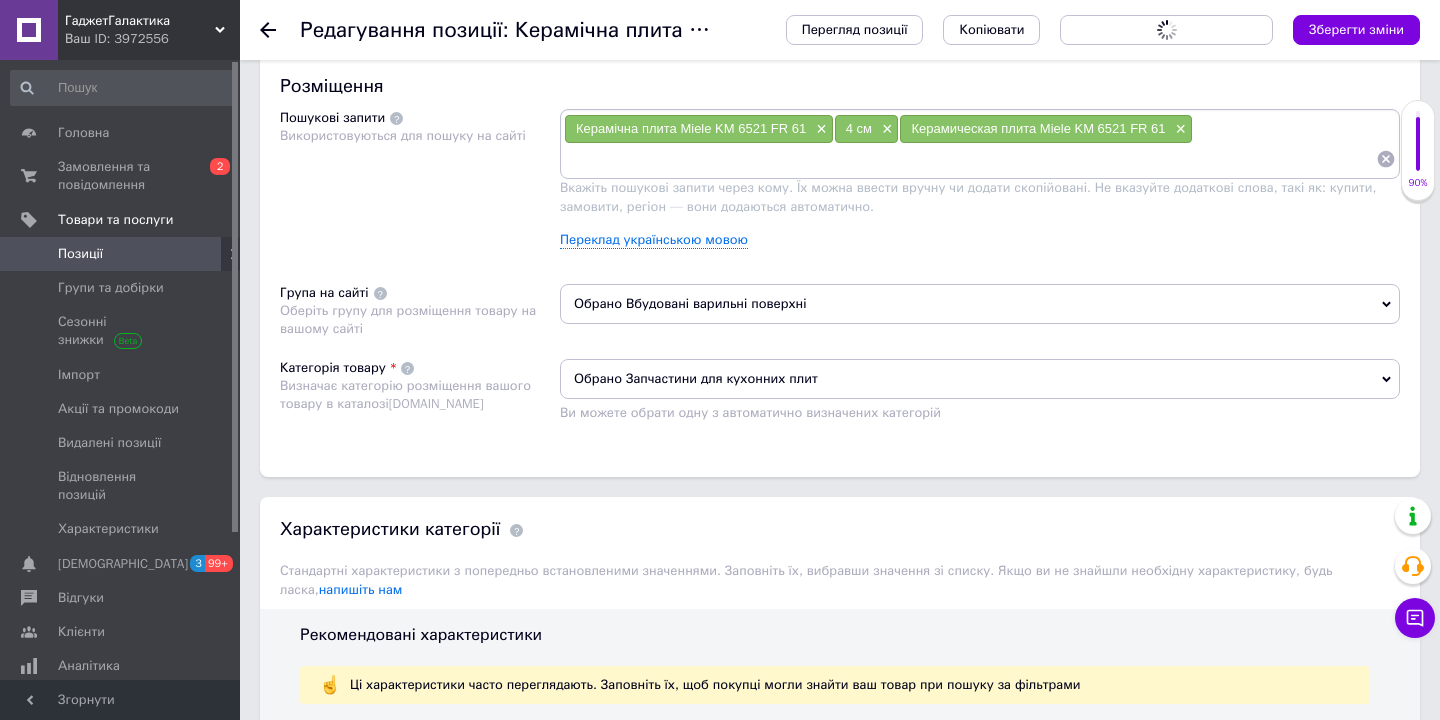 scroll, scrollTop: 1141, scrollLeft: 0, axis: vertical 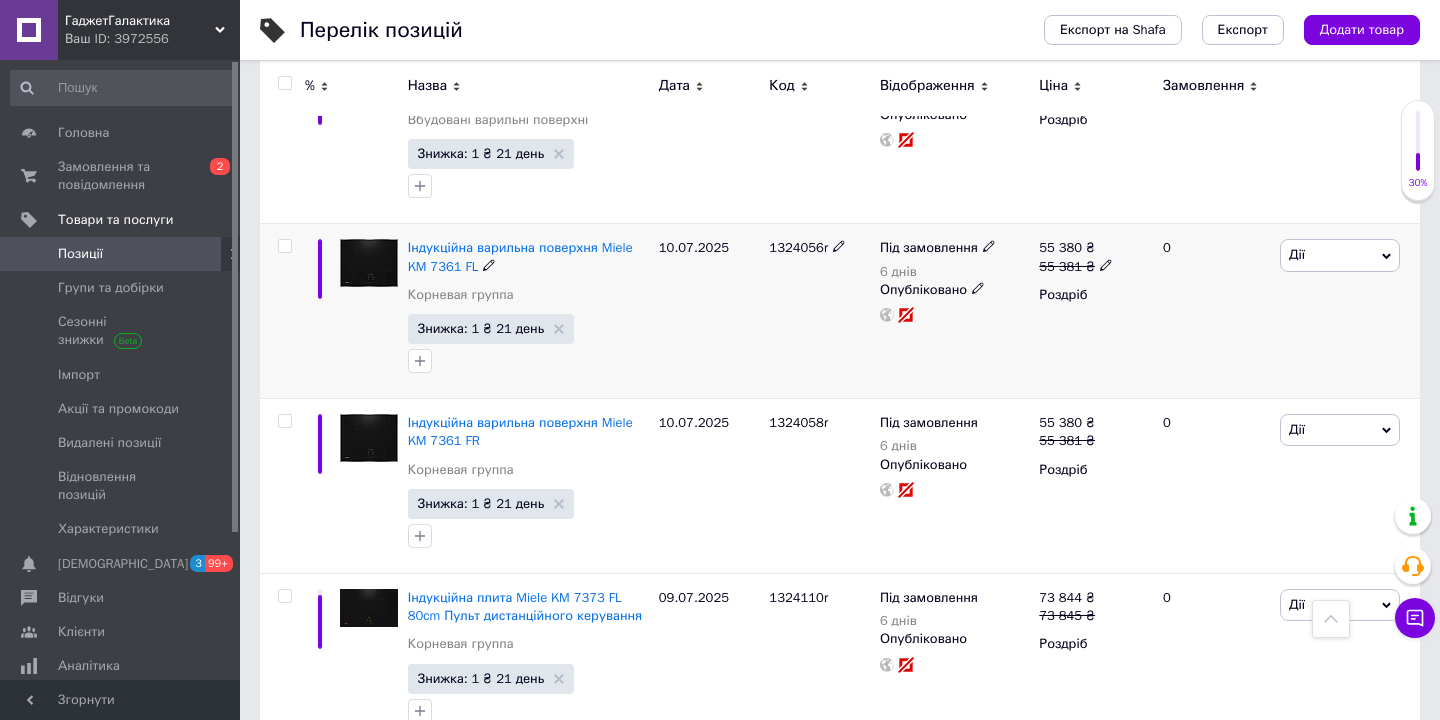 click on "Індукційна варильна поверхня Miele KM 7361 FL" at bounding box center (528, 257) 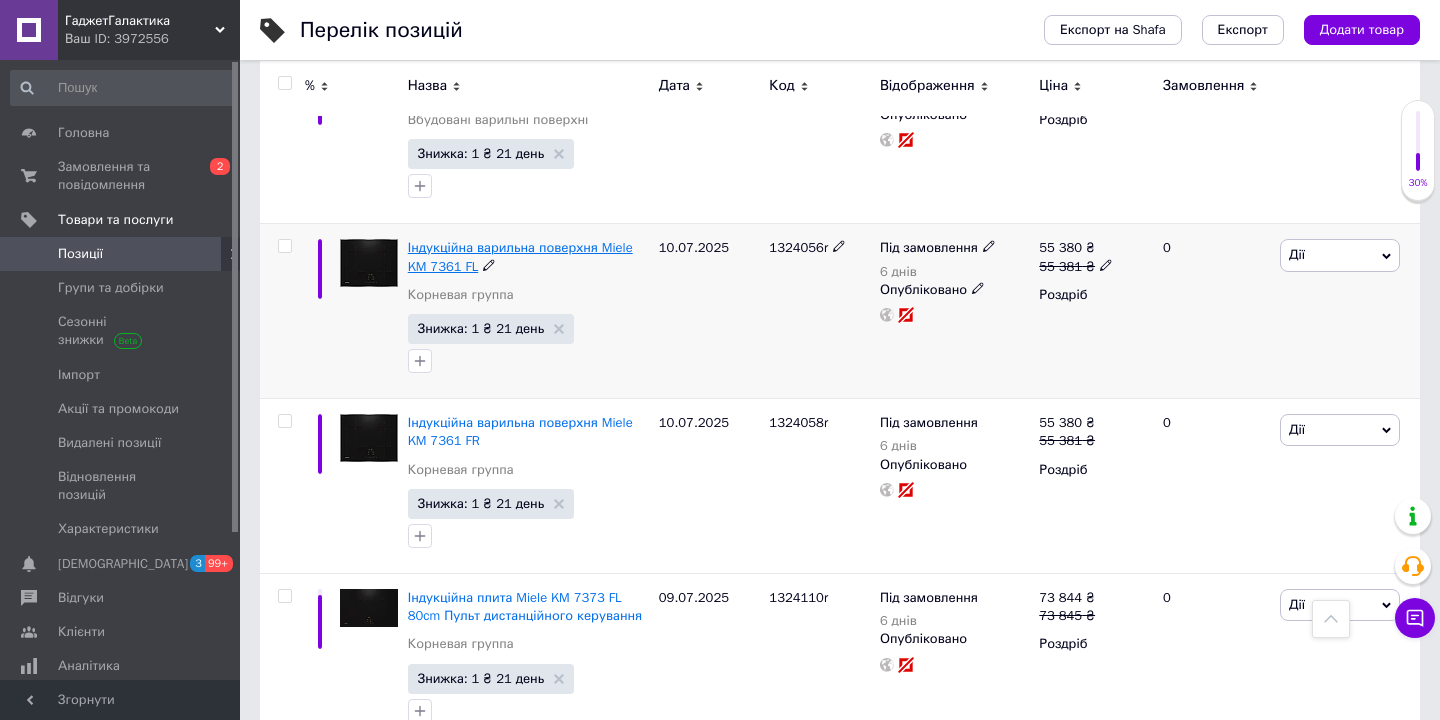 click on "Індукційна варильна поверхня Miele KM 7361 FL" at bounding box center [520, 256] 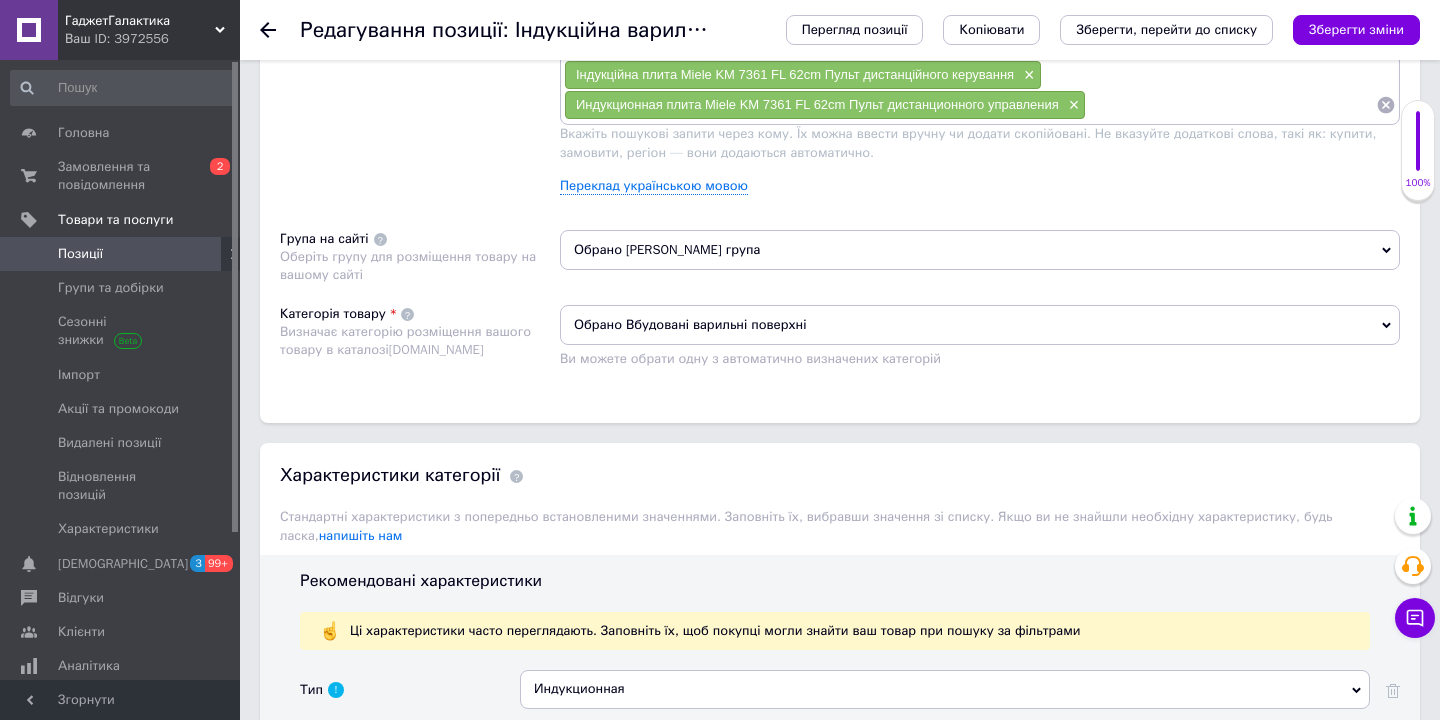 scroll, scrollTop: 1339, scrollLeft: 0, axis: vertical 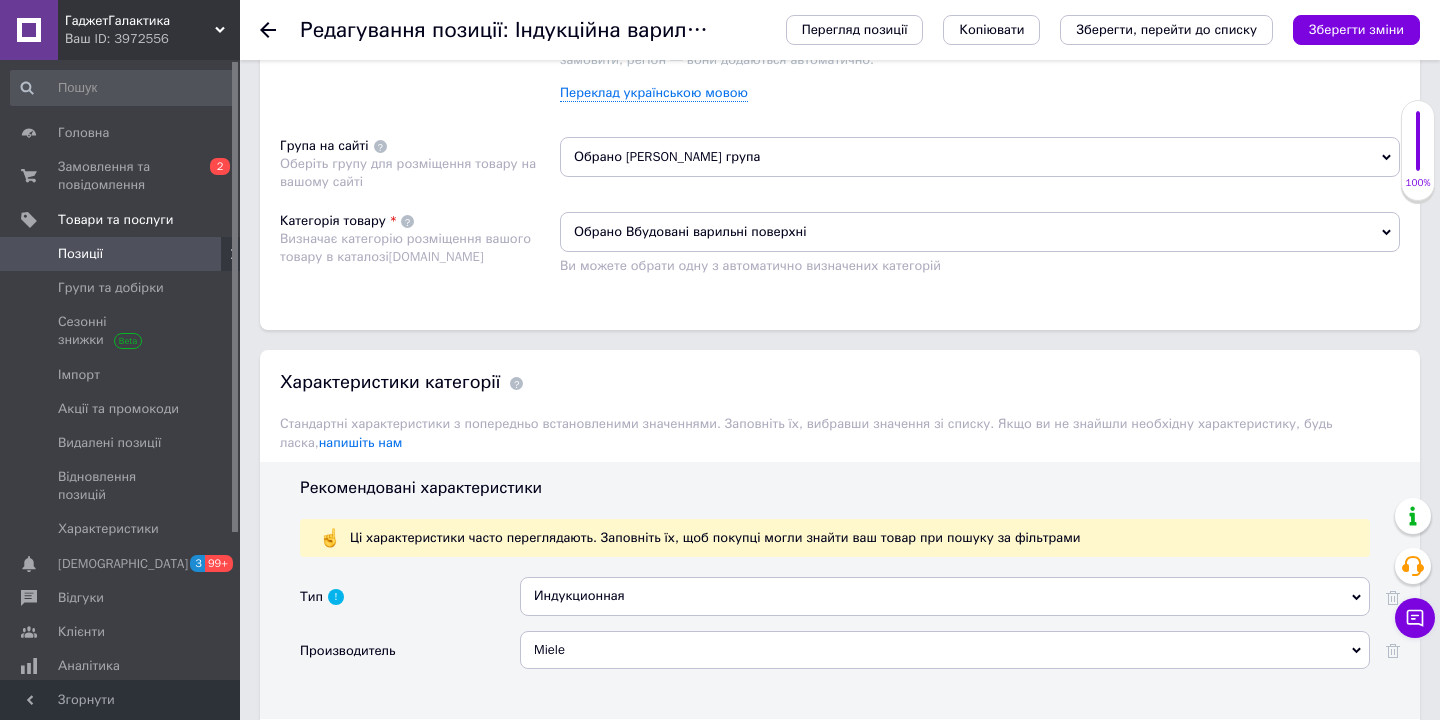 click on "Обрано [PERSON_NAME] група" at bounding box center (980, 157) 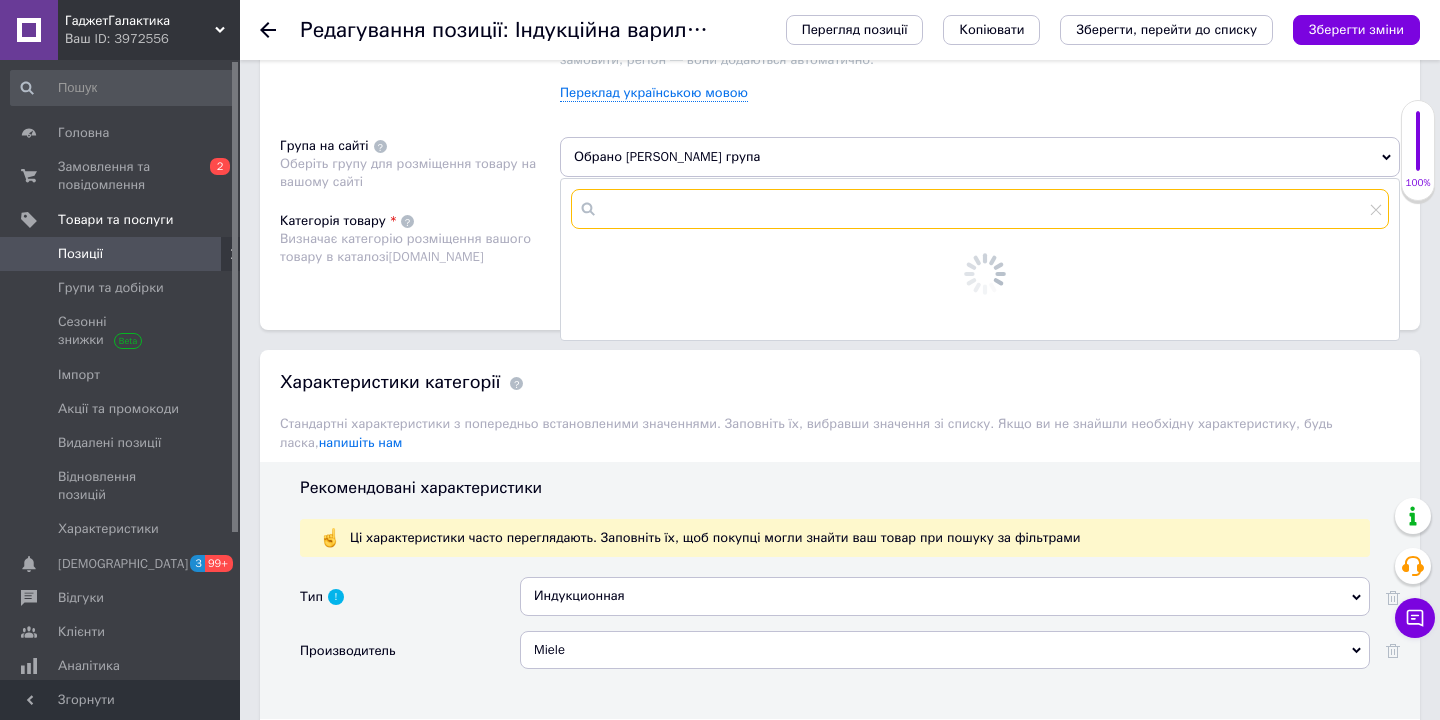 click at bounding box center [980, 209] 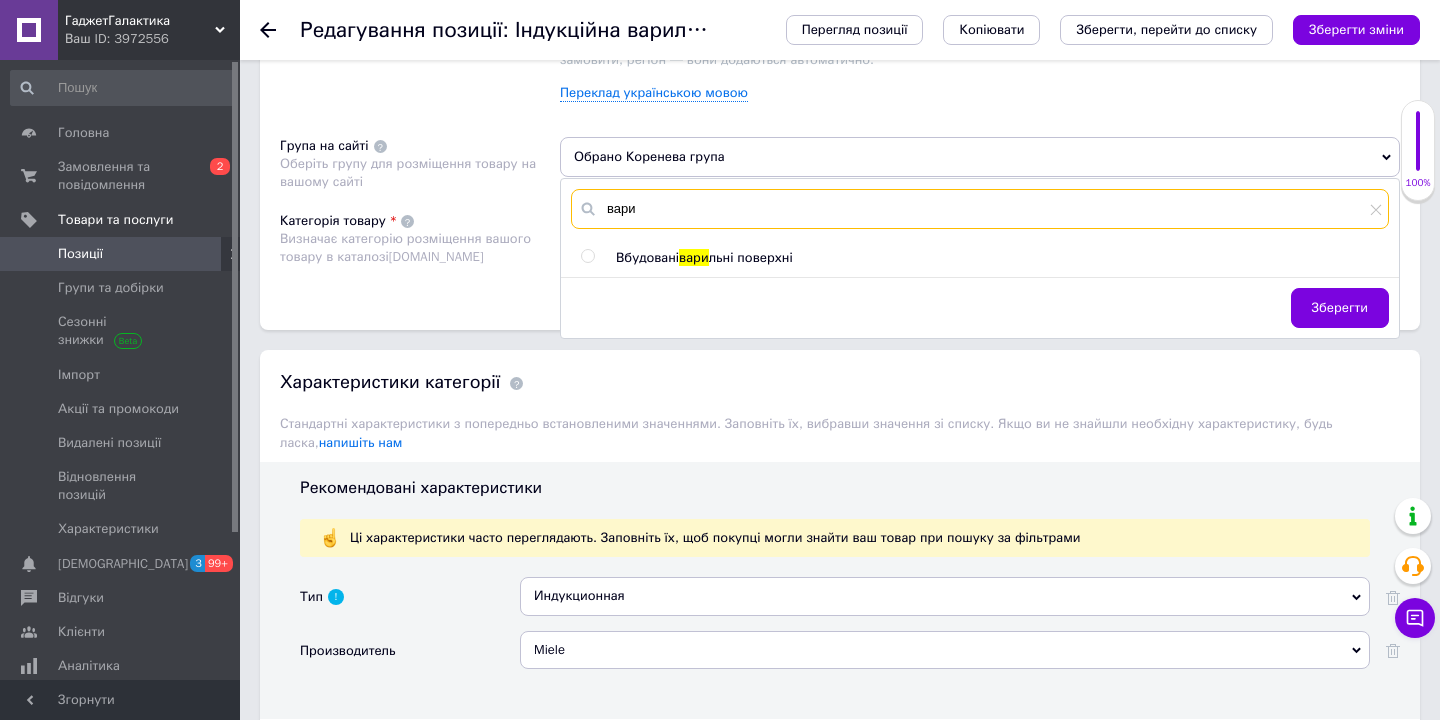 type on "вари" 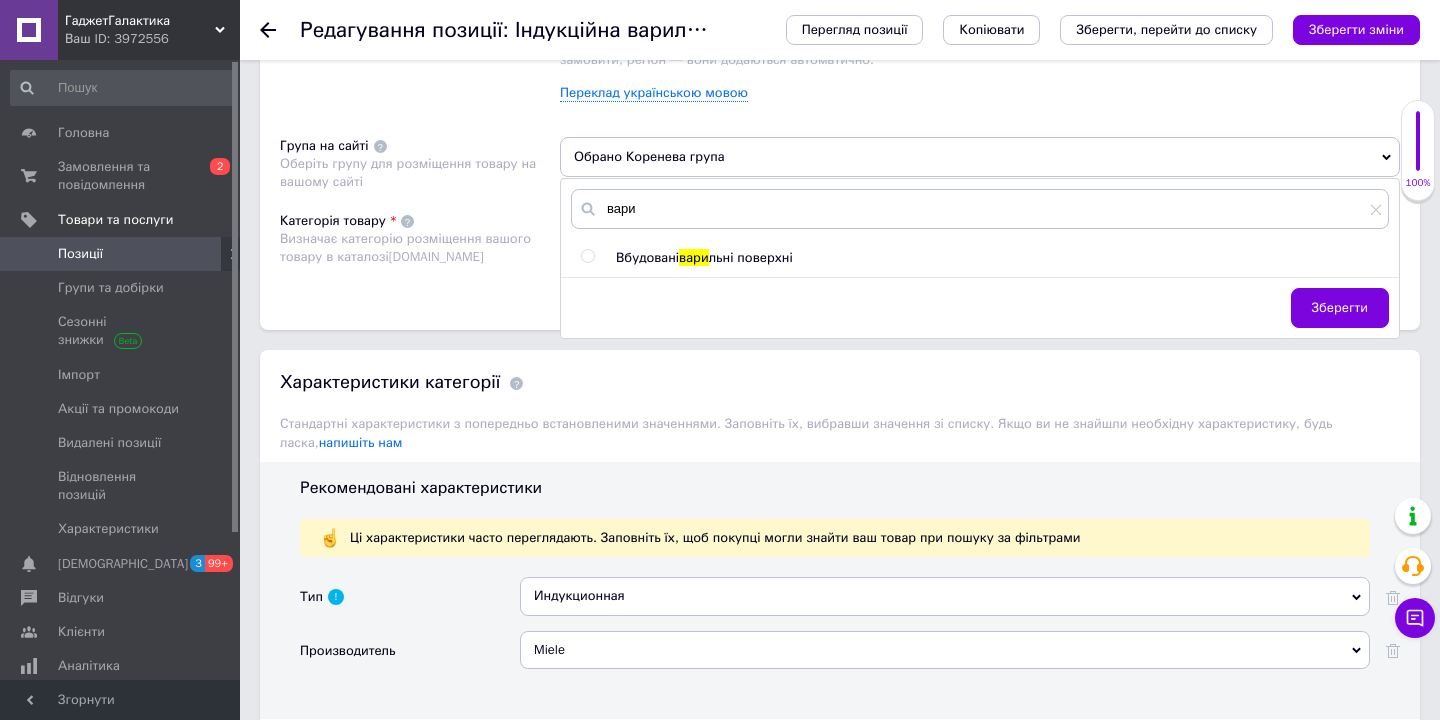 click at bounding box center [587, 256] 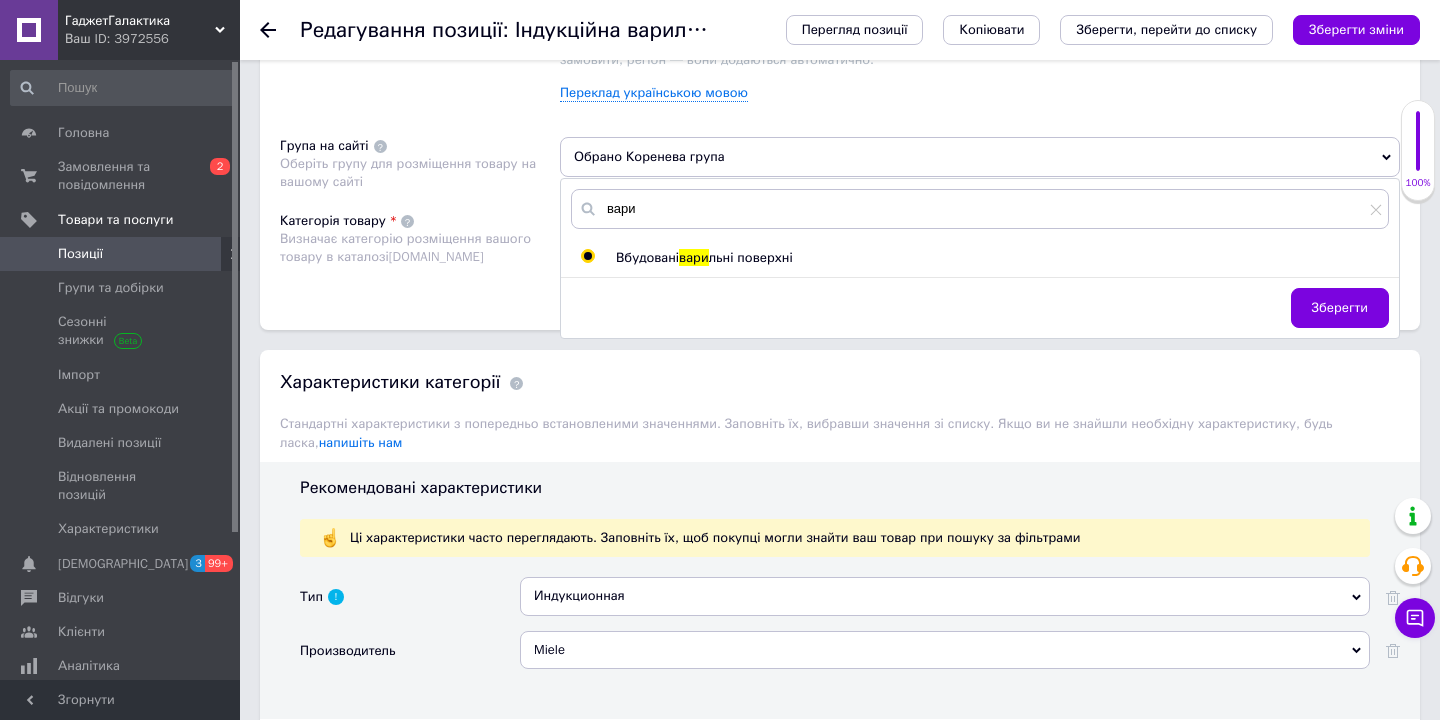 radio on "true" 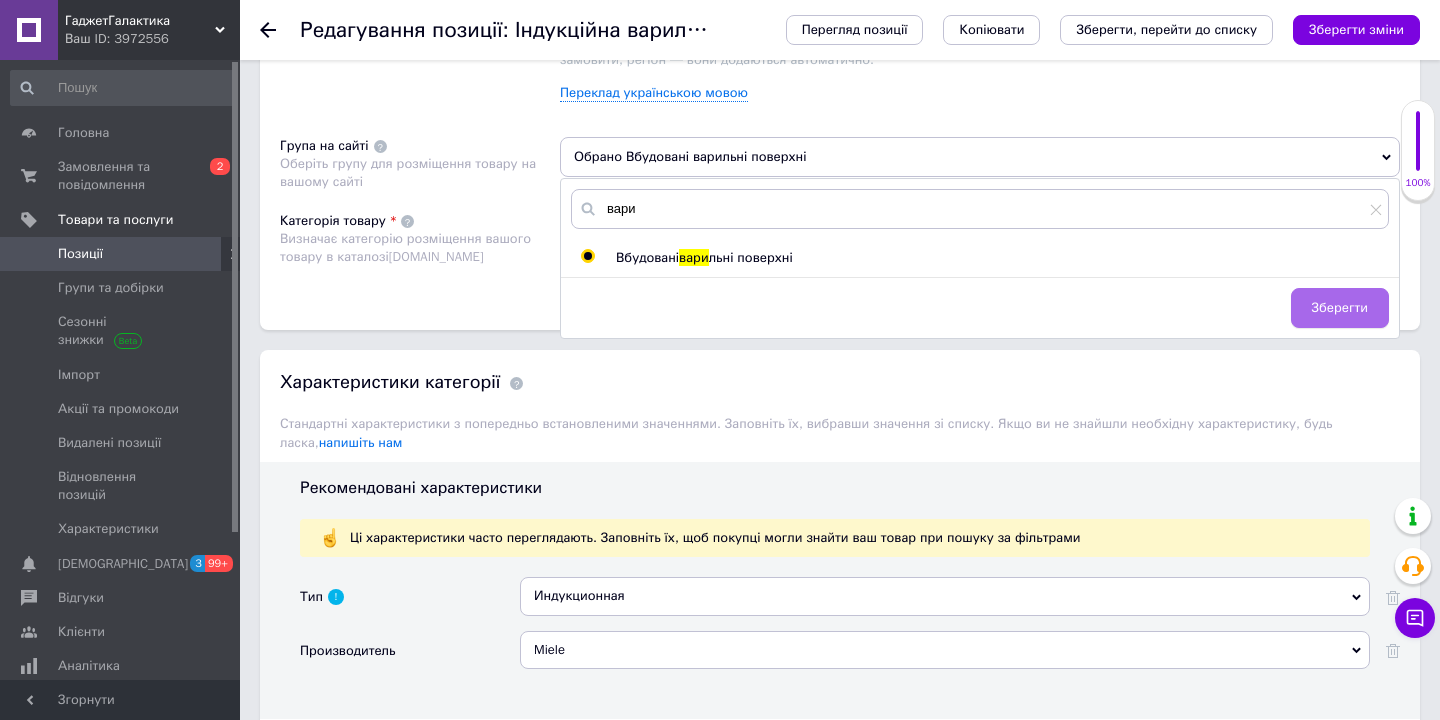 click on "Зберегти" at bounding box center (1340, 308) 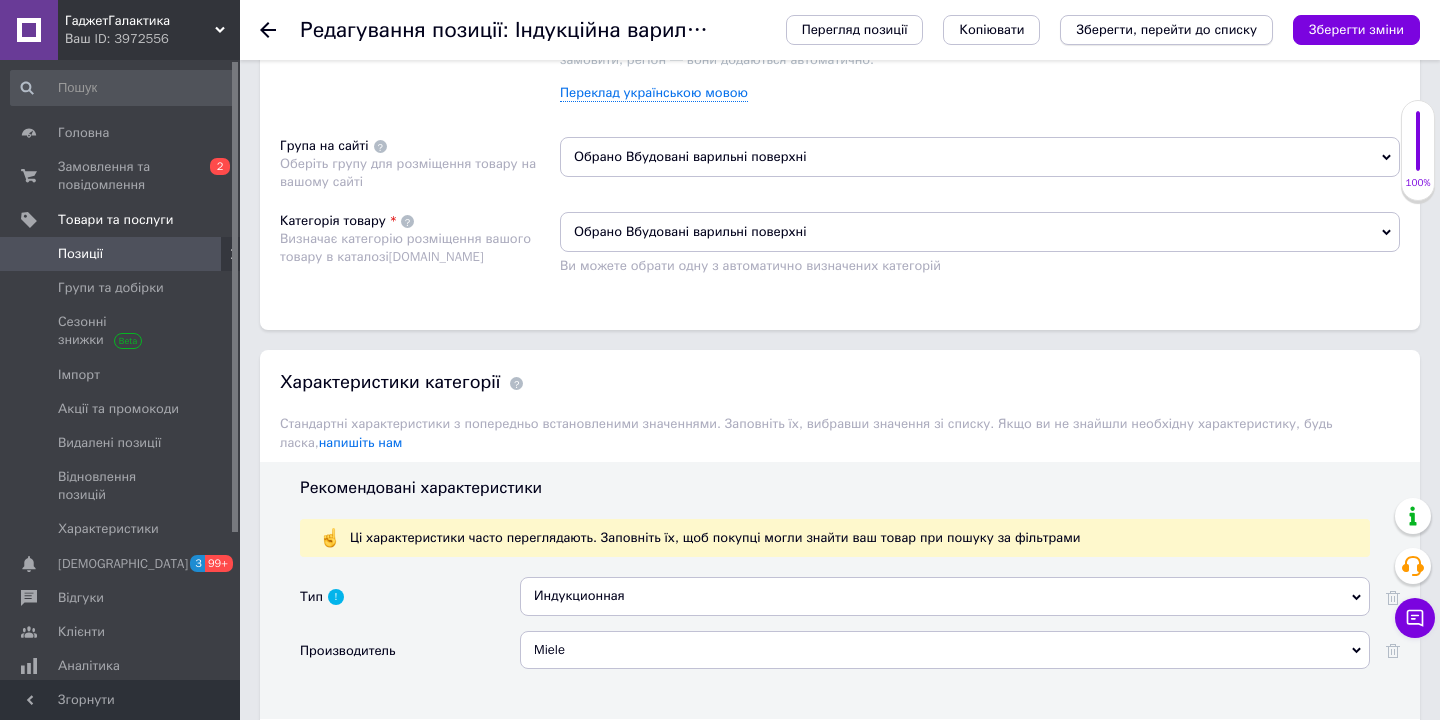 click on "Зберегти, перейти до списку" at bounding box center (1166, 29) 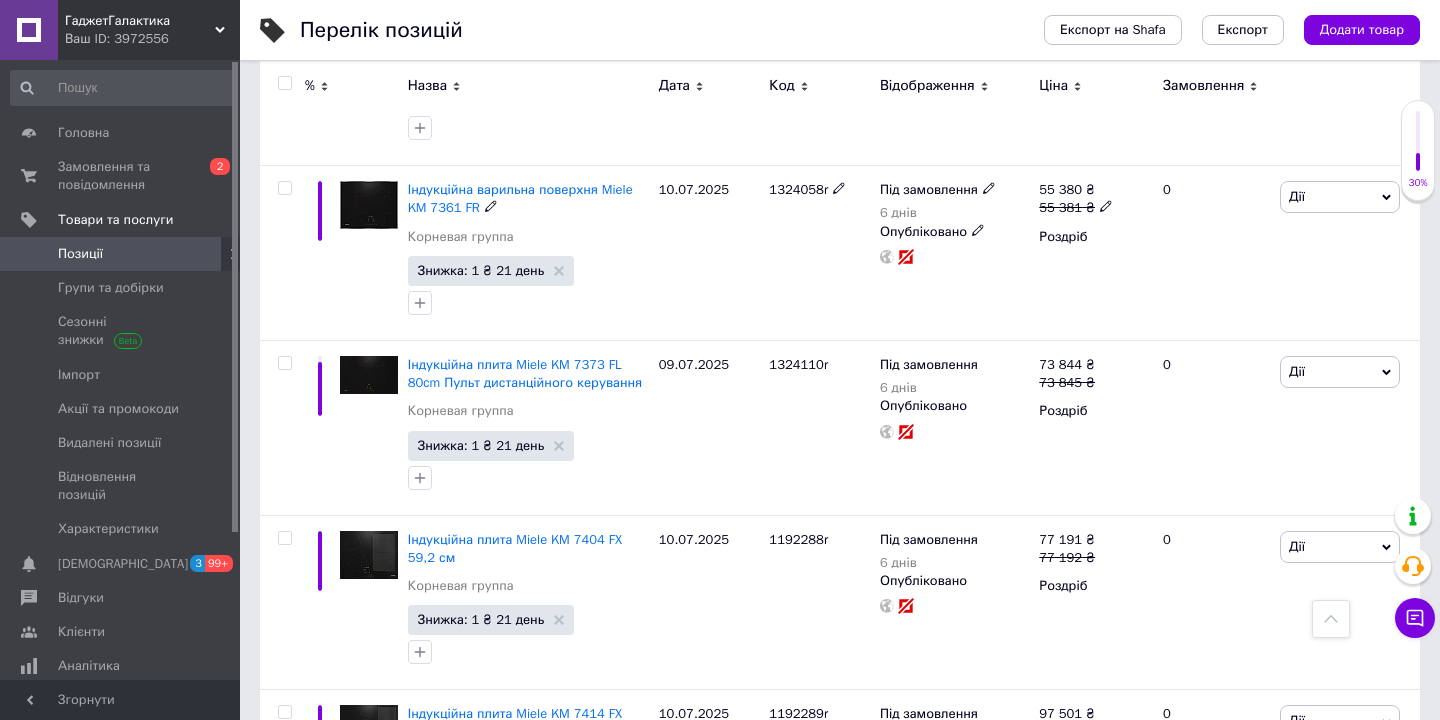 scroll, scrollTop: 2528, scrollLeft: 0, axis: vertical 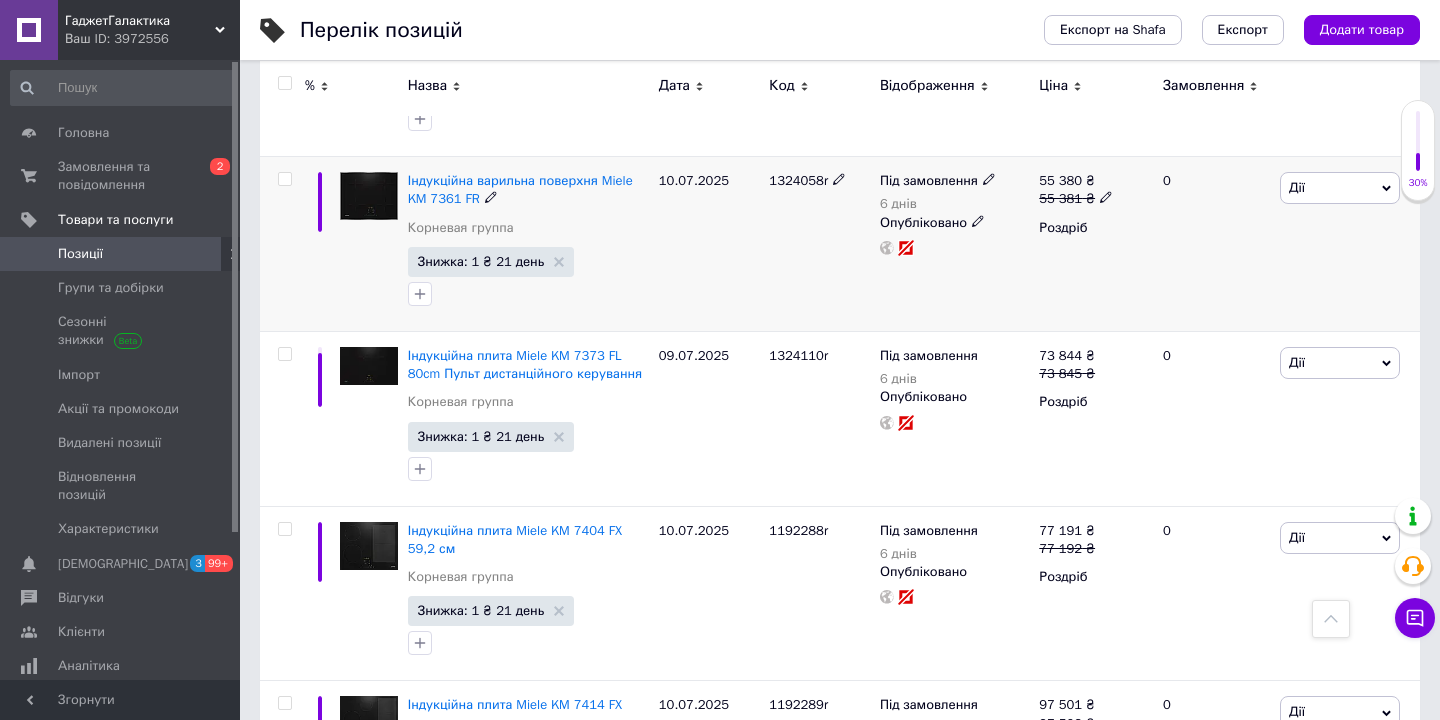 click on "Індукційна варильна поверхня Miele KM 7361 FR" at bounding box center (528, 190) 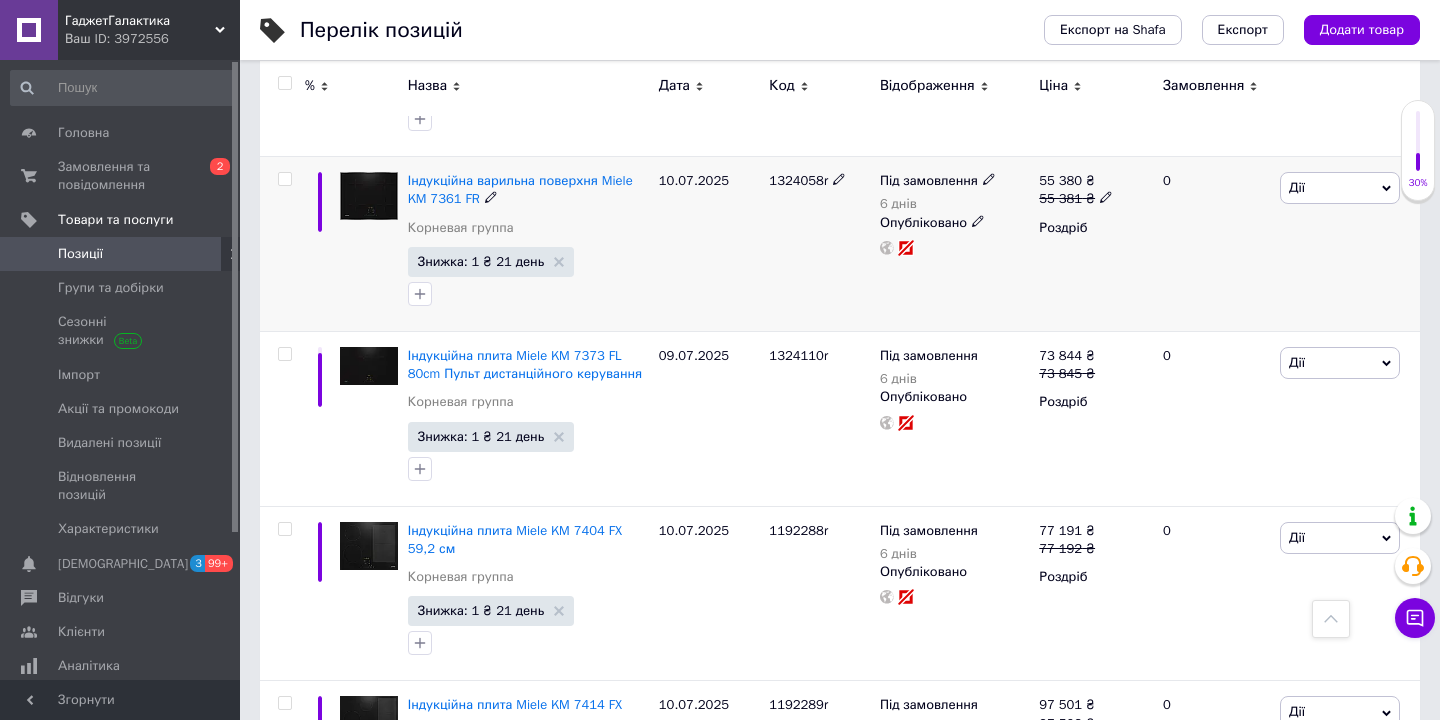 click at bounding box center (284, 179) 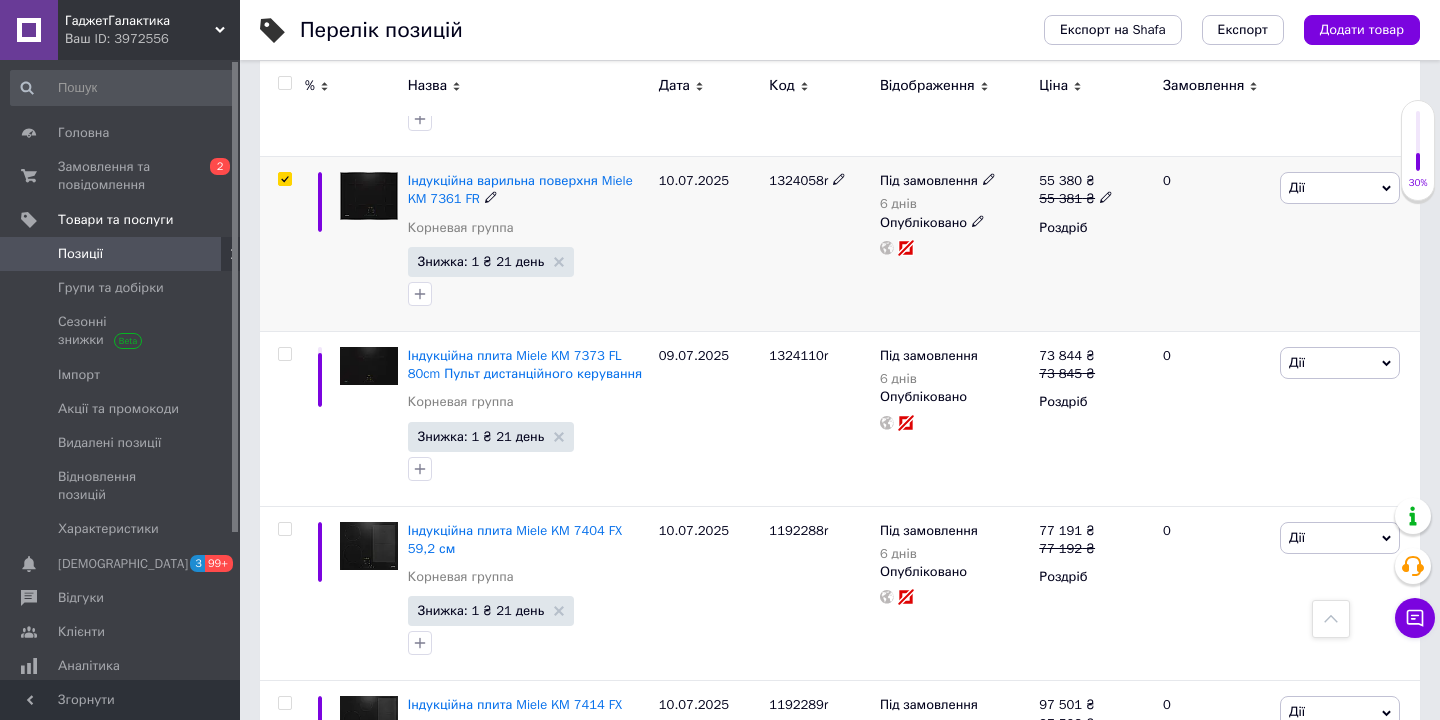 checkbox on "true" 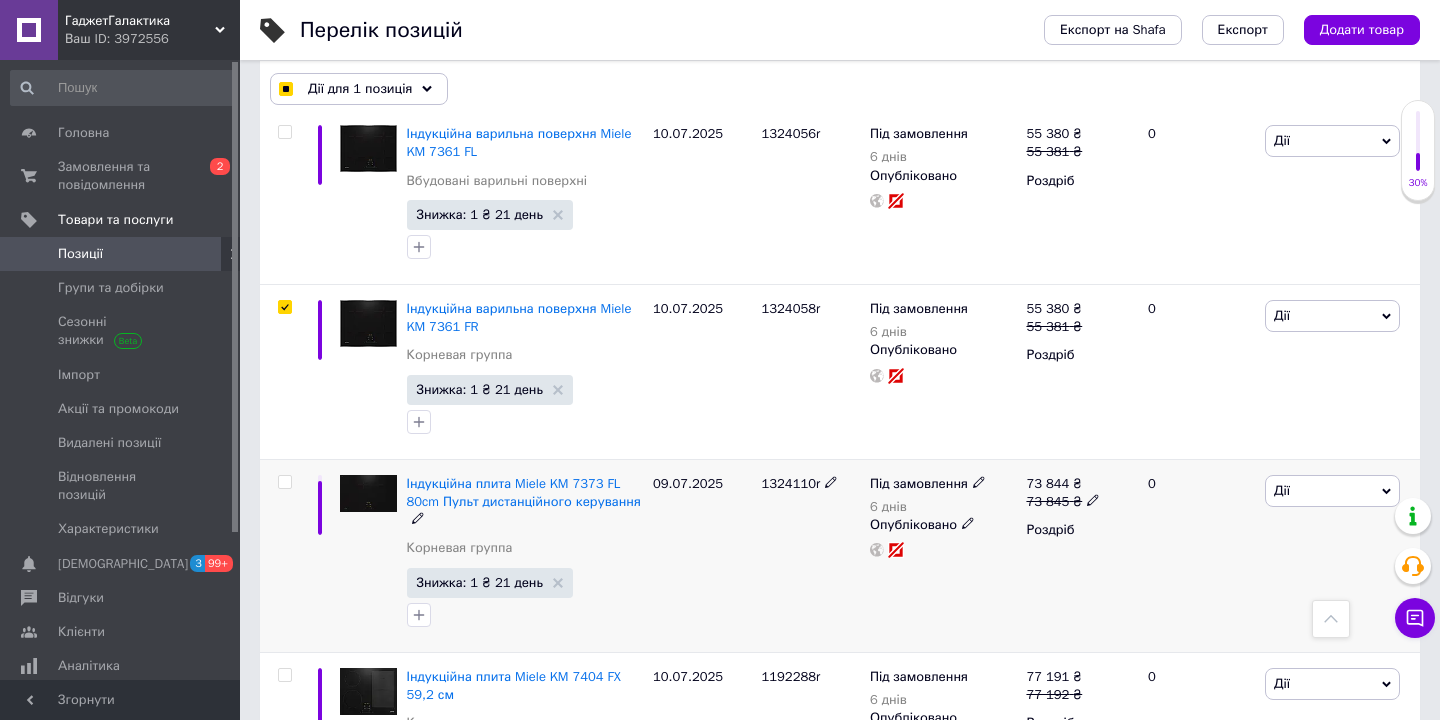 click at bounding box center (284, 482) 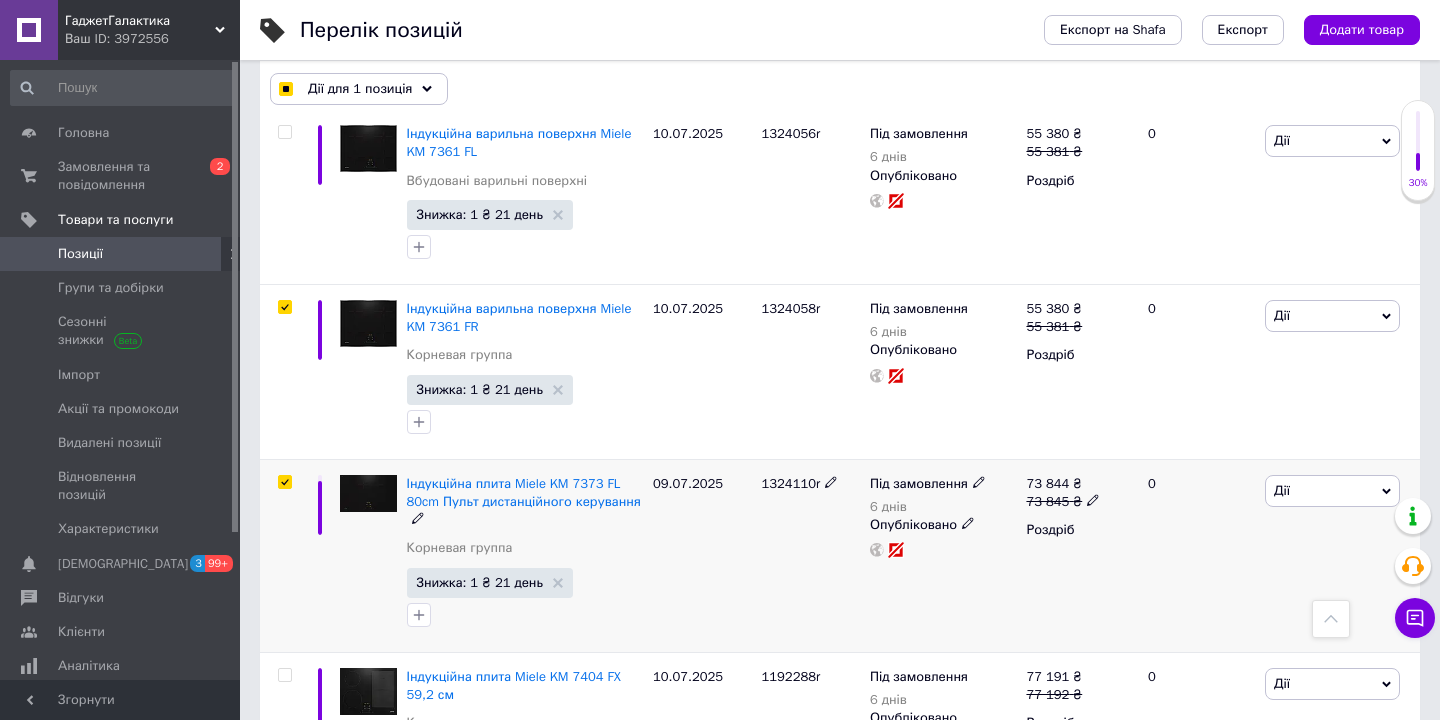 checkbox on "true" 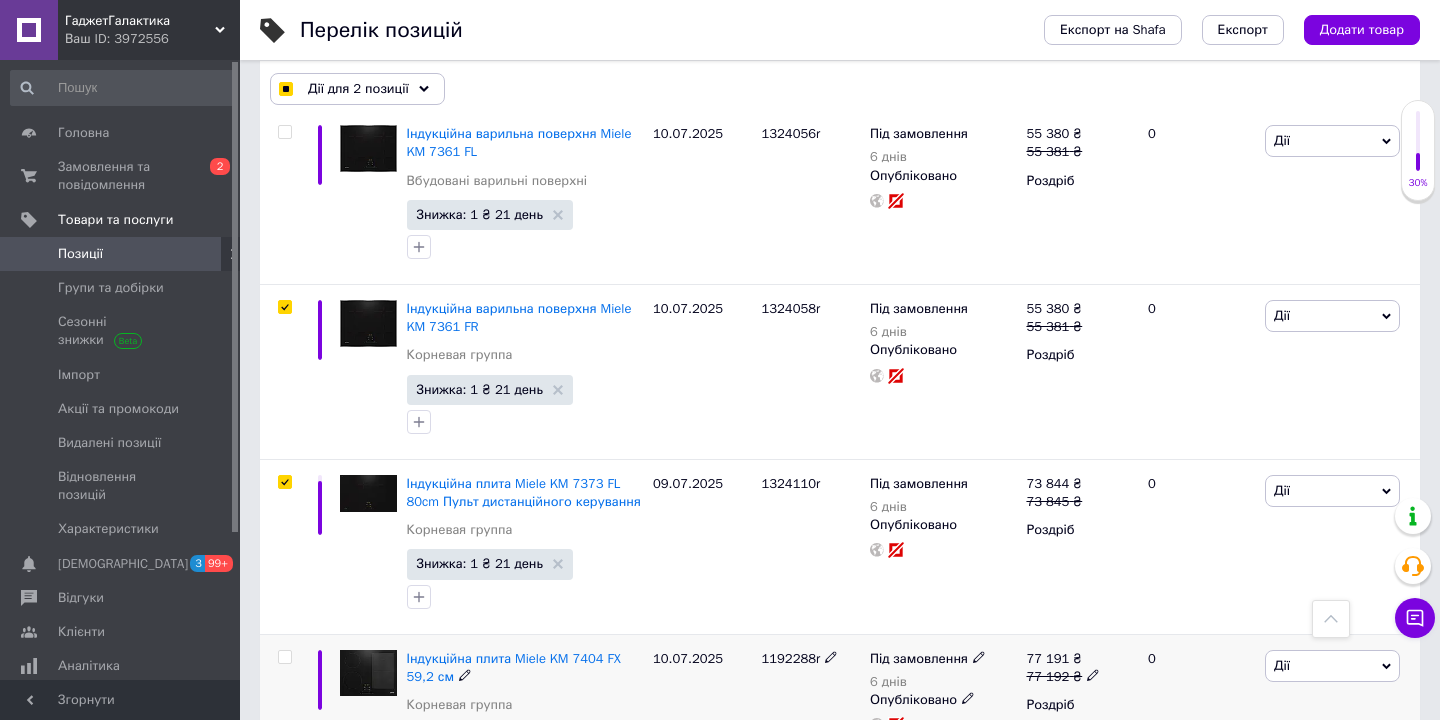 click at bounding box center [284, 657] 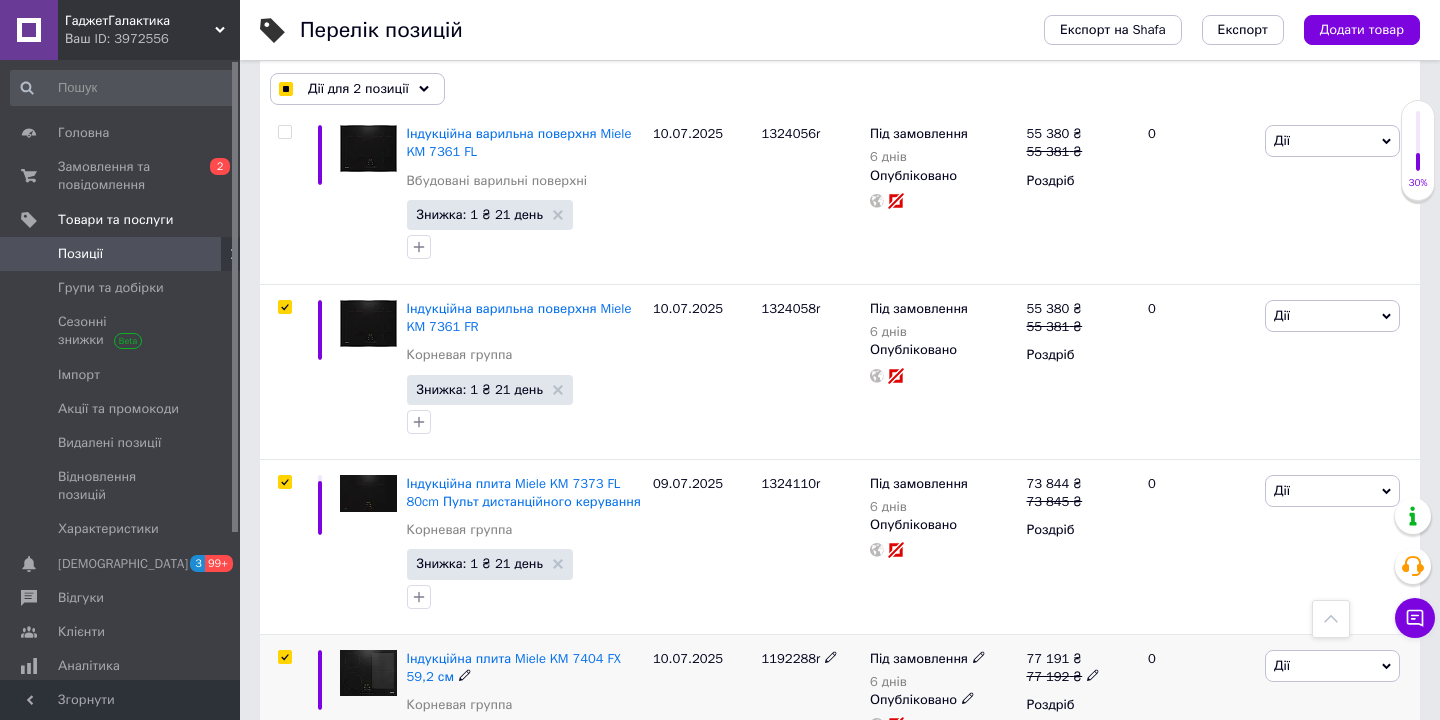 checkbox on "true" 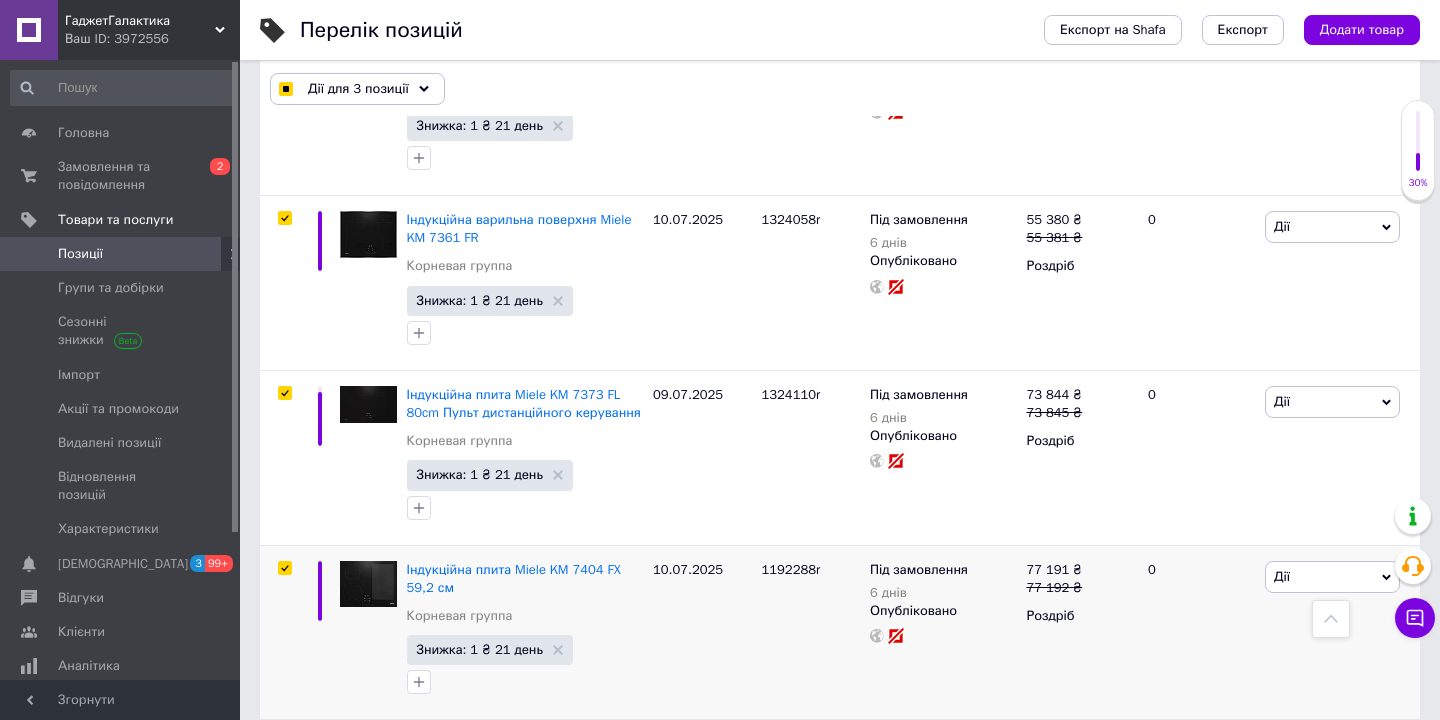 scroll, scrollTop: 2718, scrollLeft: 0, axis: vertical 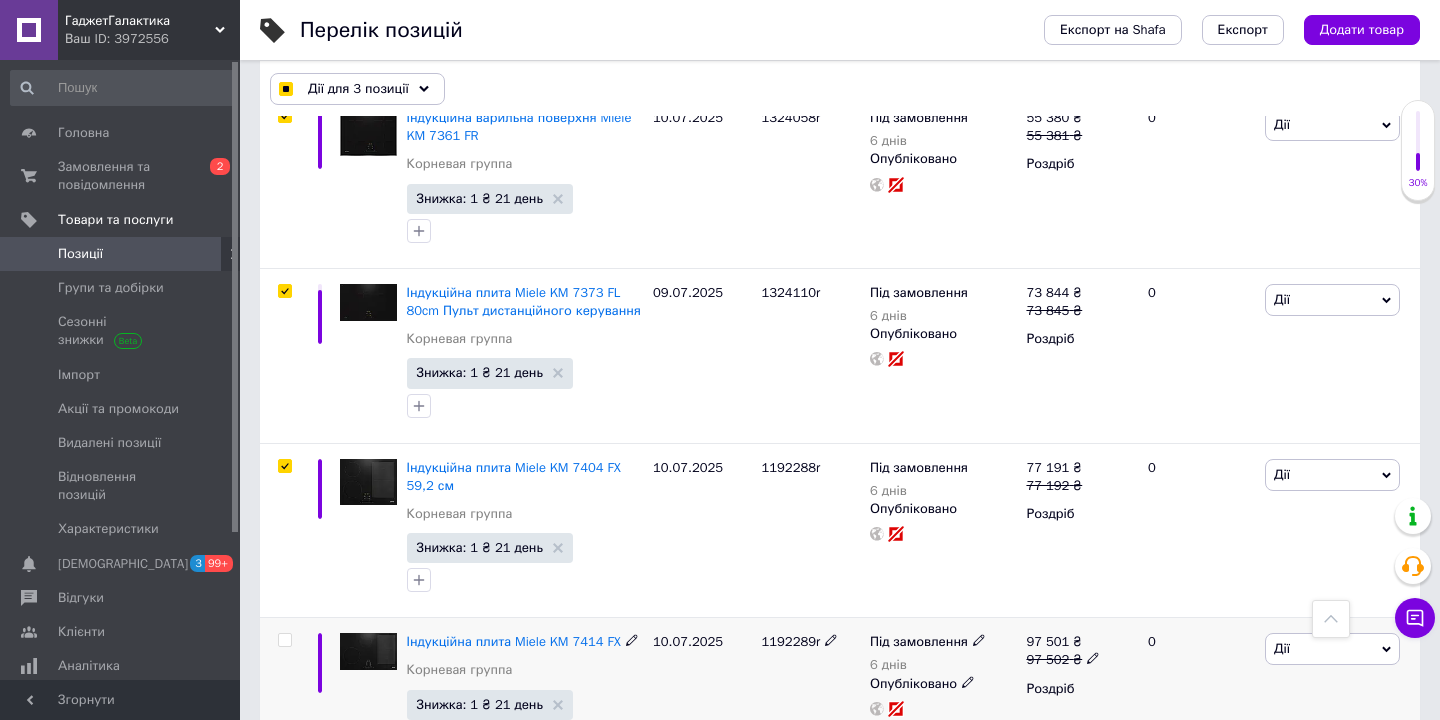 click at bounding box center [284, 640] 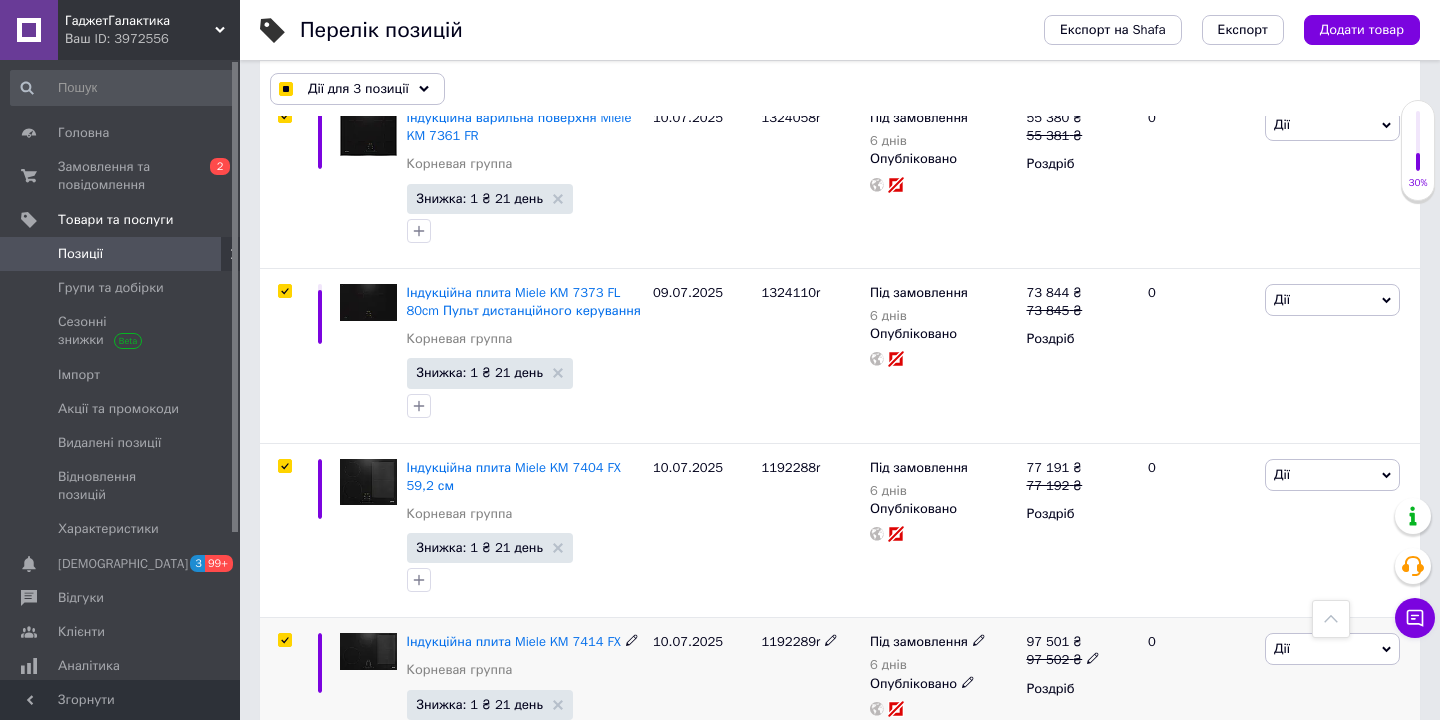 checkbox on "true" 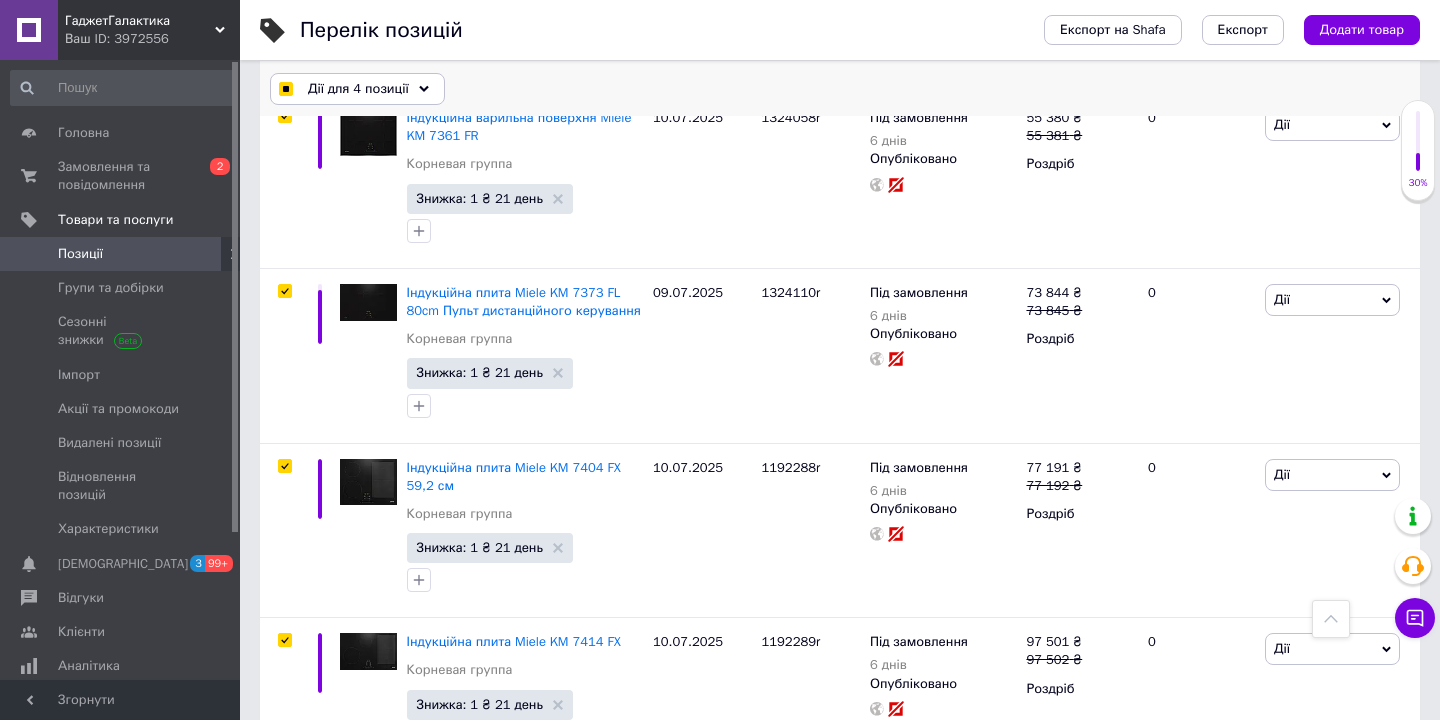 click on "Дії для 4 позиції" at bounding box center [358, 89] 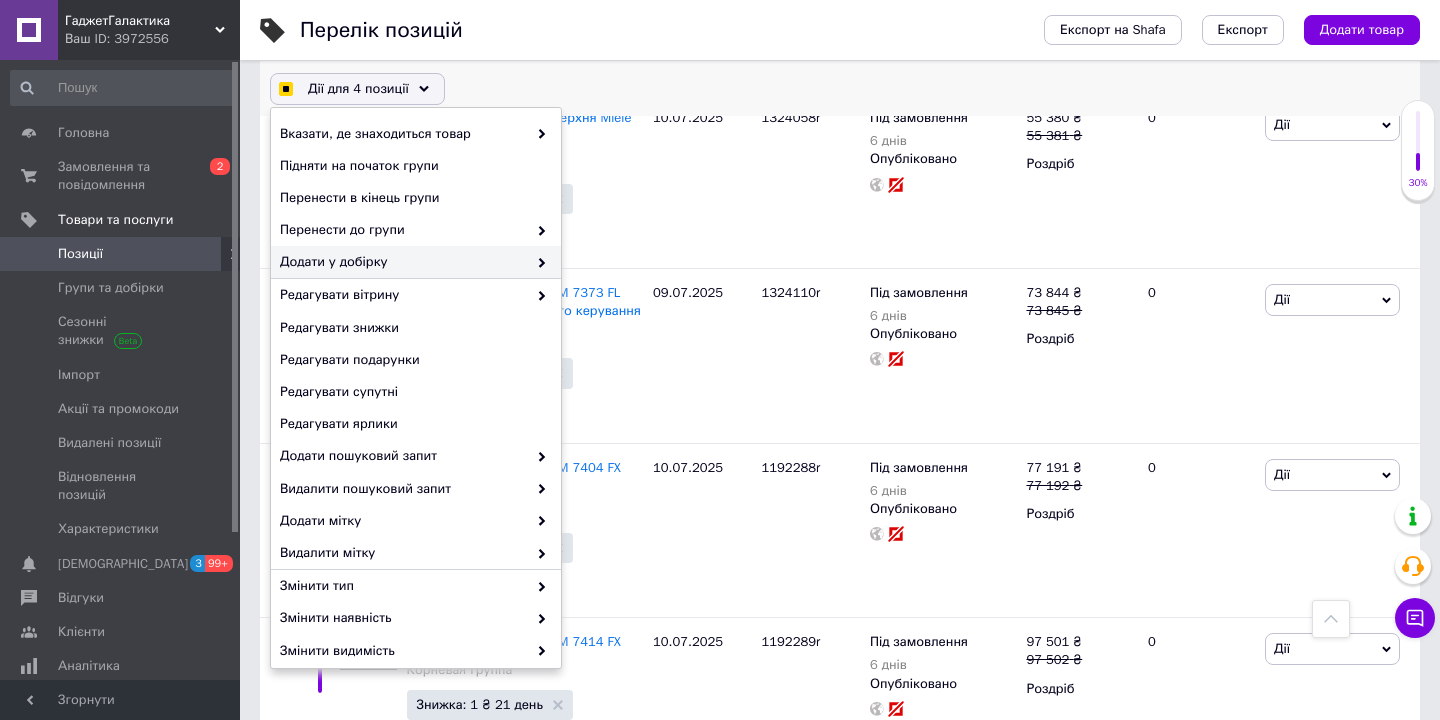 checkbox on "true" 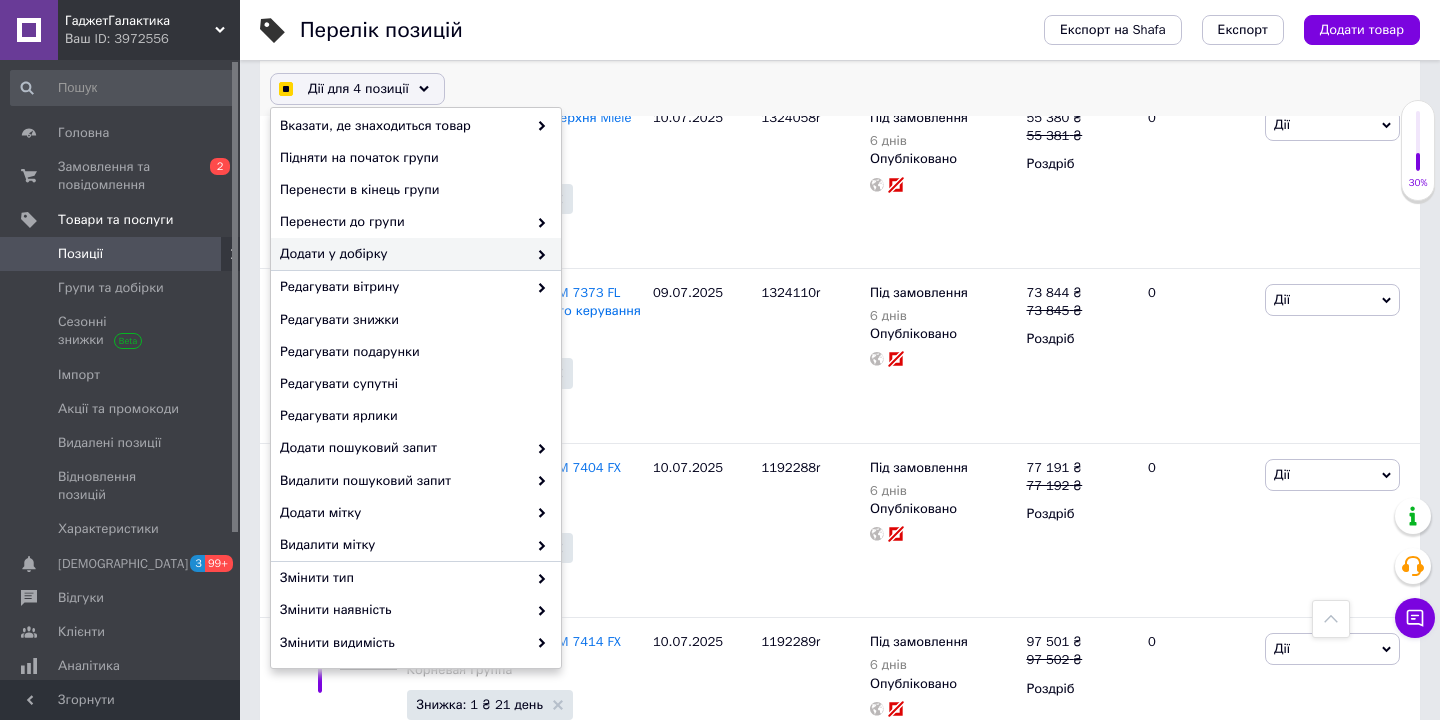 scroll, scrollTop: 0, scrollLeft: 0, axis: both 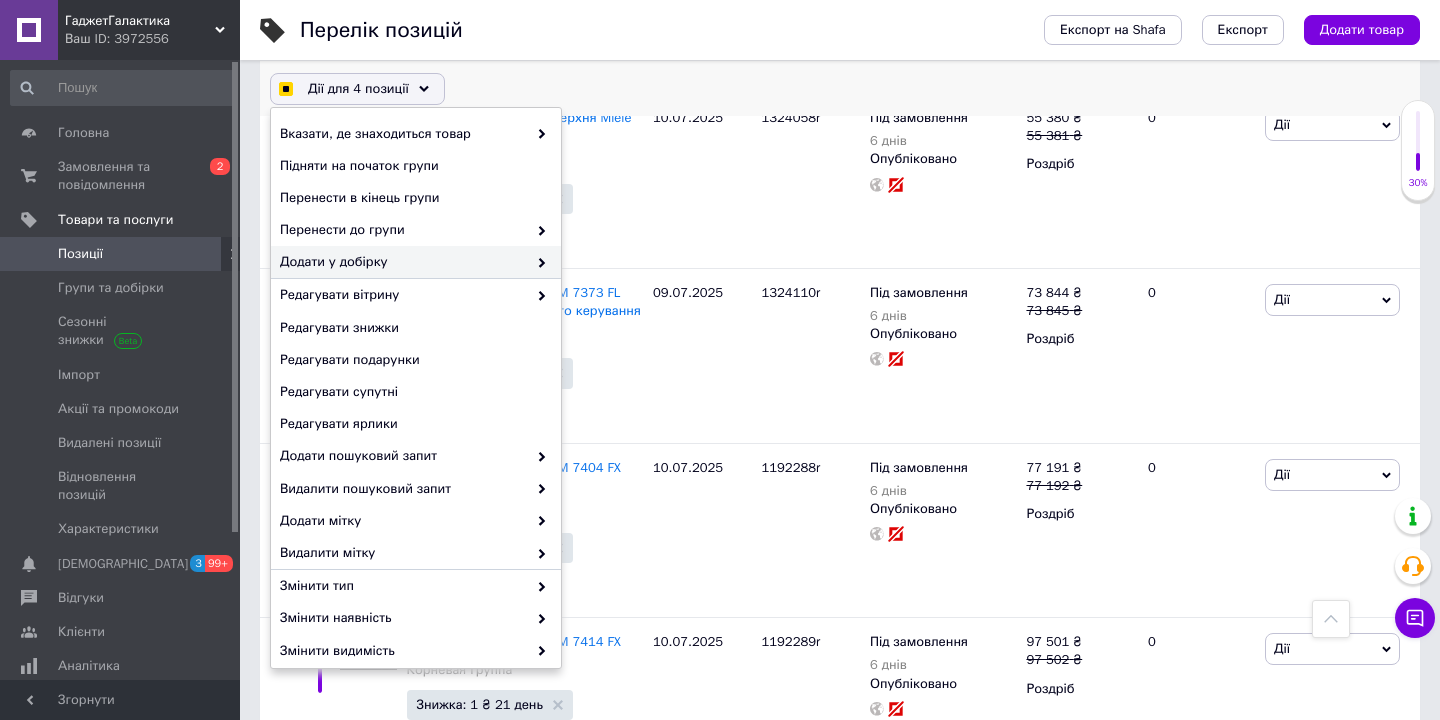 checkbox on "true" 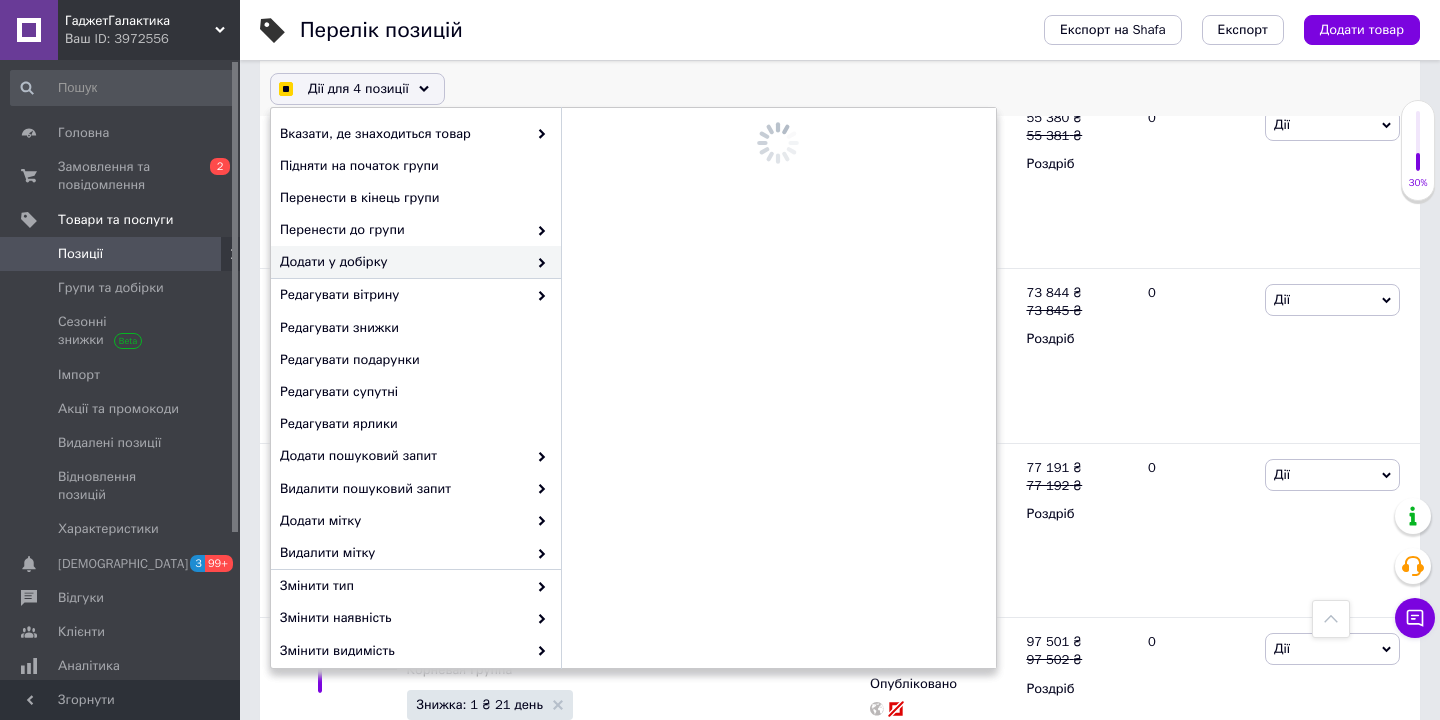checkbox on "true" 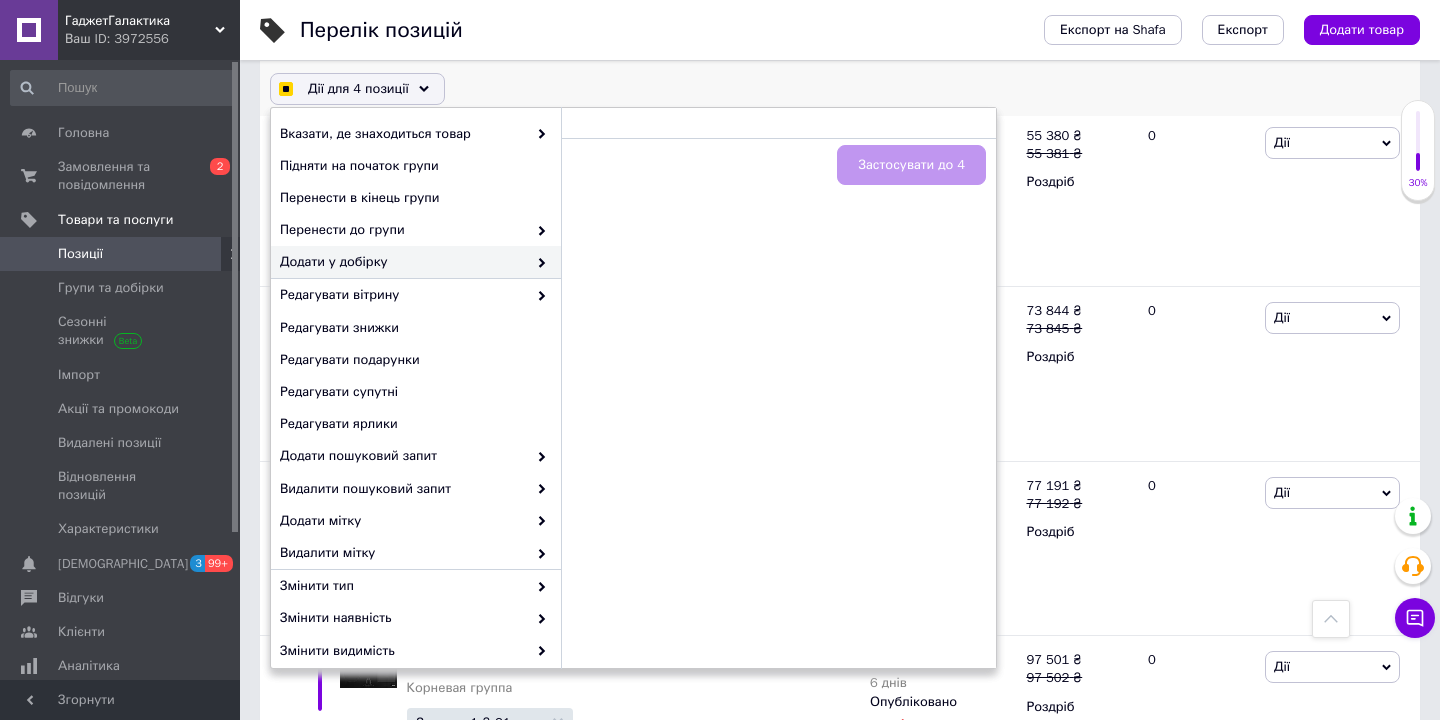 checkbox on "true" 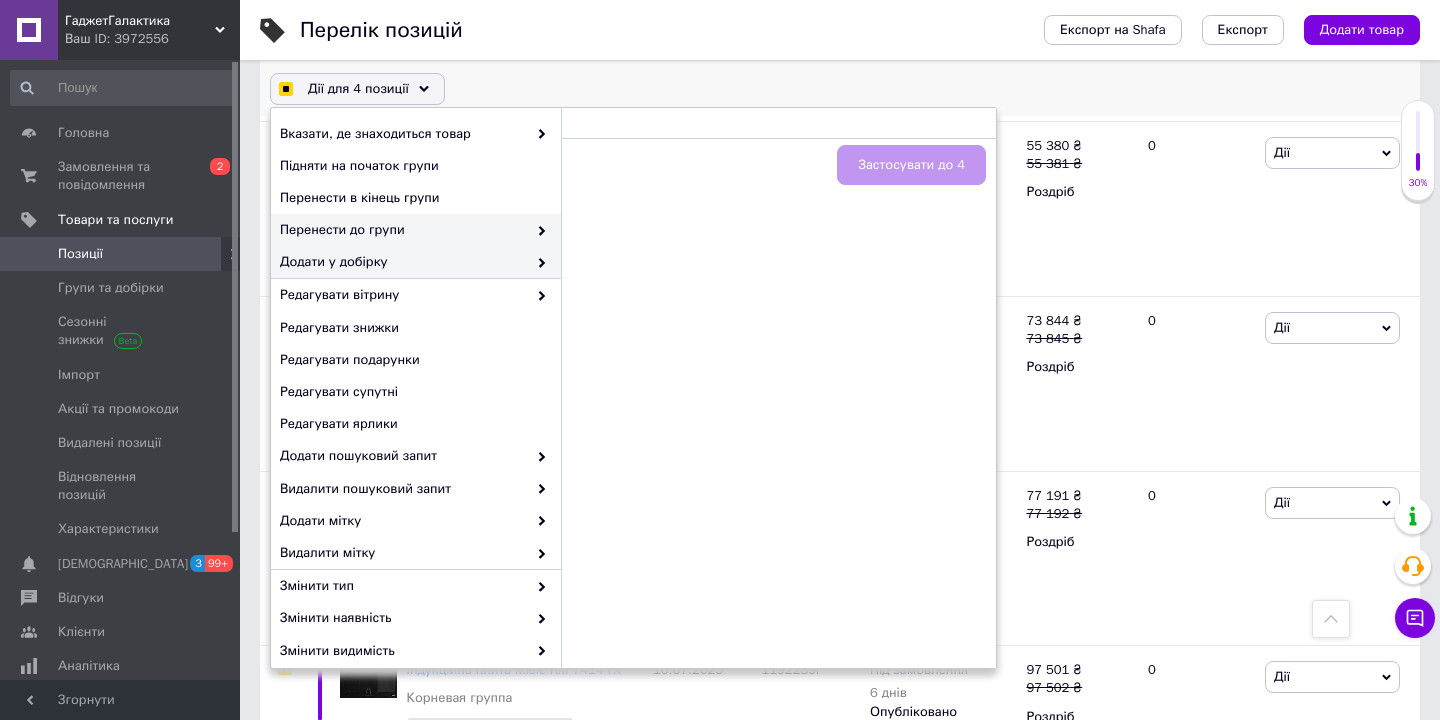 checkbox on "true" 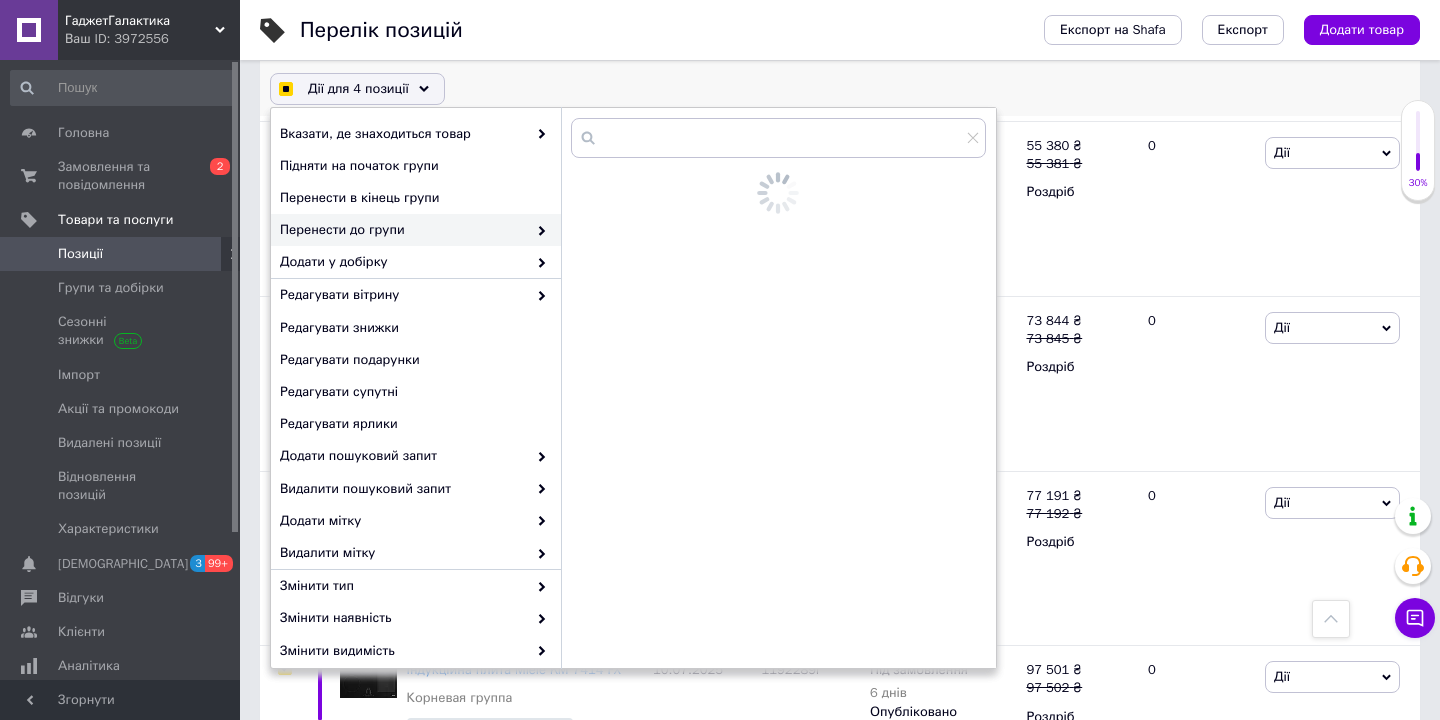 checkbox on "true" 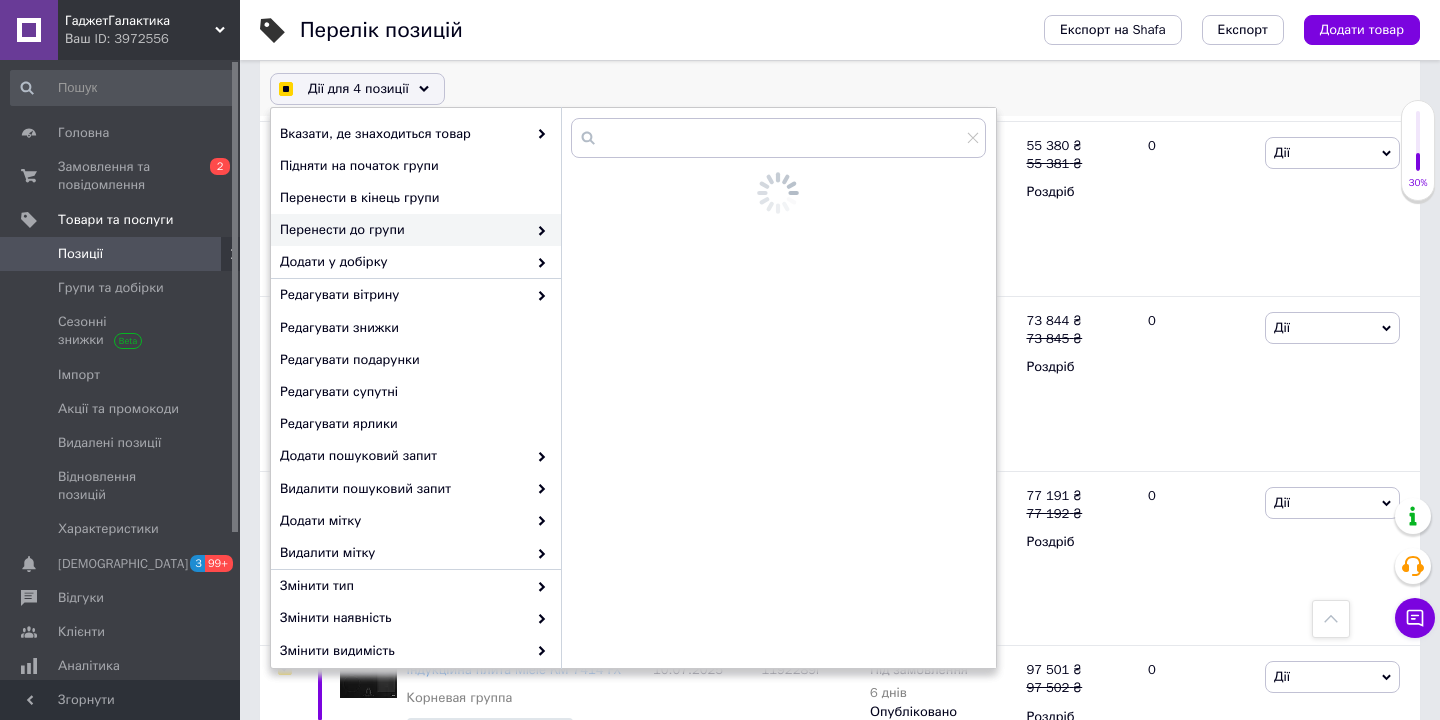 checkbox on "true" 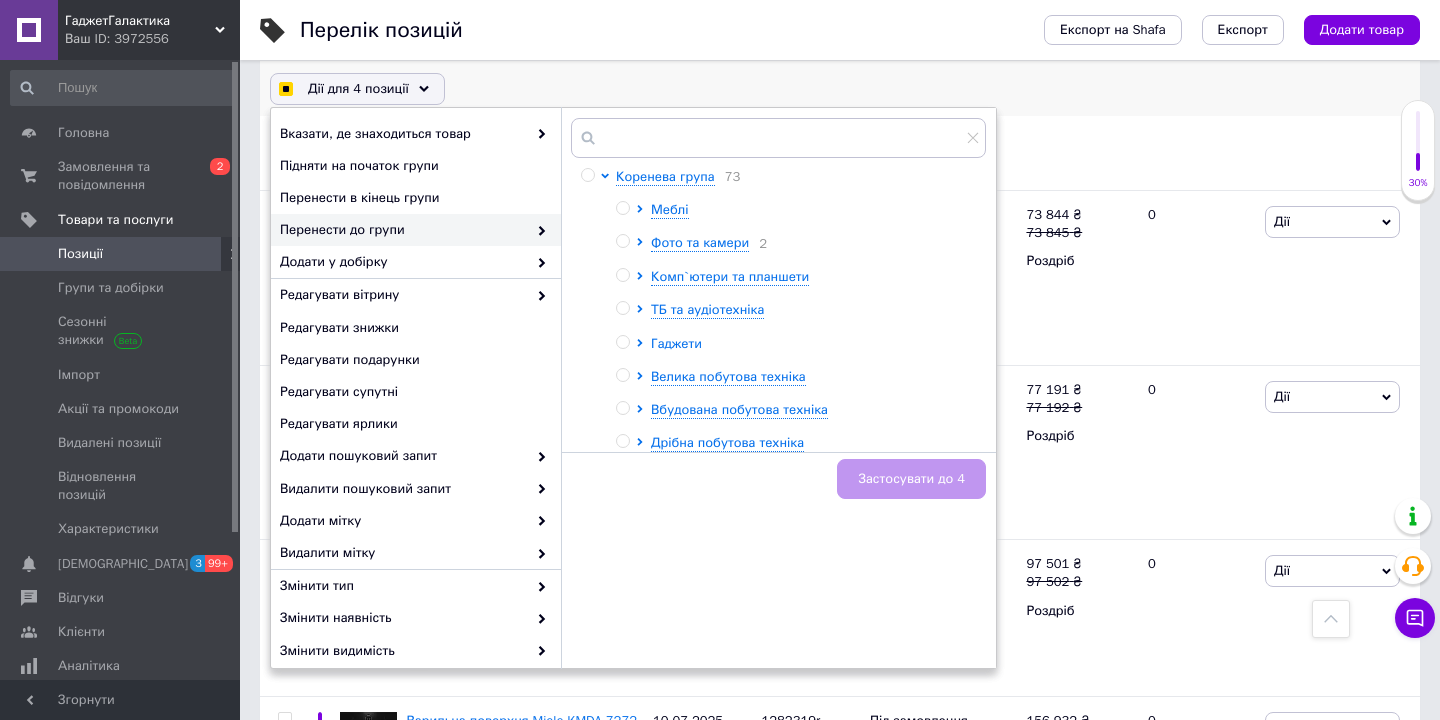 scroll, scrollTop: 2797, scrollLeft: 0, axis: vertical 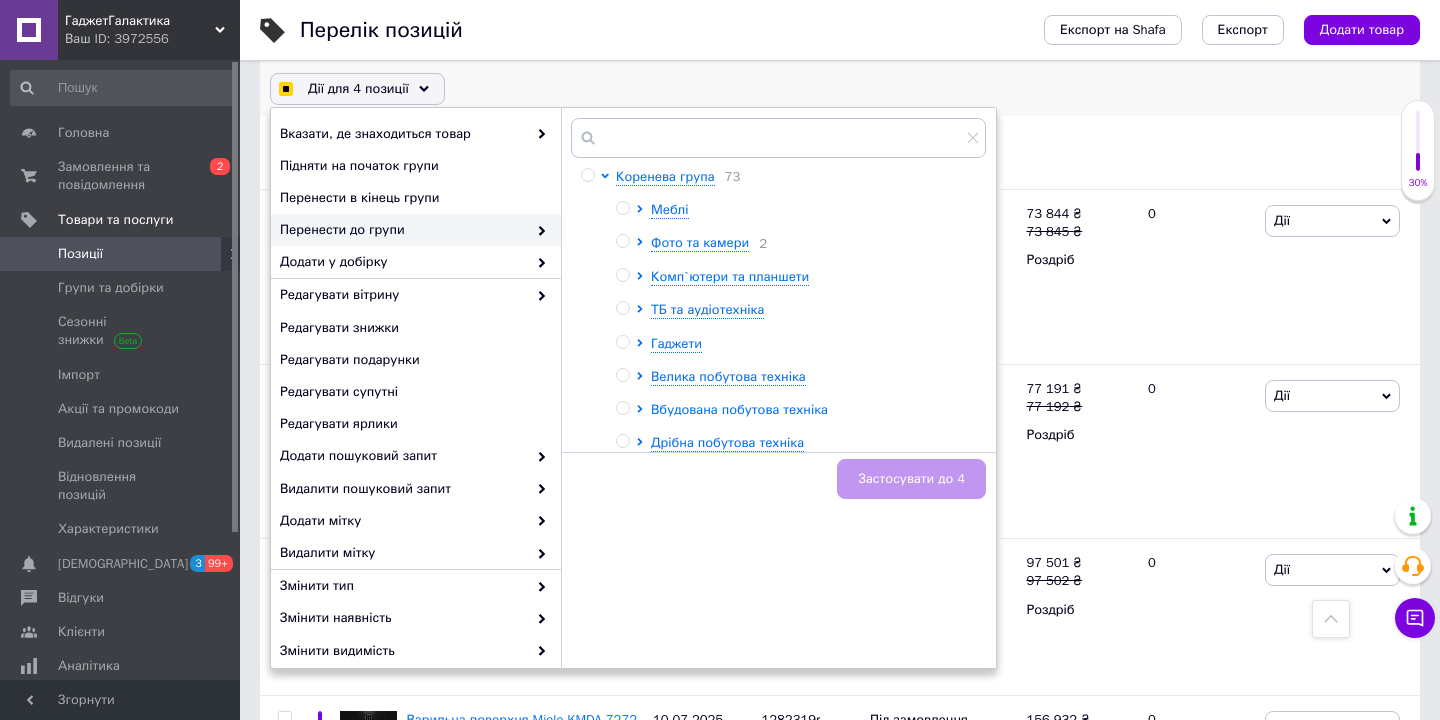 checkbox on "true" 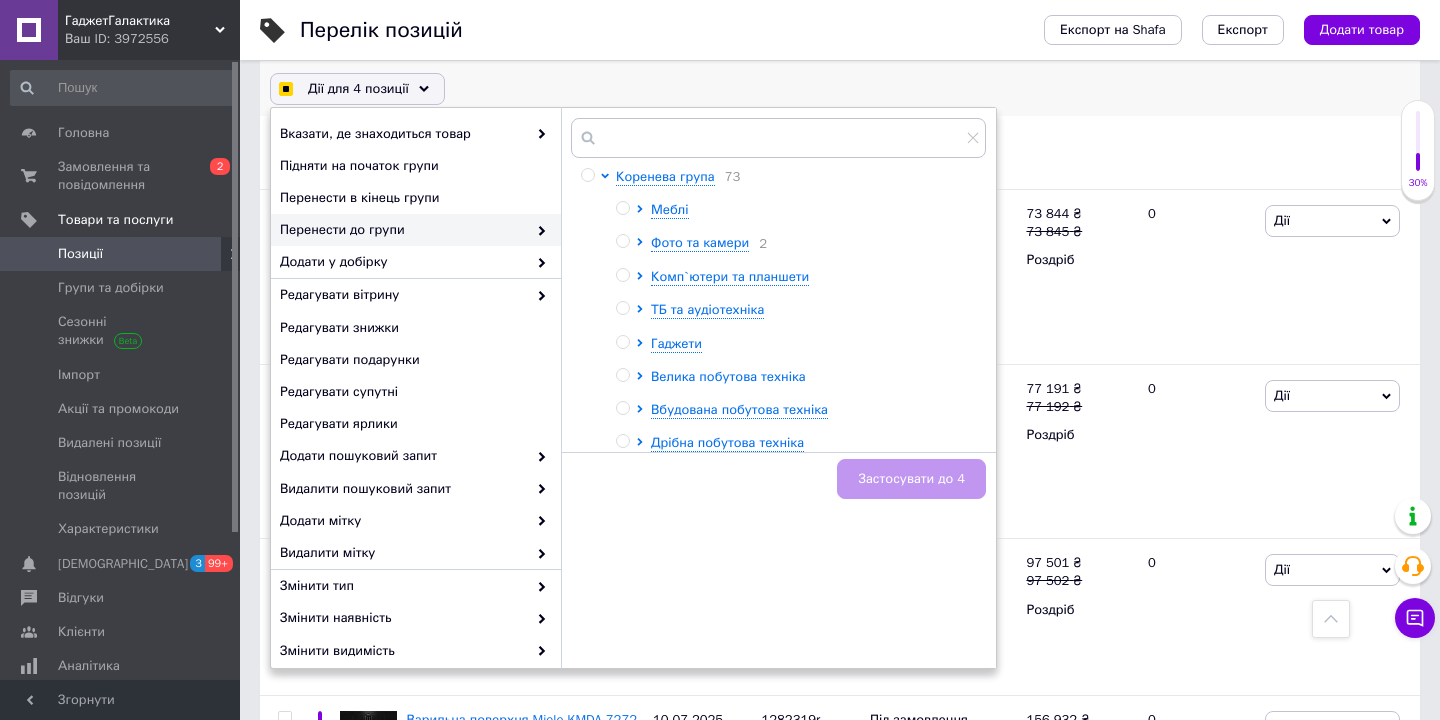 click on "Велика побутова техніка" at bounding box center (728, 376) 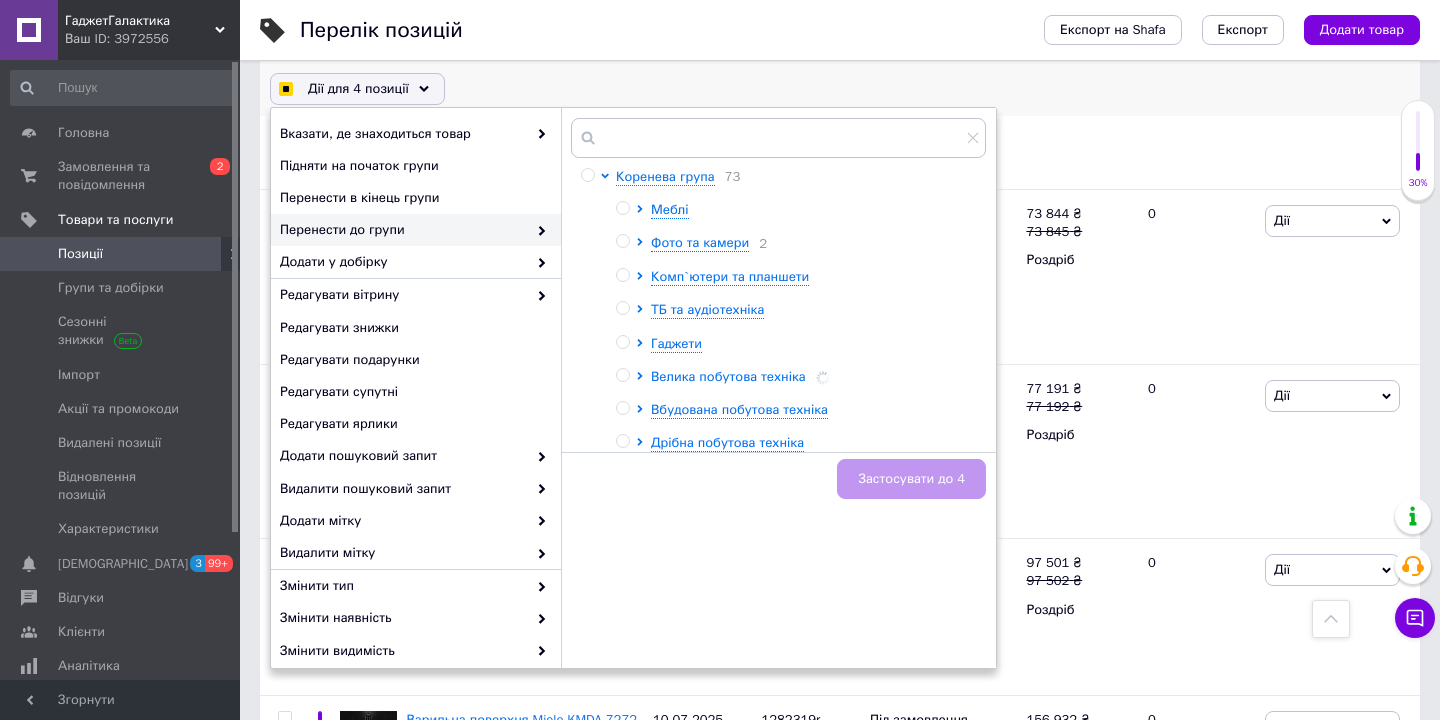 checkbox on "true" 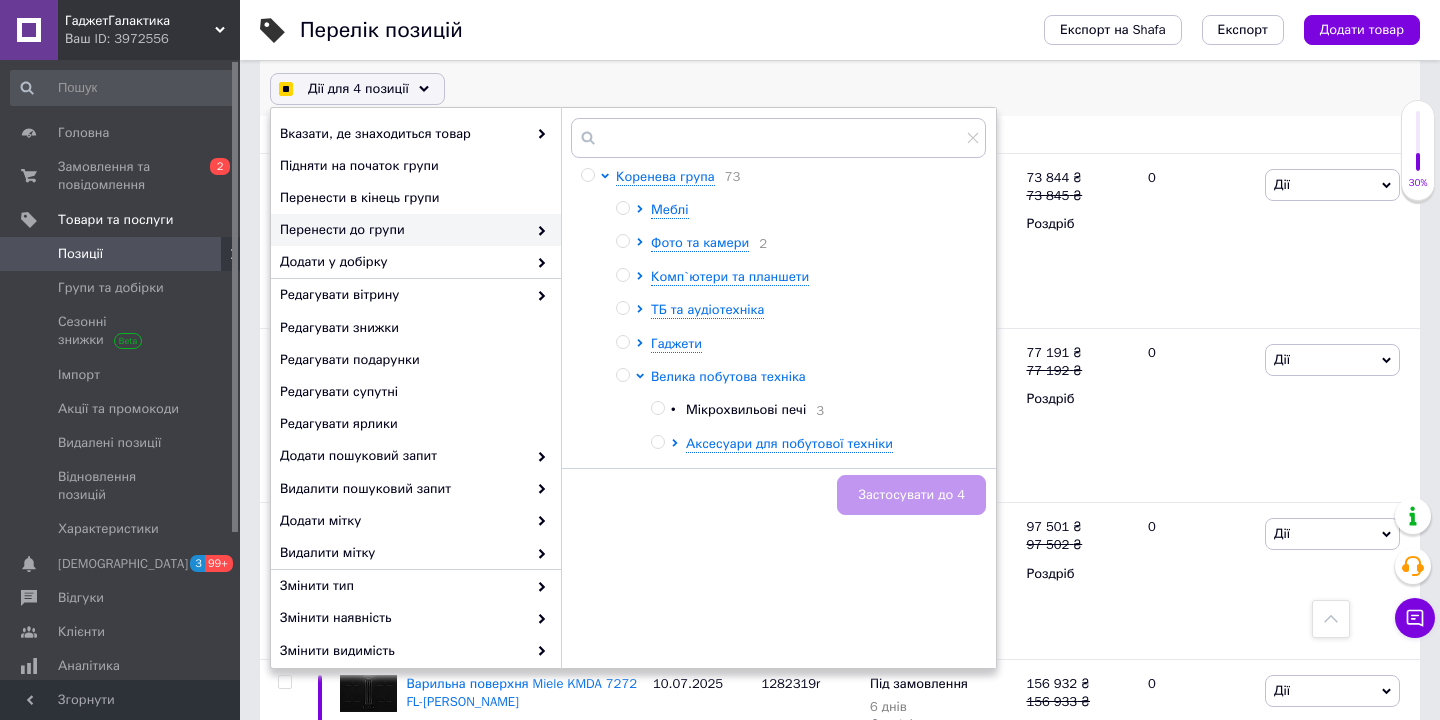 scroll, scrollTop: 2859, scrollLeft: 0, axis: vertical 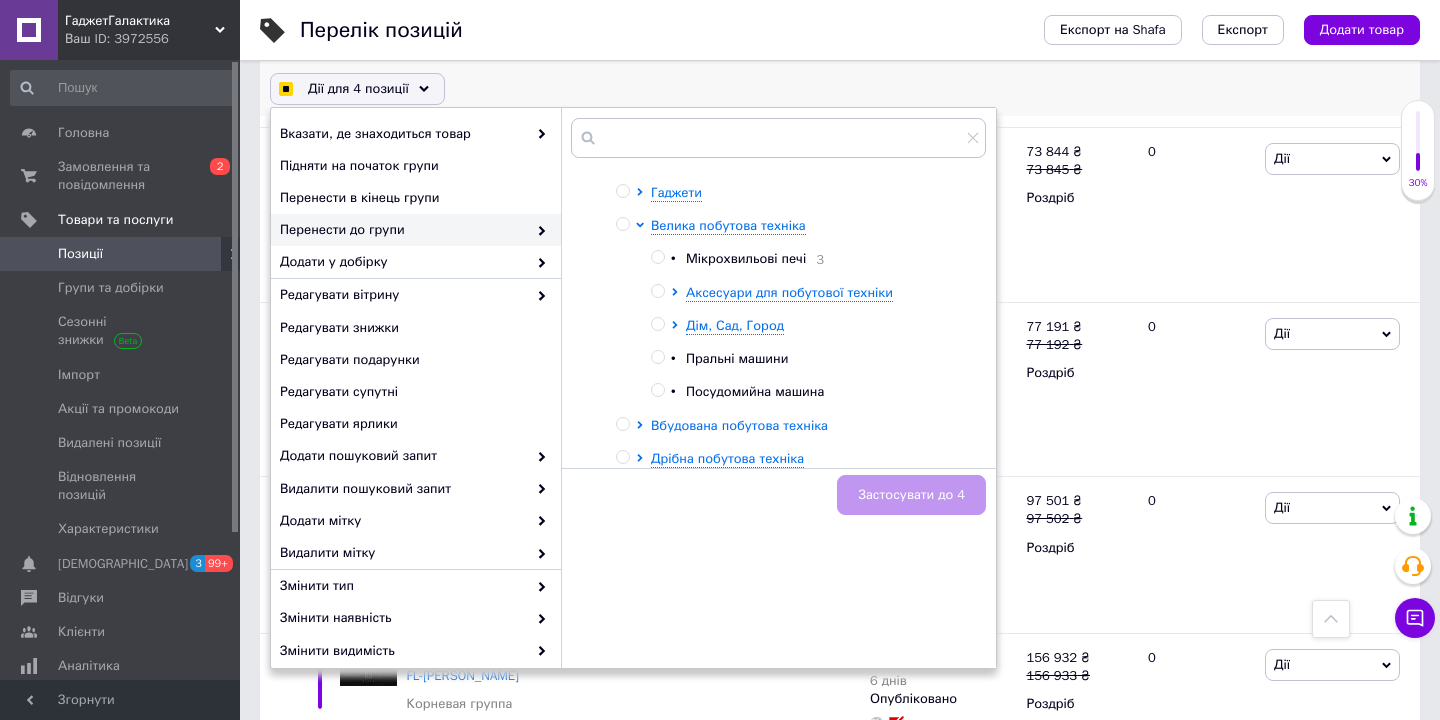 checkbox on "true" 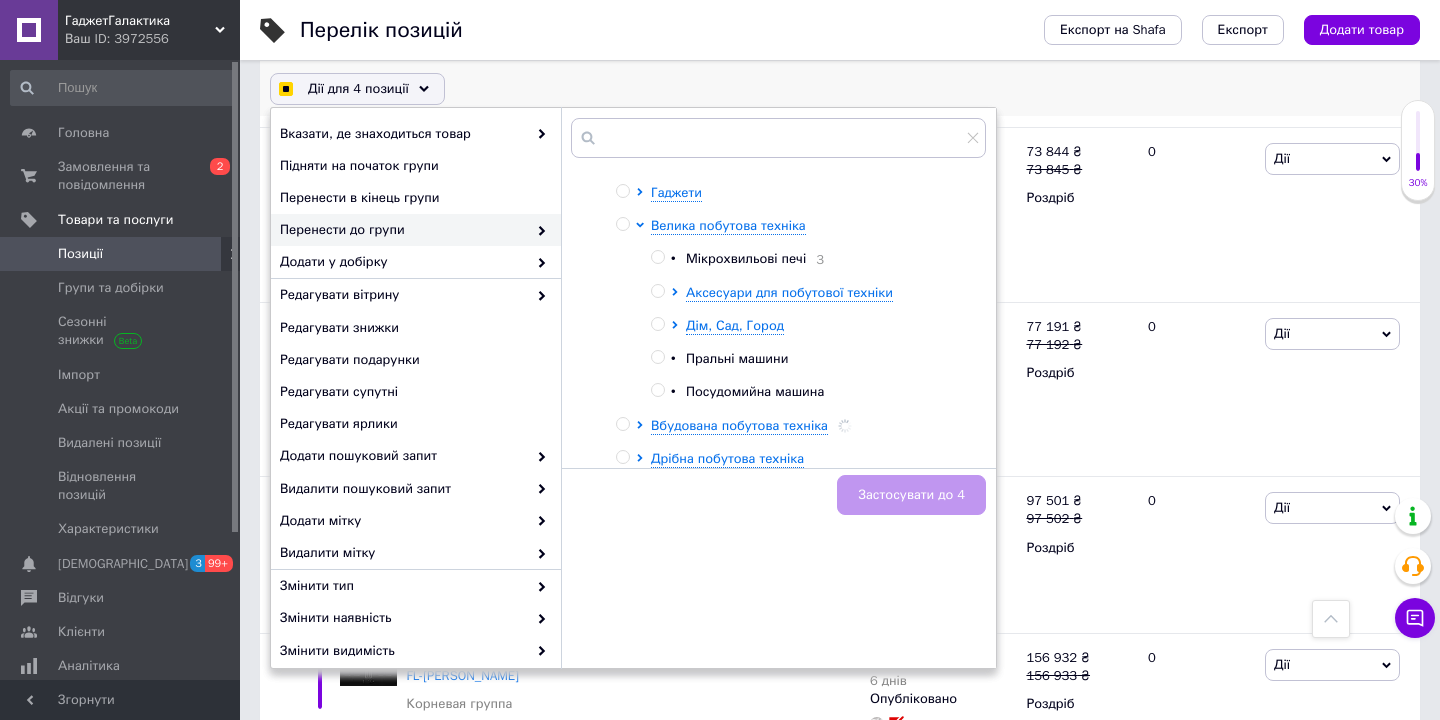 checkbox on "true" 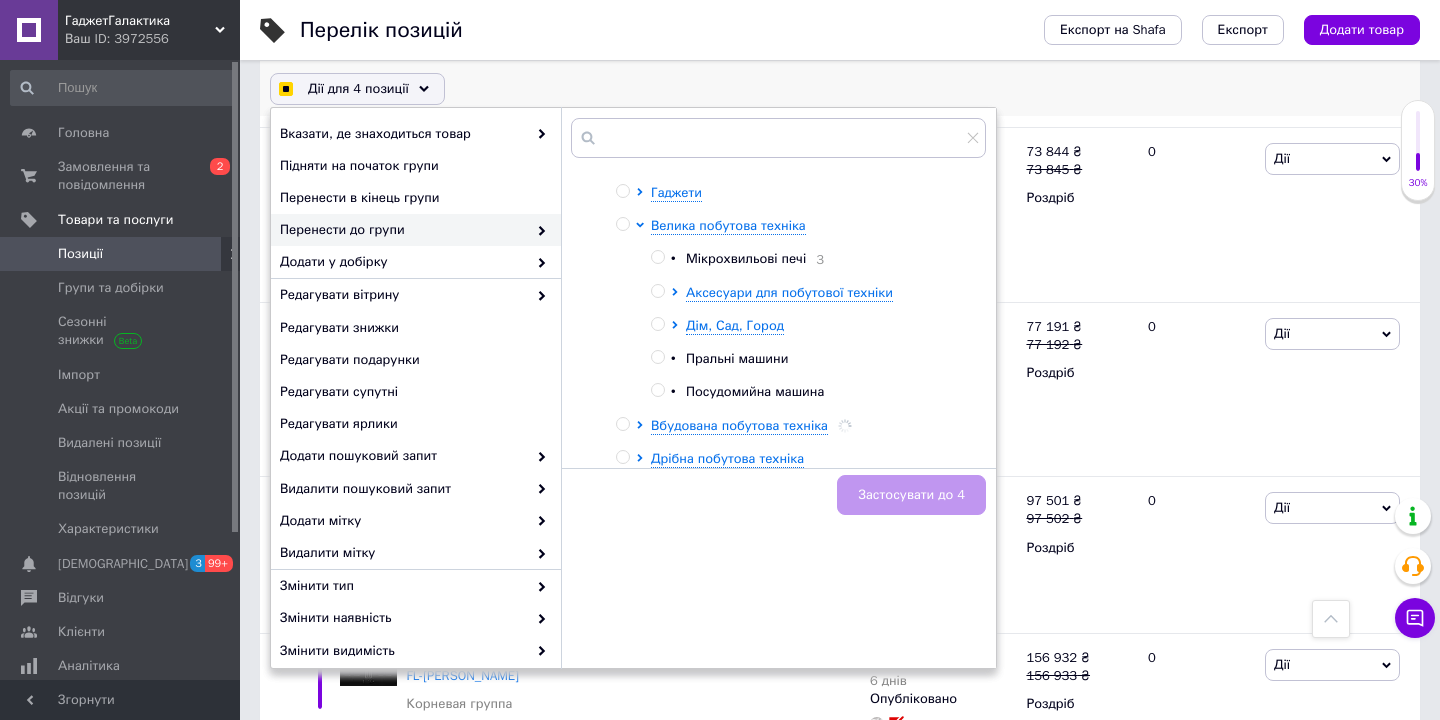 checkbox on "true" 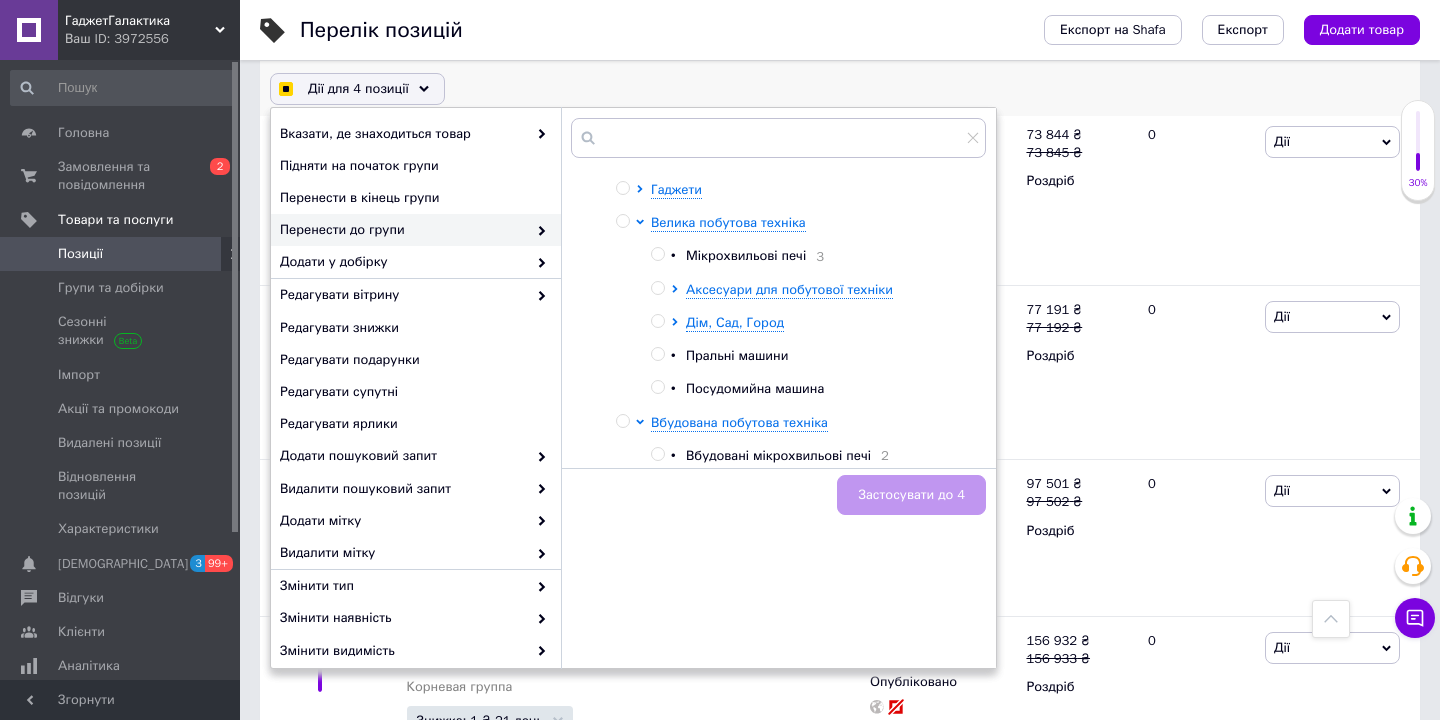 scroll, scrollTop: 2877, scrollLeft: 0, axis: vertical 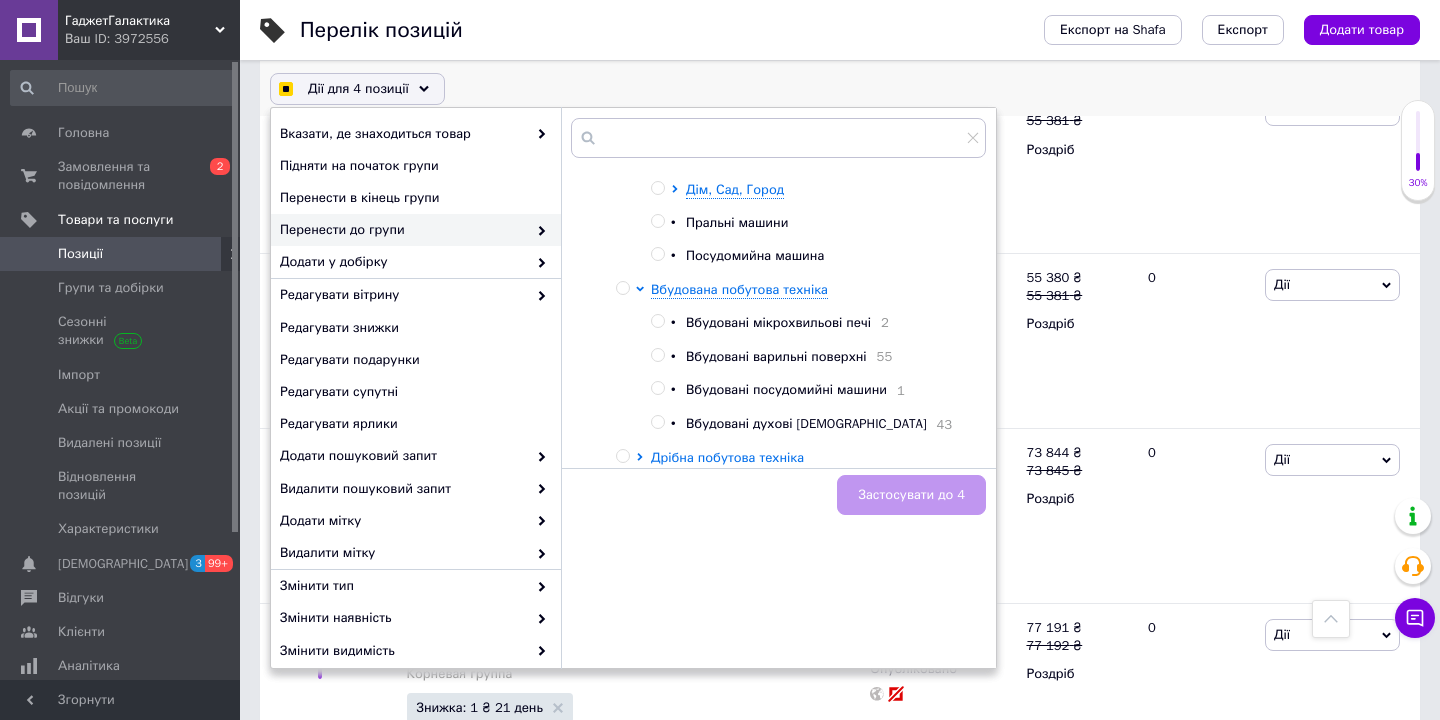 checkbox on "true" 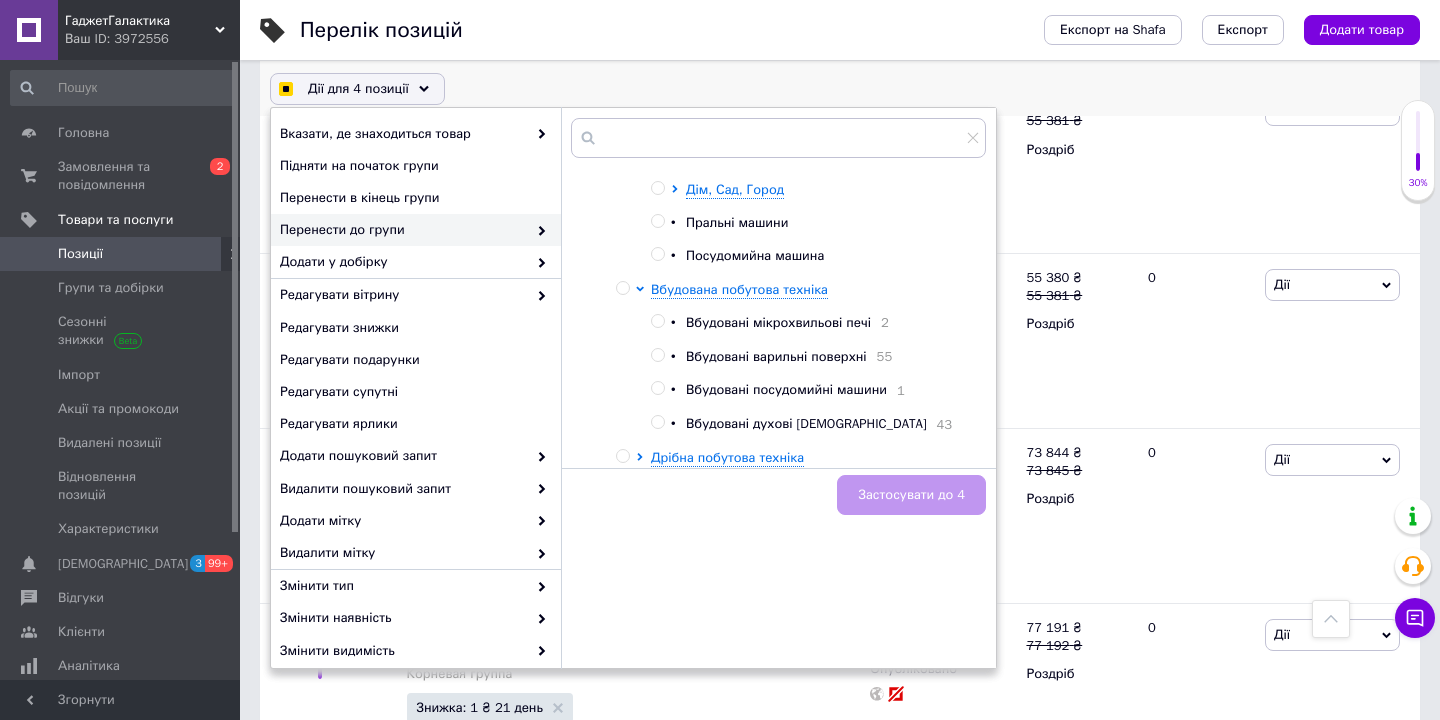 click at bounding box center (658, 355) 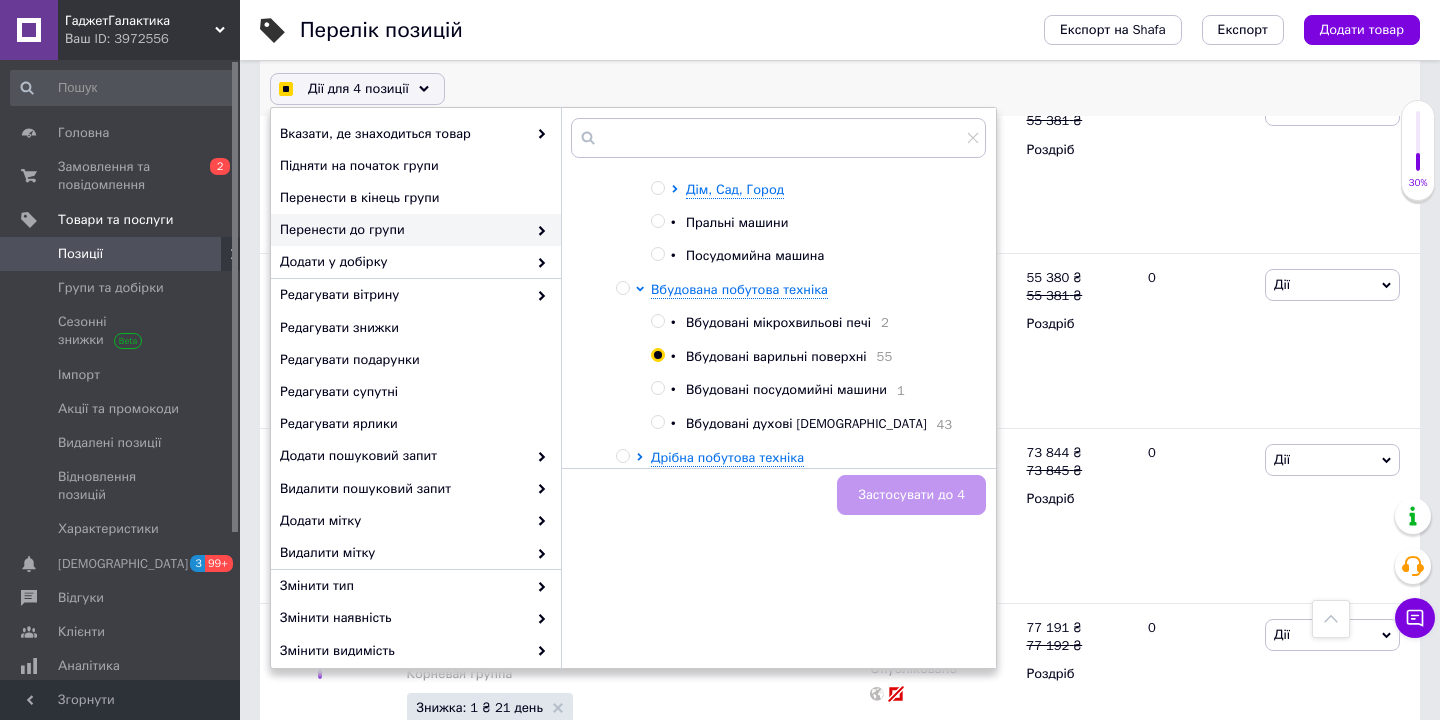 radio on "true" 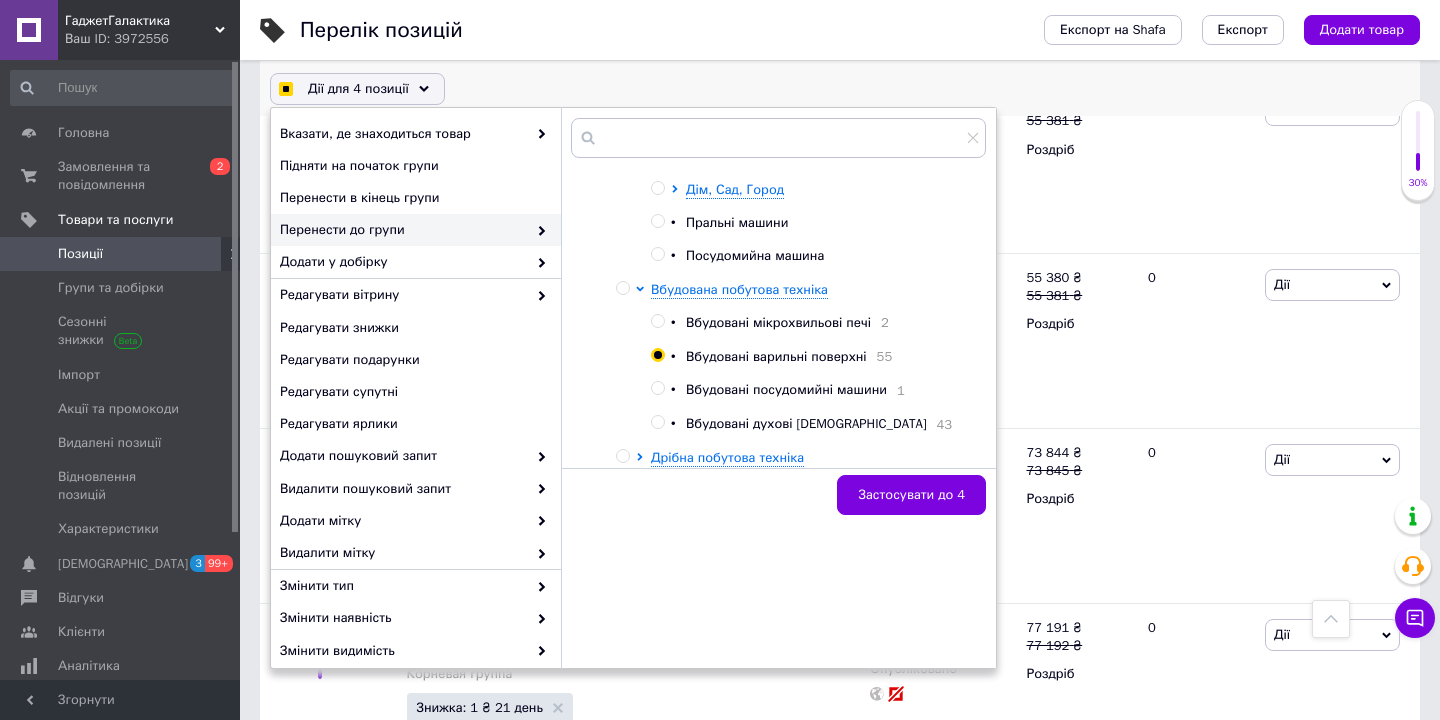 checkbox on "true" 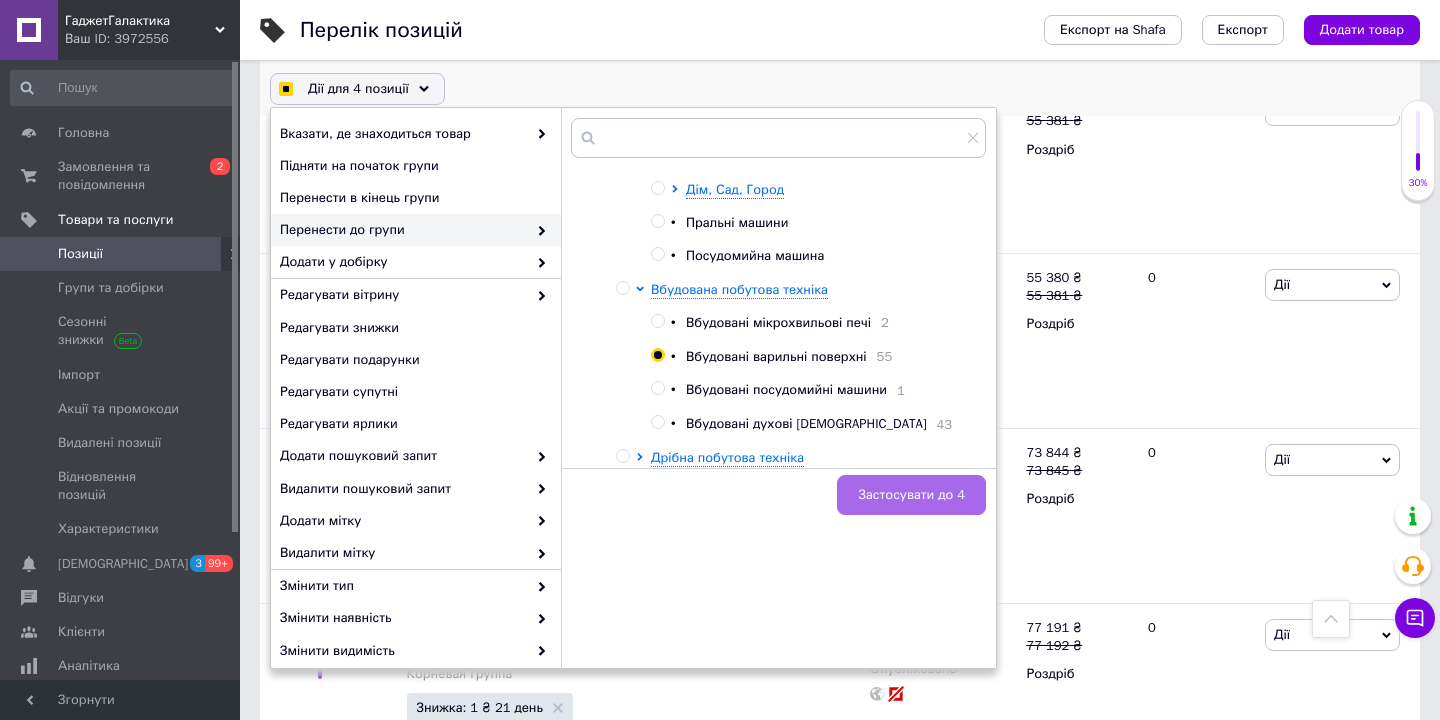 click on "Застосувати до 4" at bounding box center (911, 495) 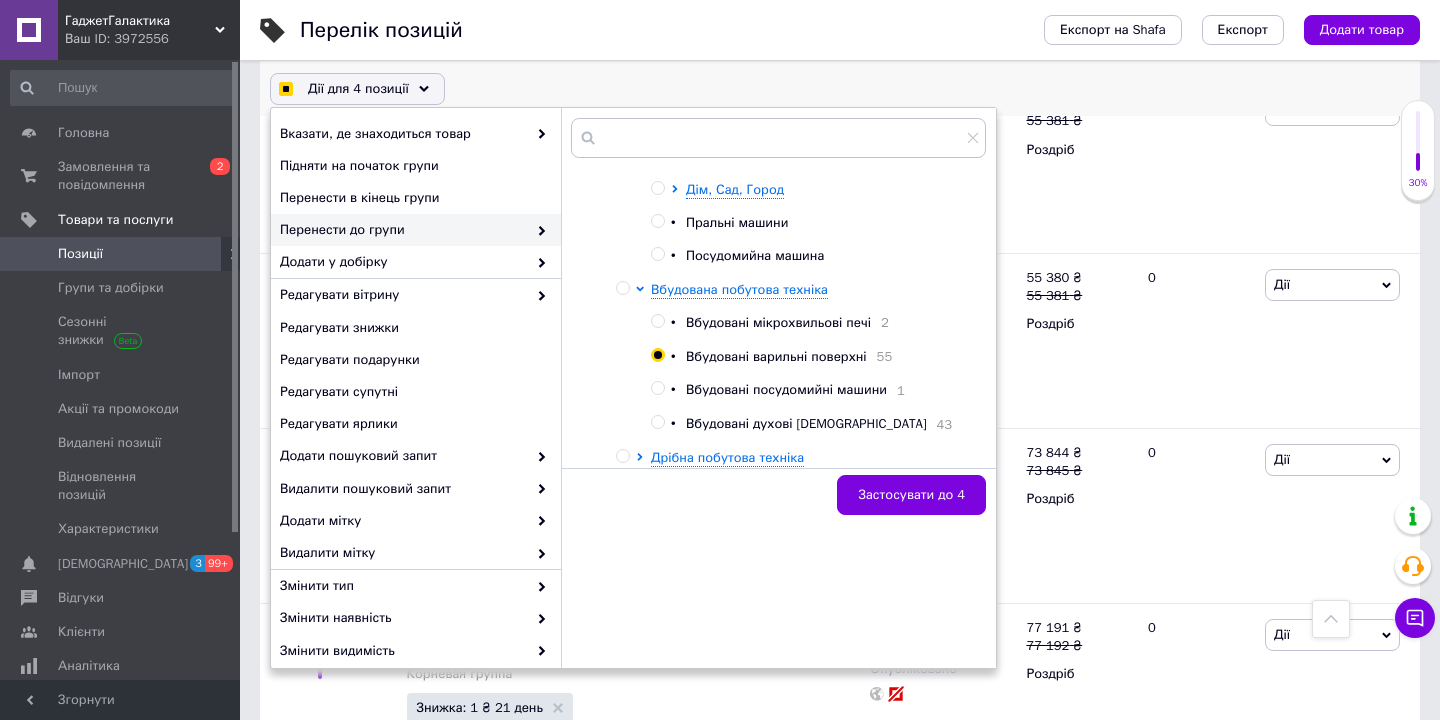 checkbox on "true" 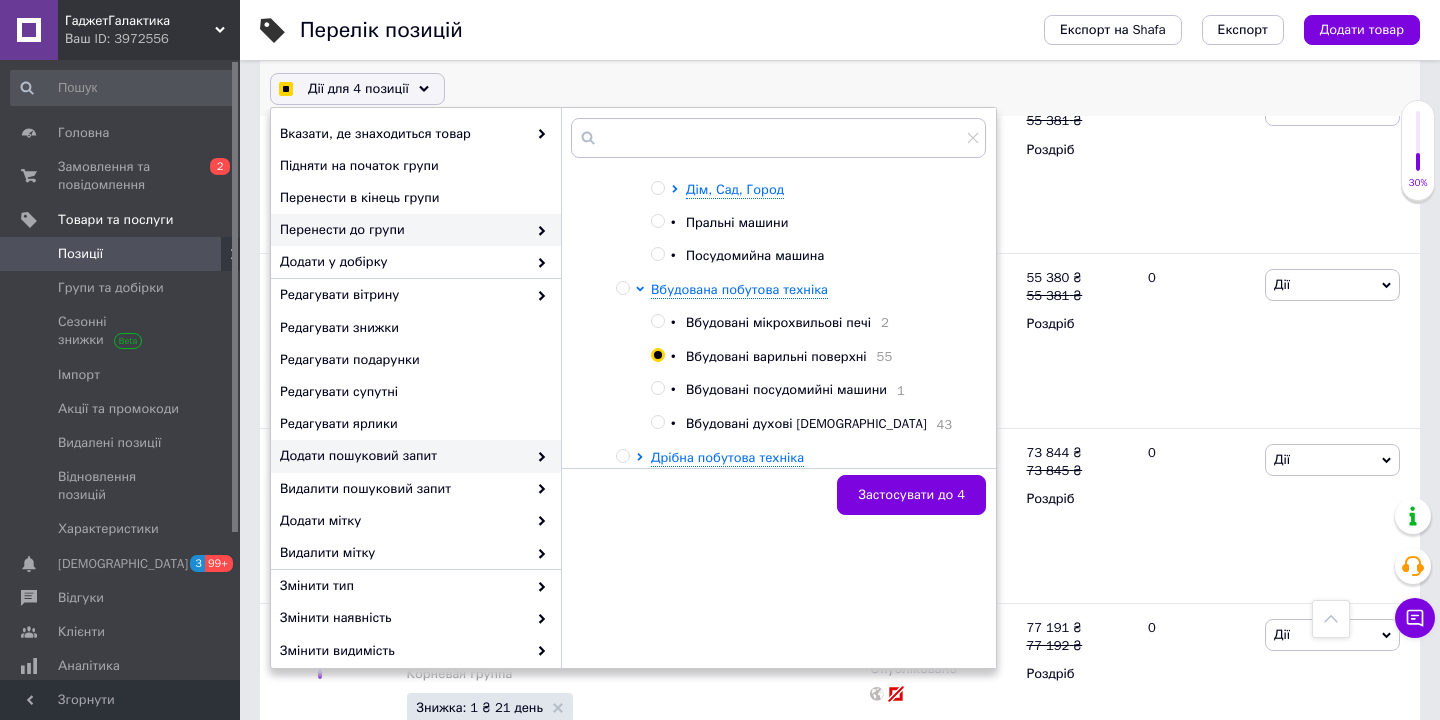 checkbox on "false" 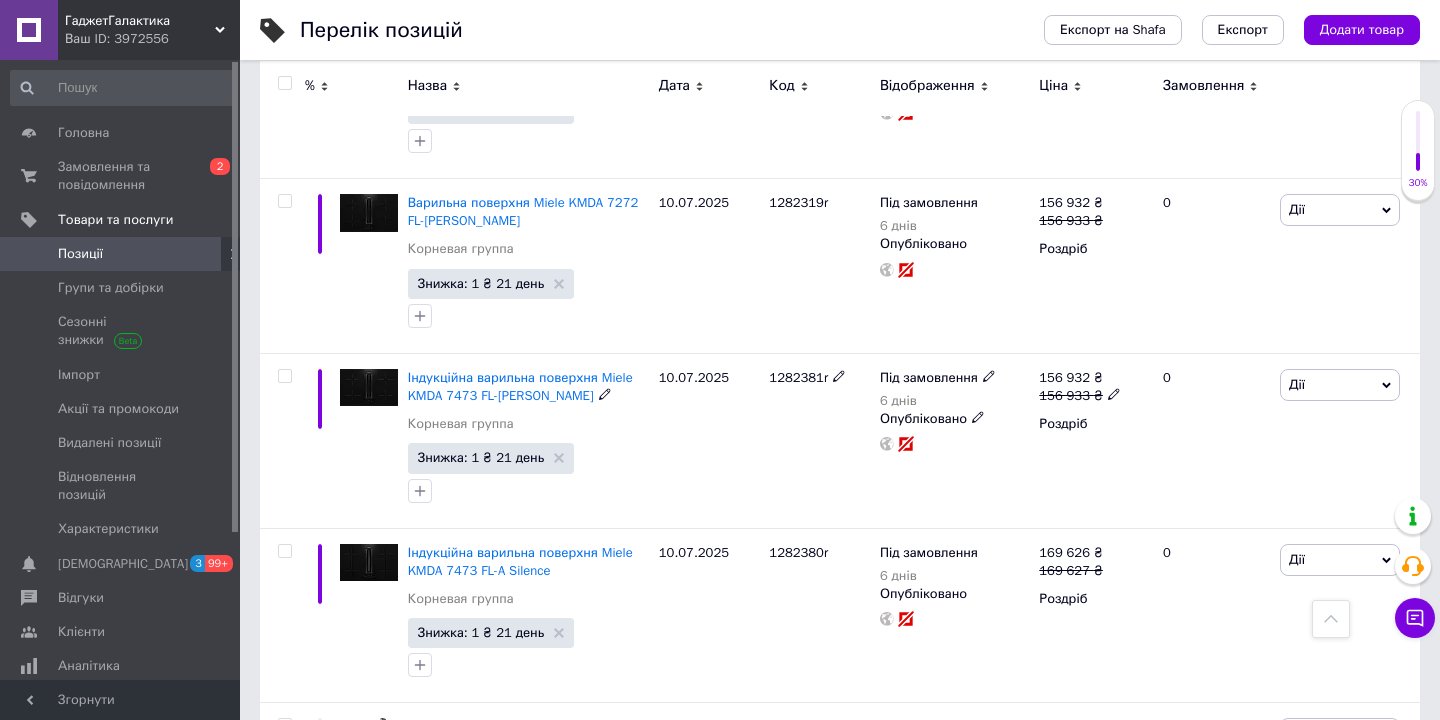 scroll, scrollTop: 3192, scrollLeft: 0, axis: vertical 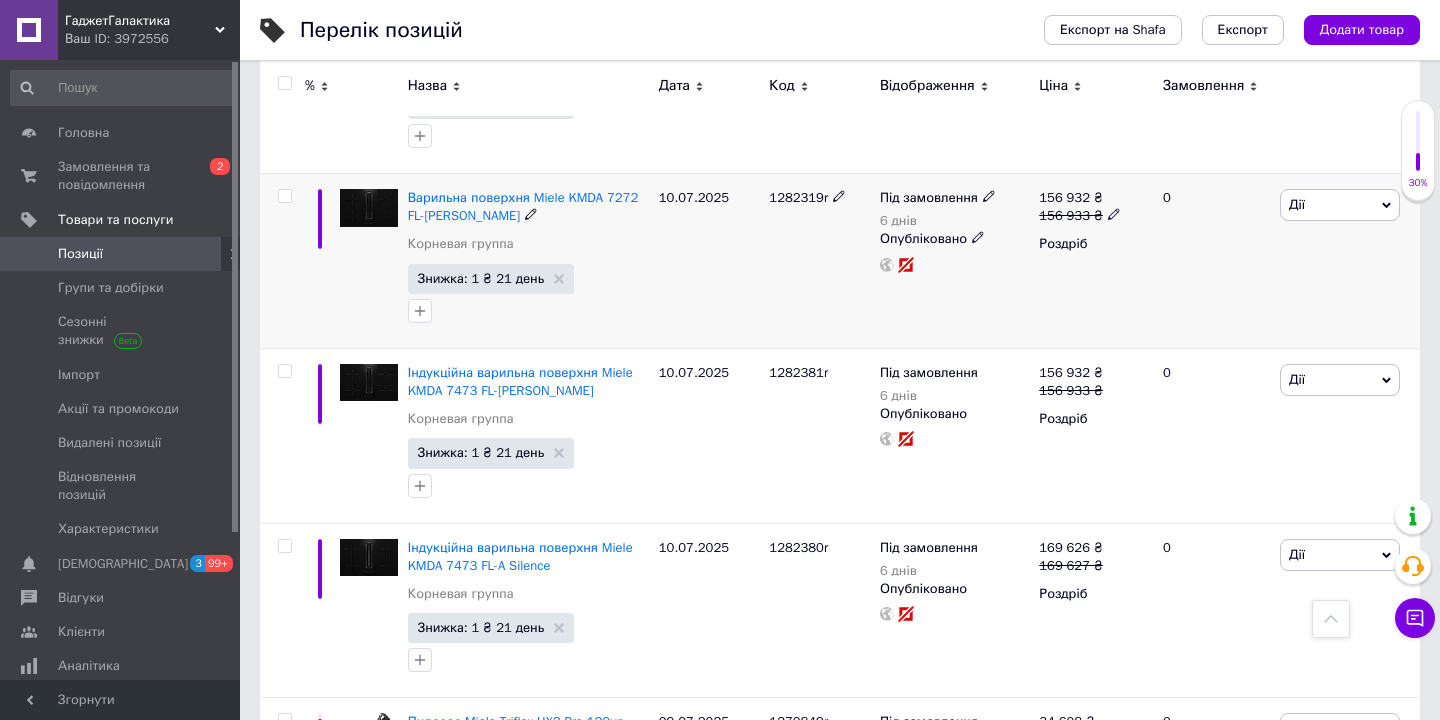 click at bounding box center [284, 196] 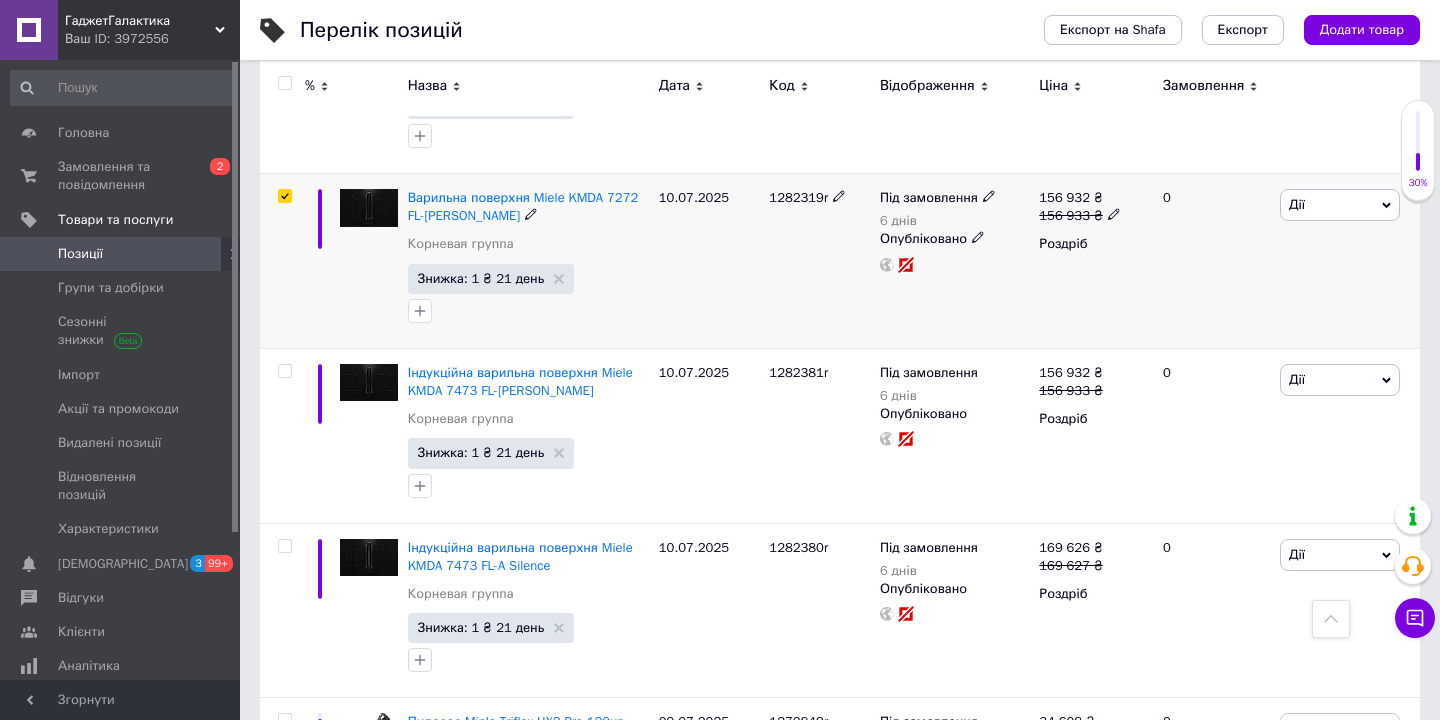 checkbox on "true" 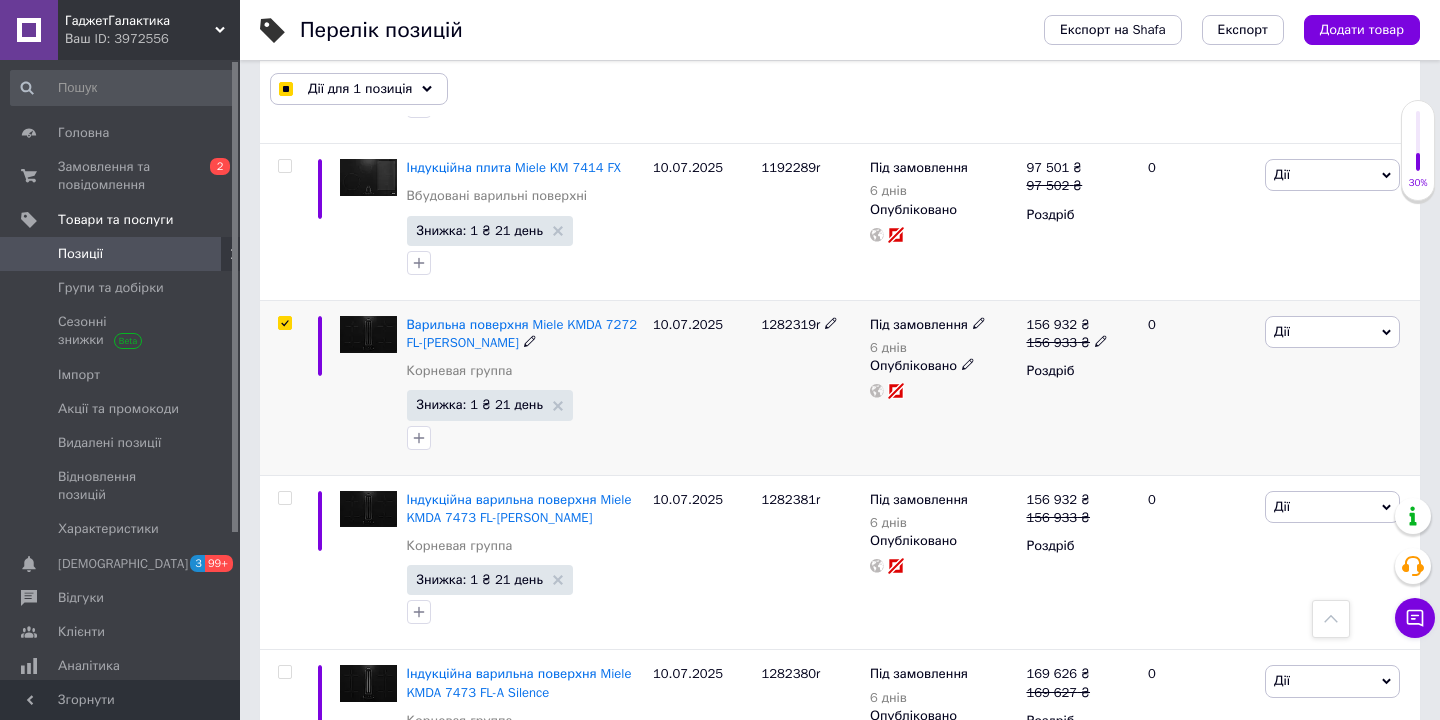 scroll, scrollTop: 3210, scrollLeft: 0, axis: vertical 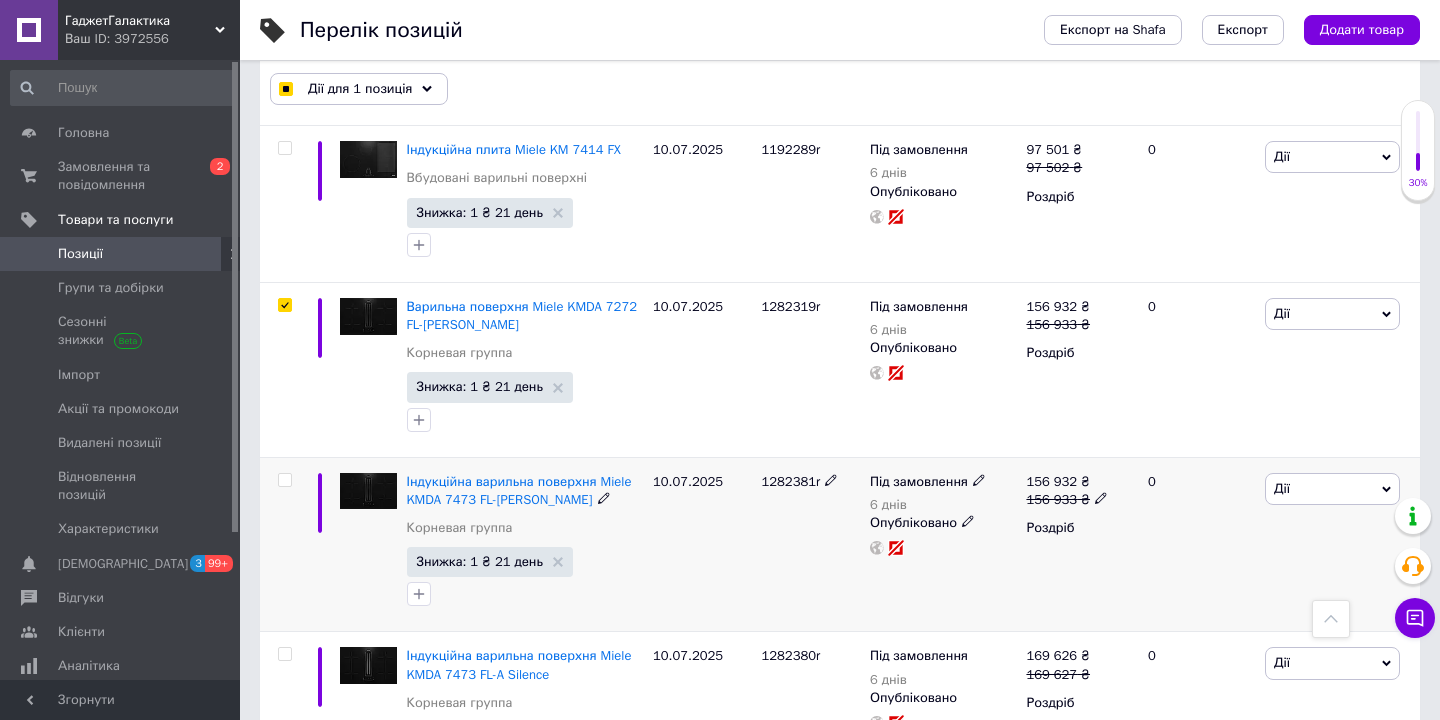click at bounding box center [284, 480] 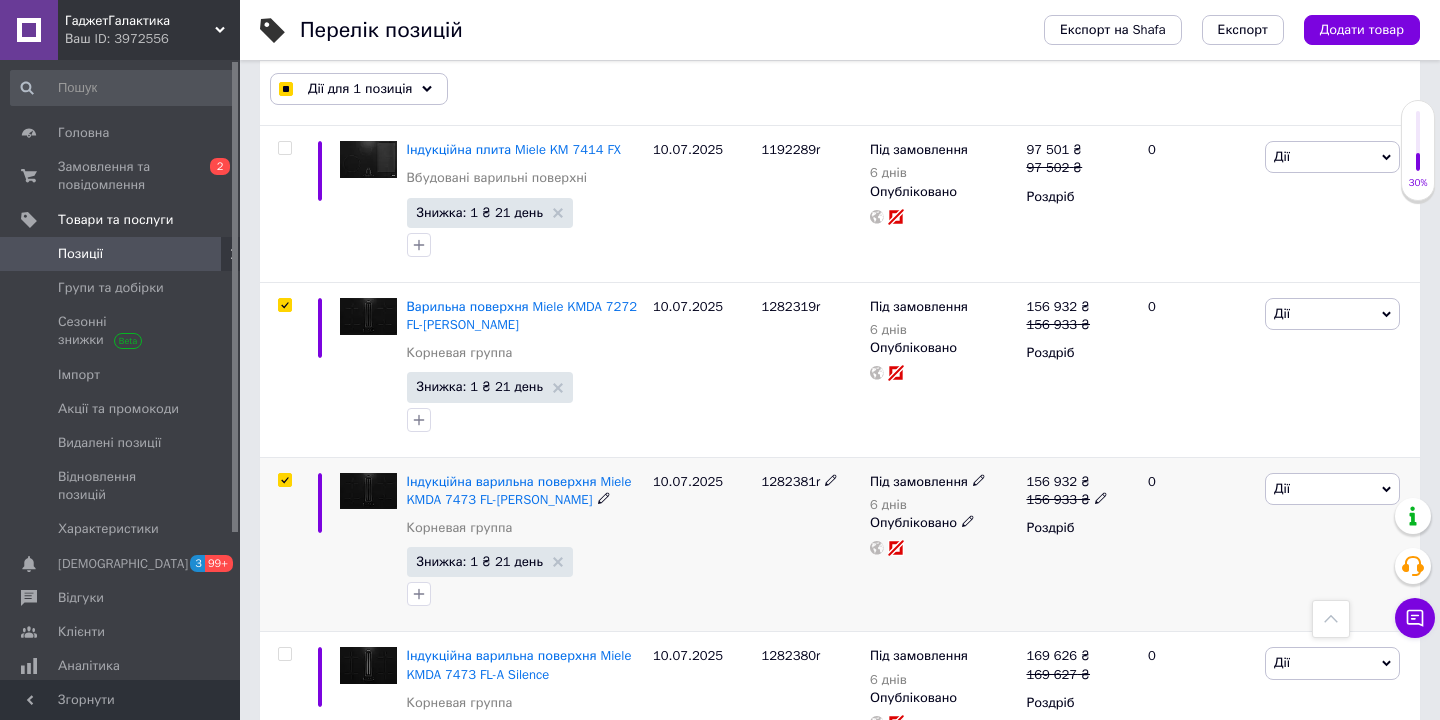 checkbox on "true" 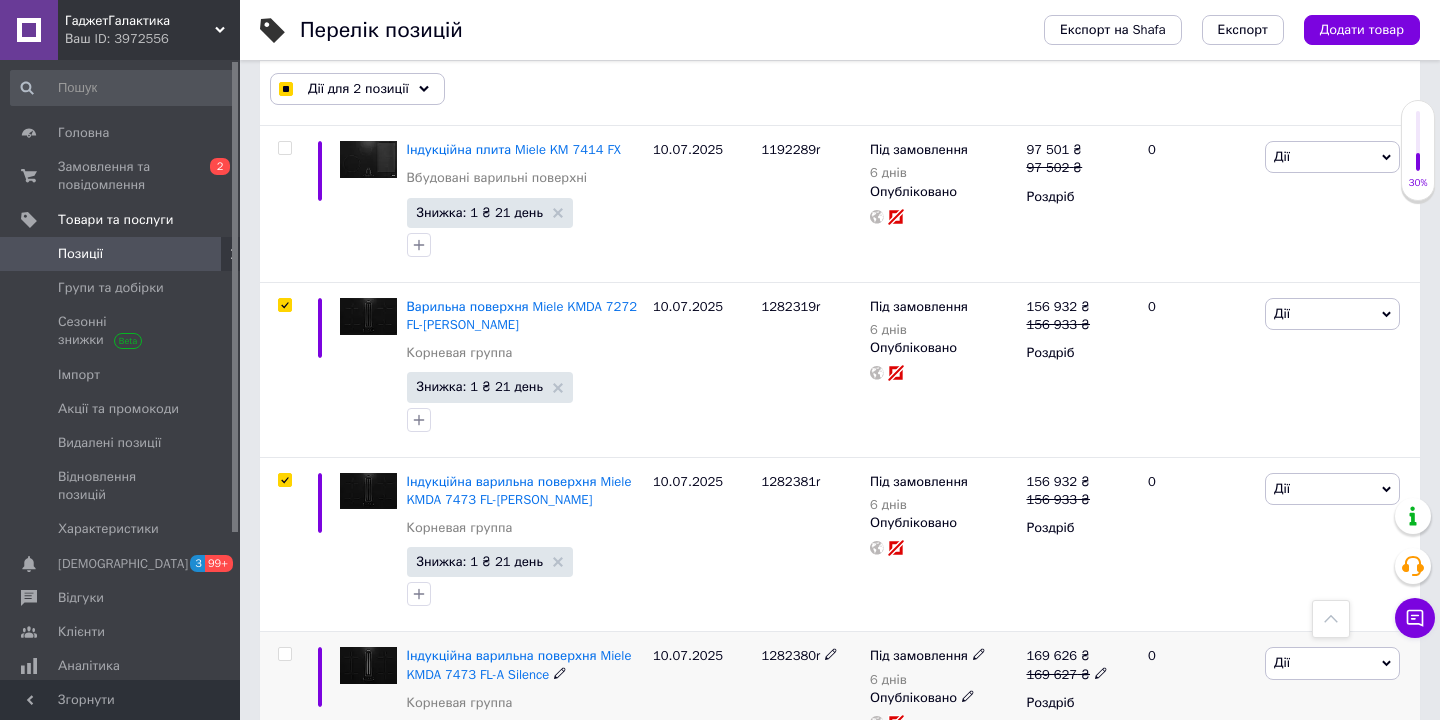 click at bounding box center (284, 654) 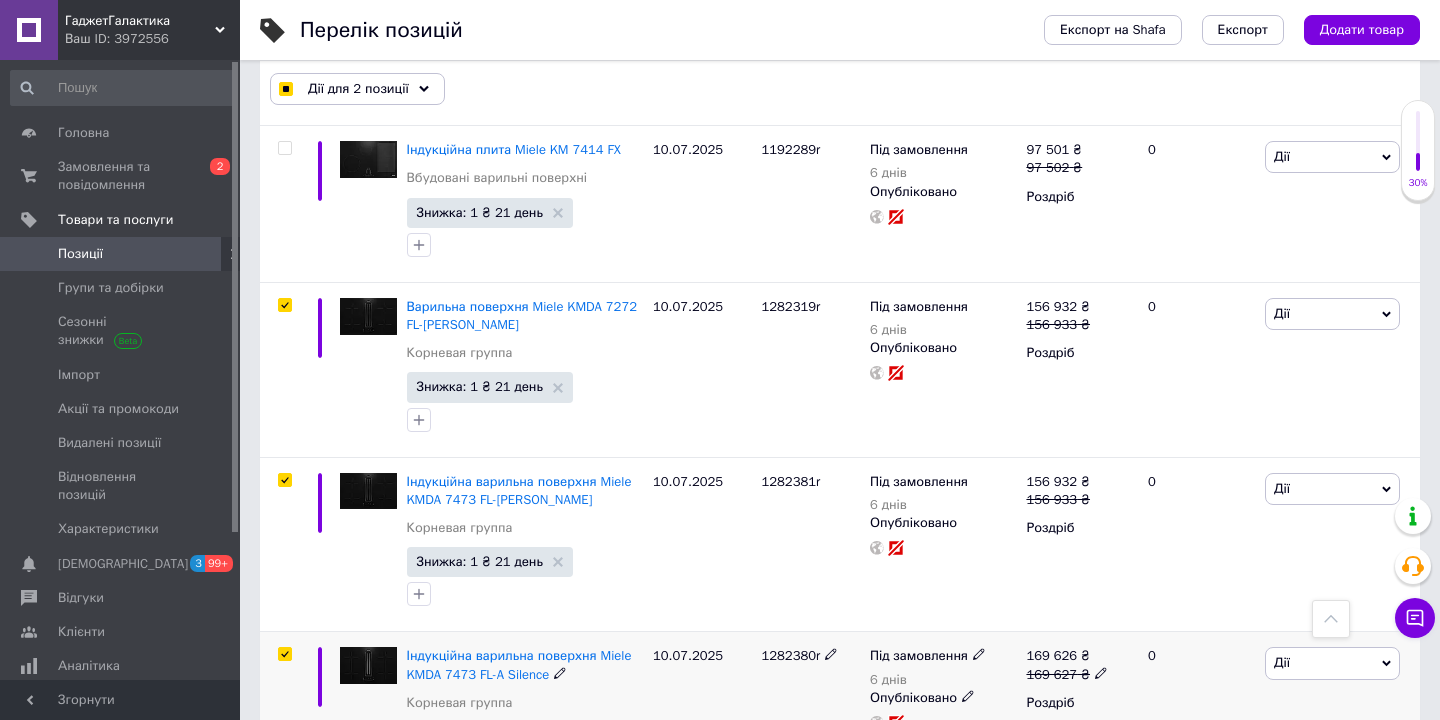 checkbox on "true" 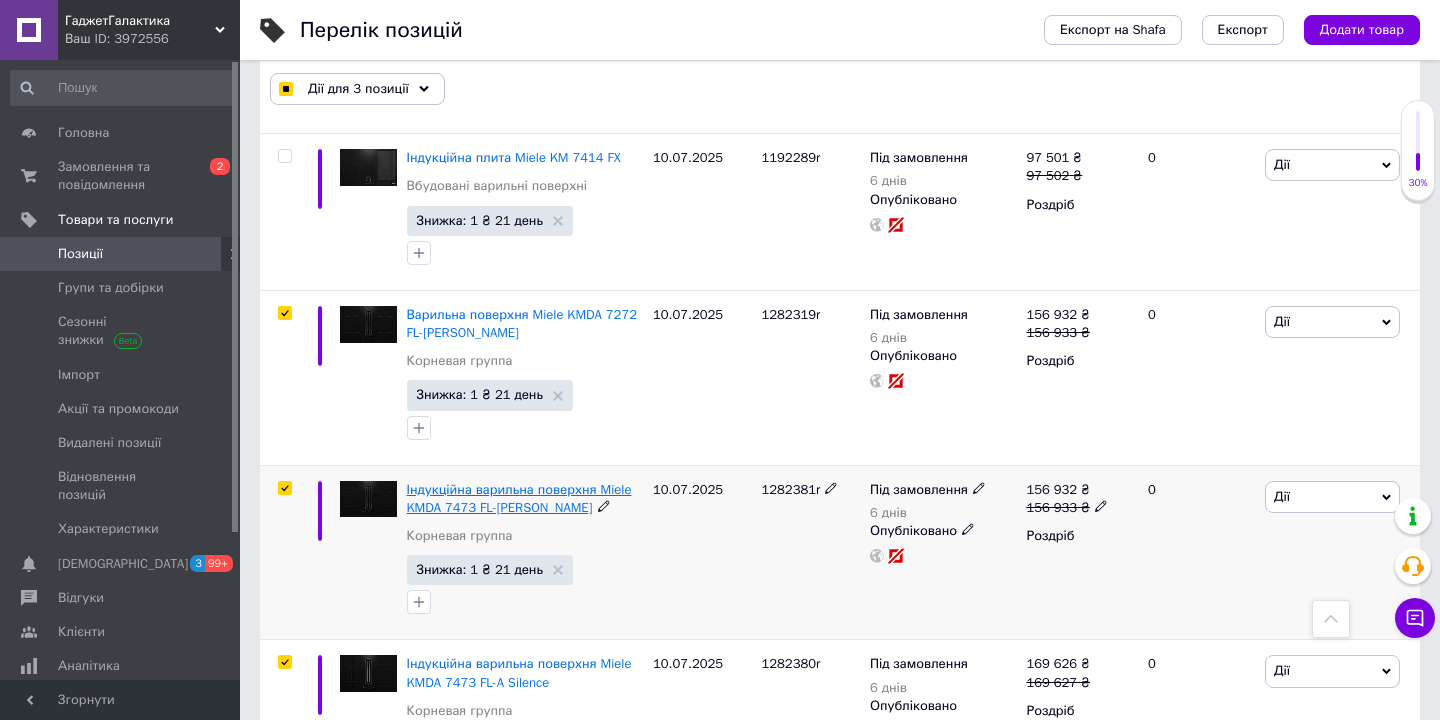 scroll, scrollTop: 3213, scrollLeft: 0, axis: vertical 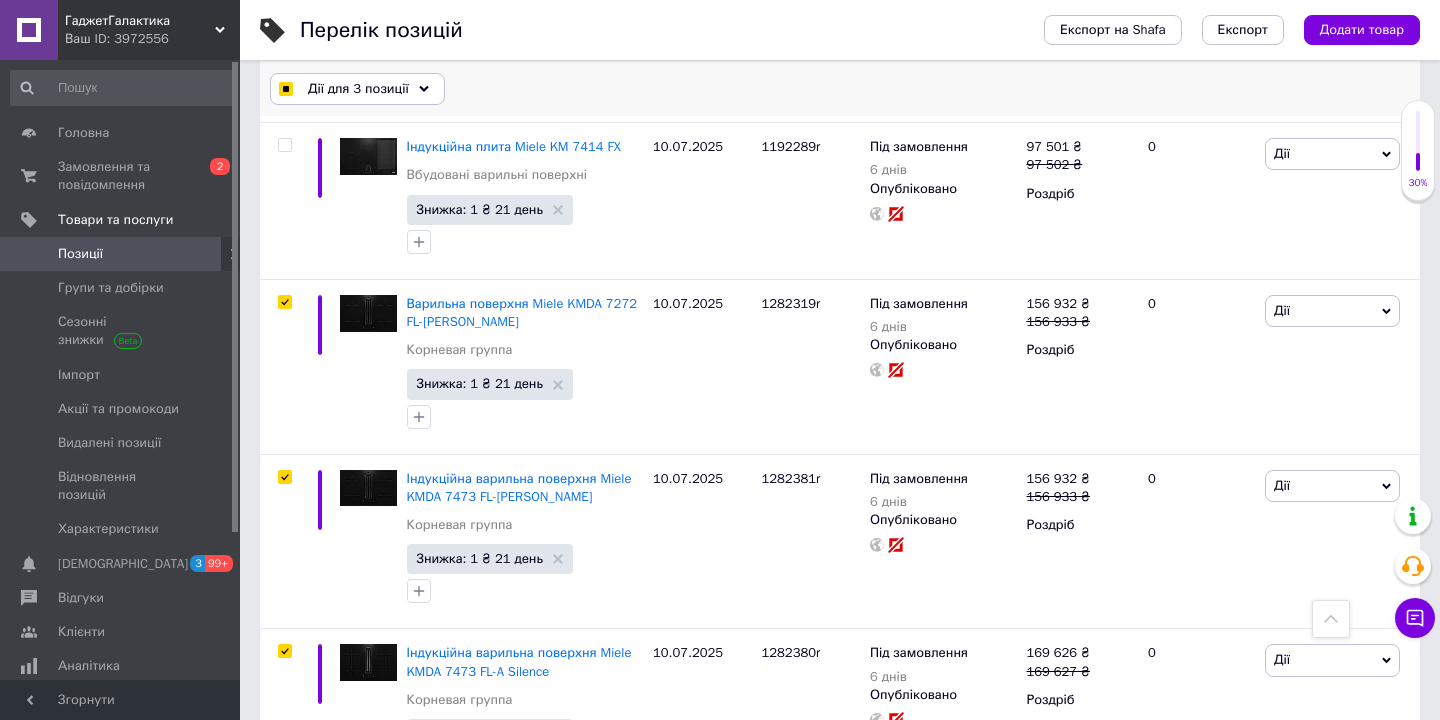 click on "Дії для 3 позиції" at bounding box center [358, 89] 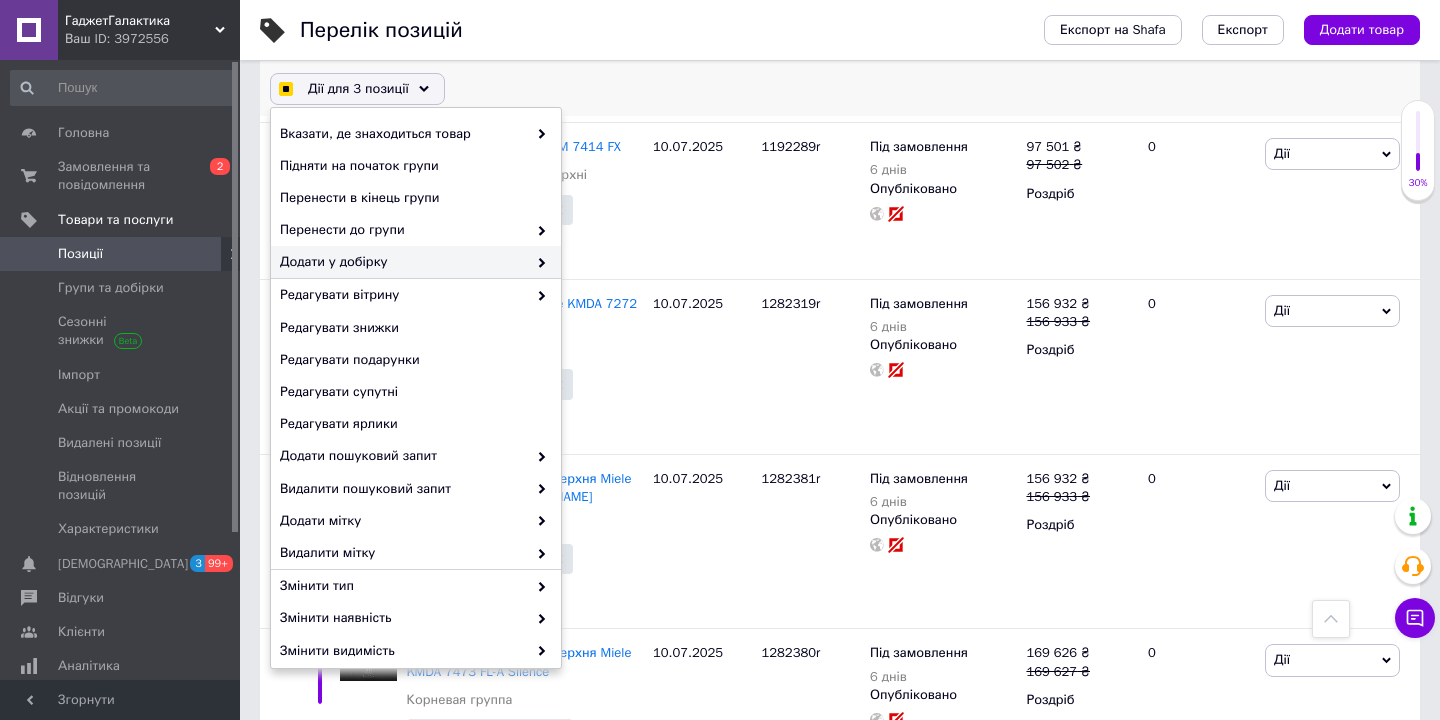 checkbox on "true" 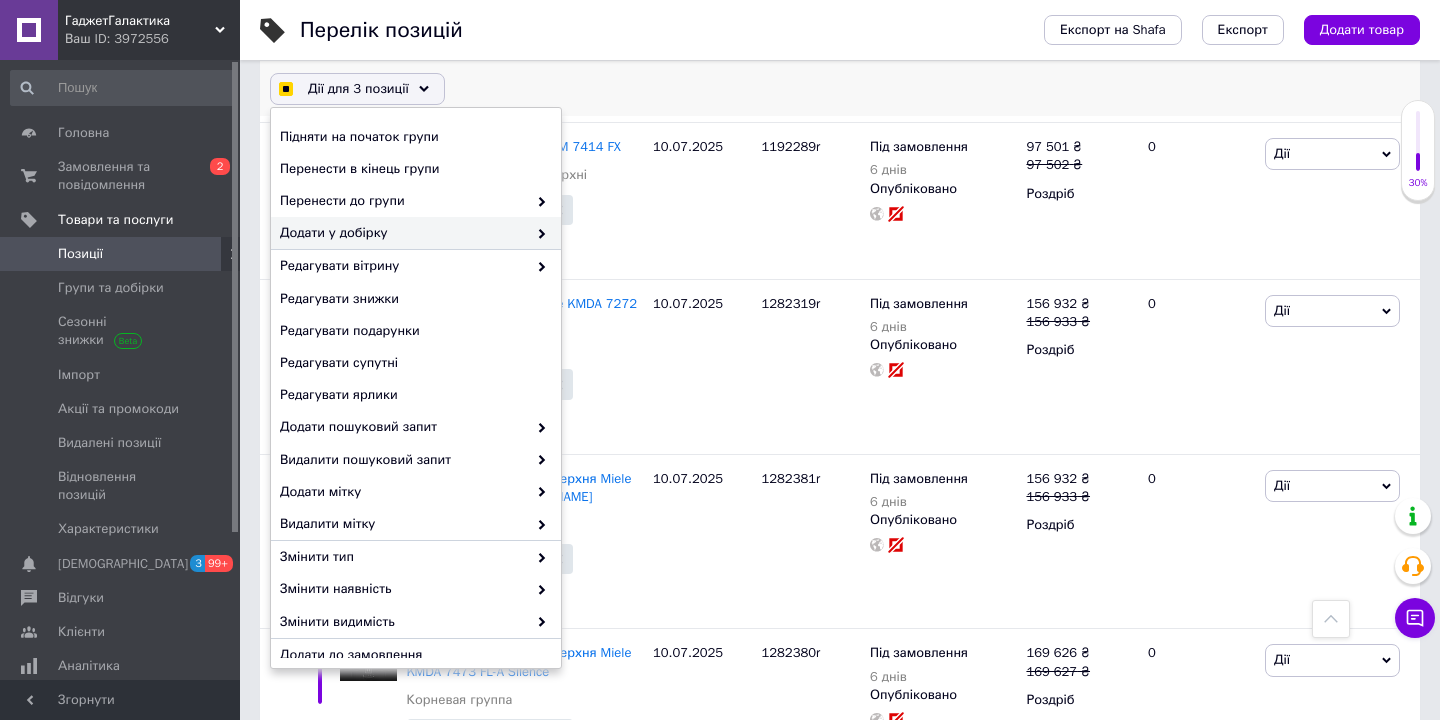 scroll, scrollTop: 0, scrollLeft: 0, axis: both 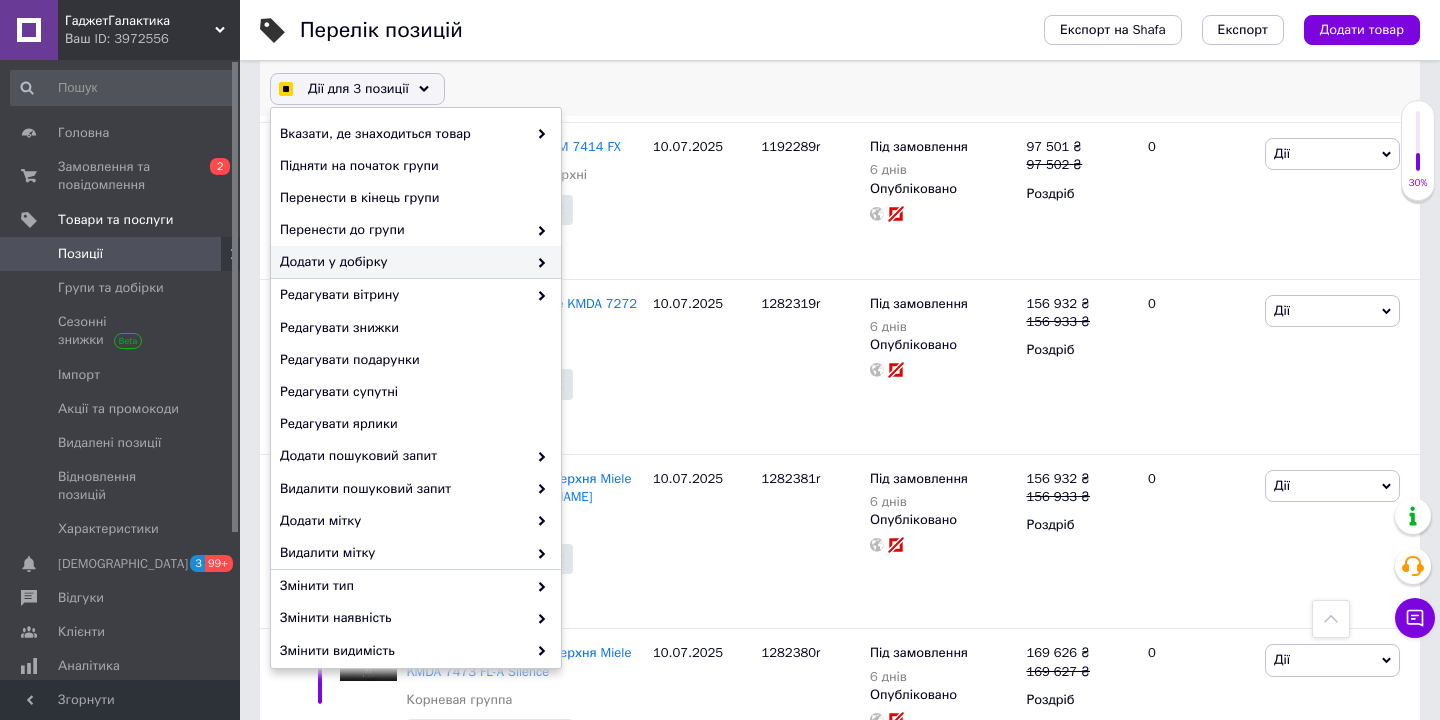 checkbox on "true" 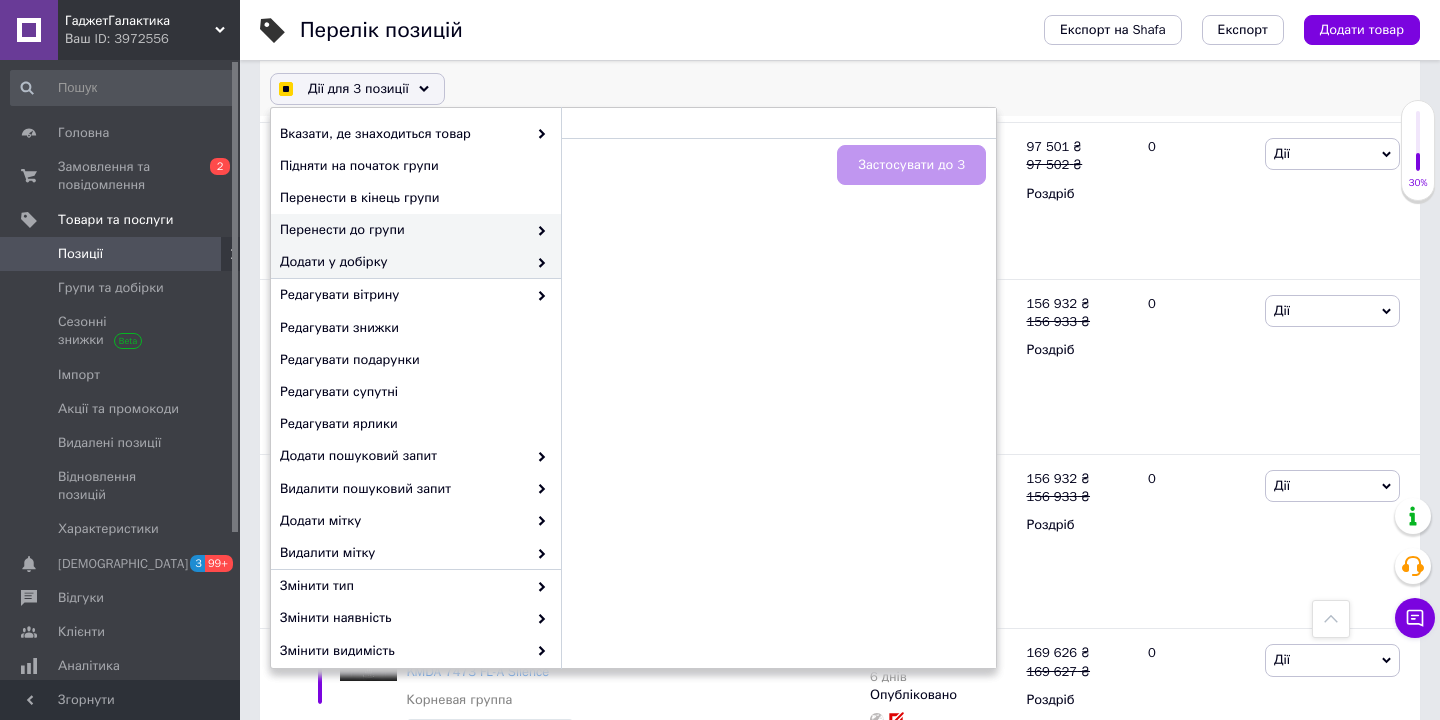 checkbox on "true" 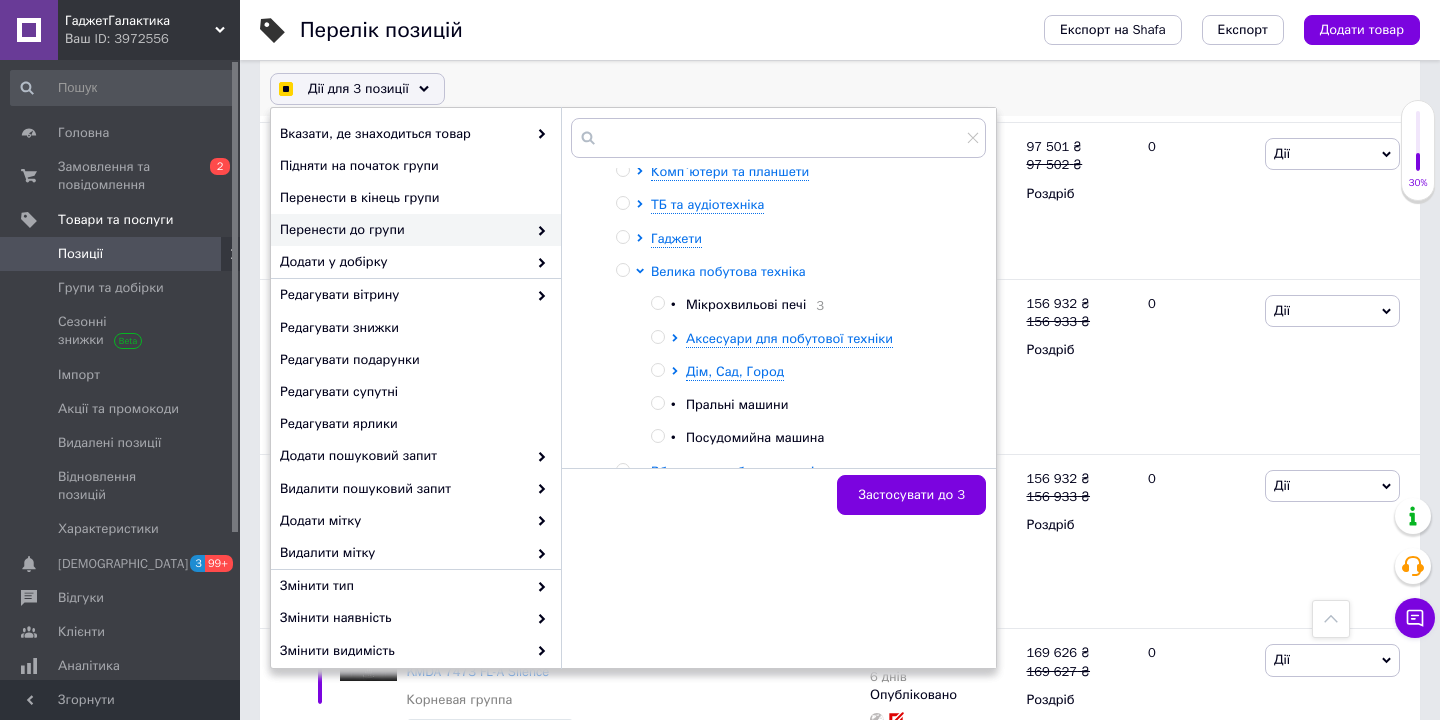checkbox on "true" 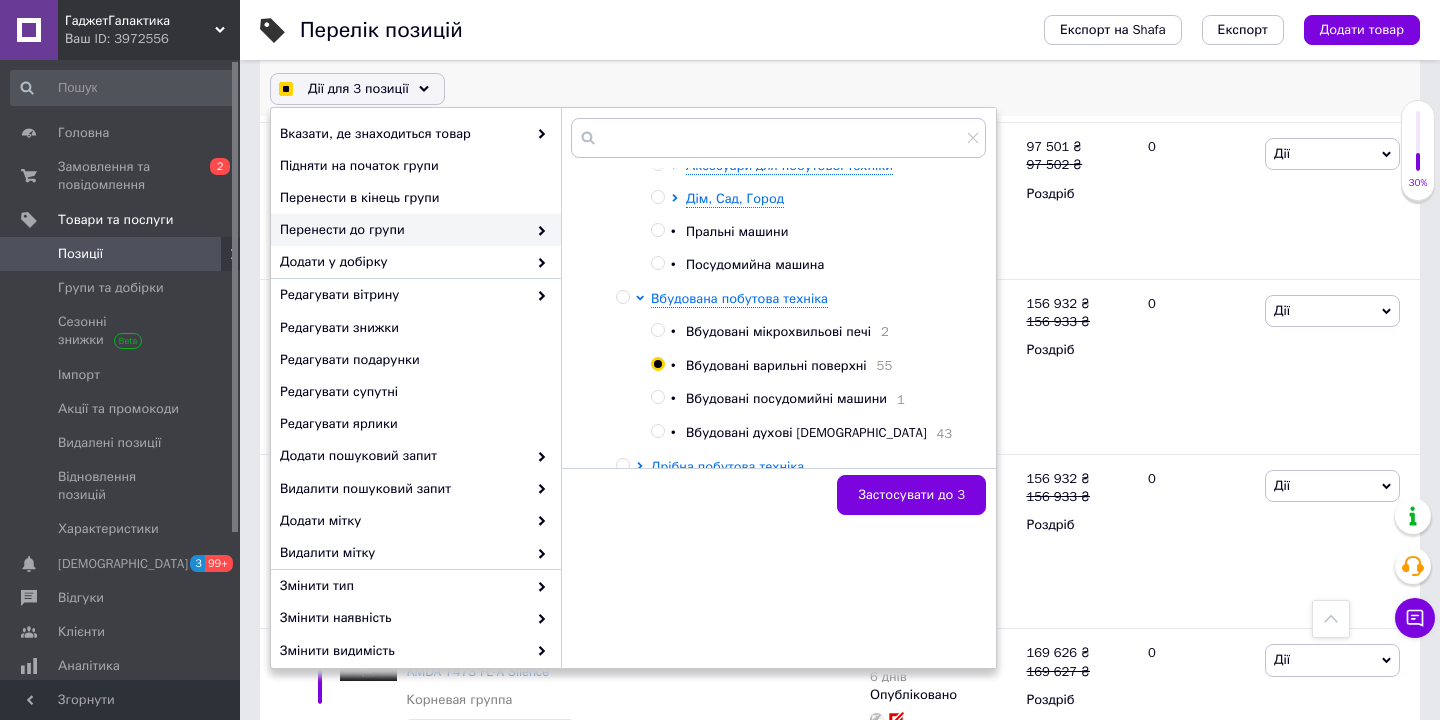 scroll, scrollTop: 293, scrollLeft: 0, axis: vertical 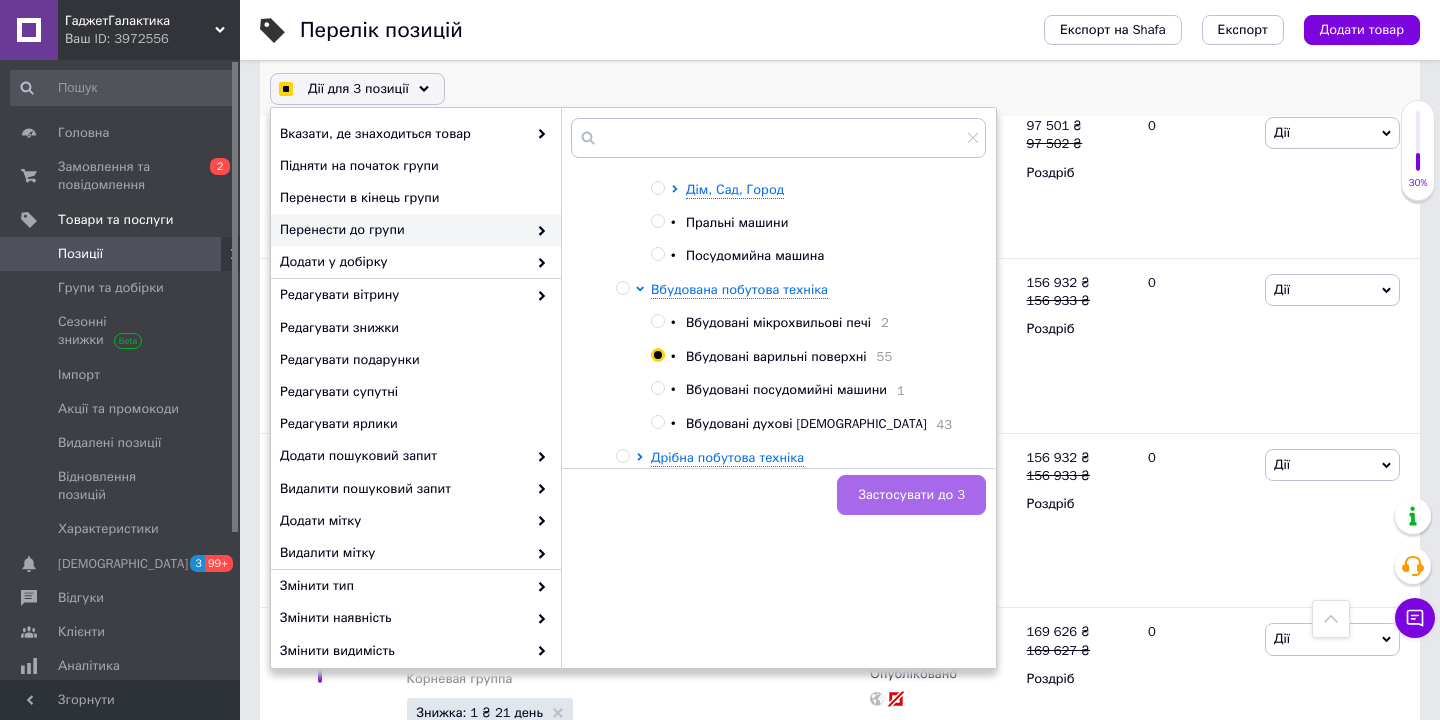 click on "Застосувати до 3" at bounding box center (911, 495) 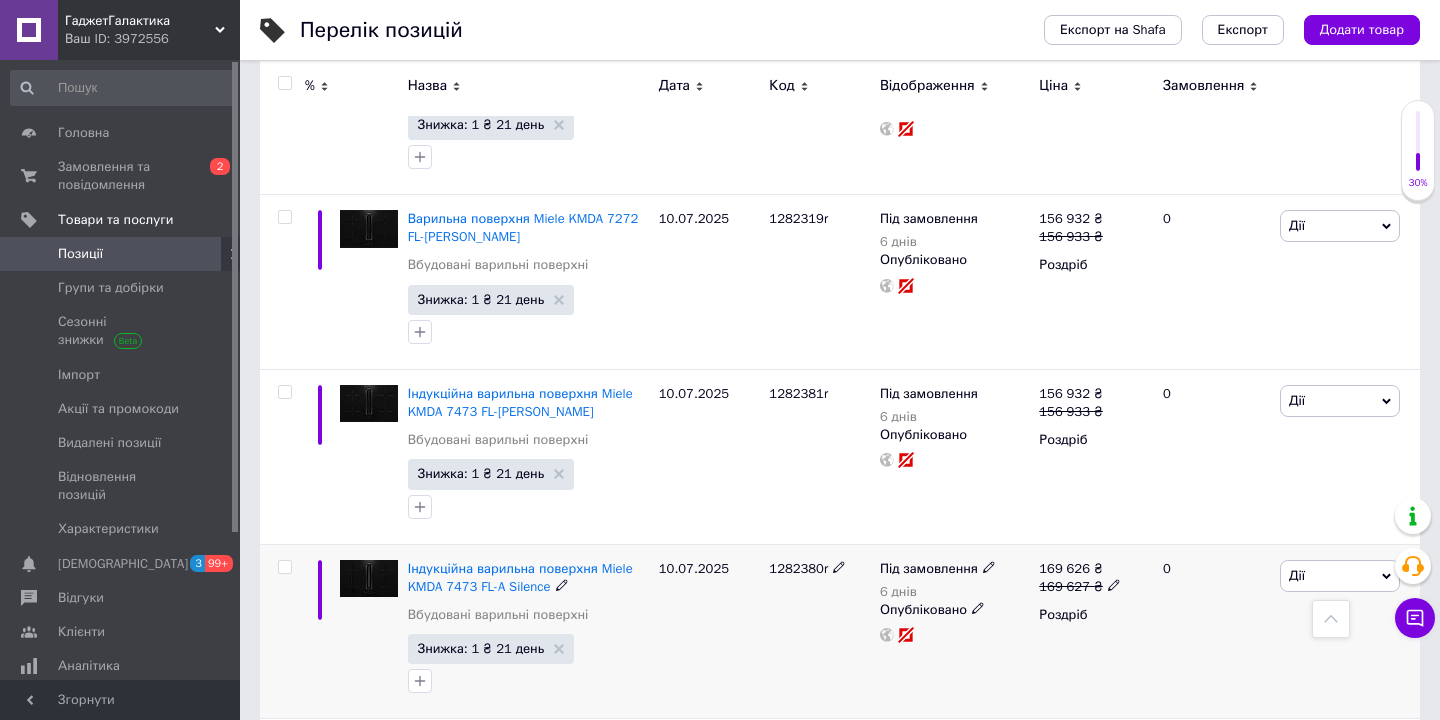 scroll, scrollTop: 3175, scrollLeft: 0, axis: vertical 